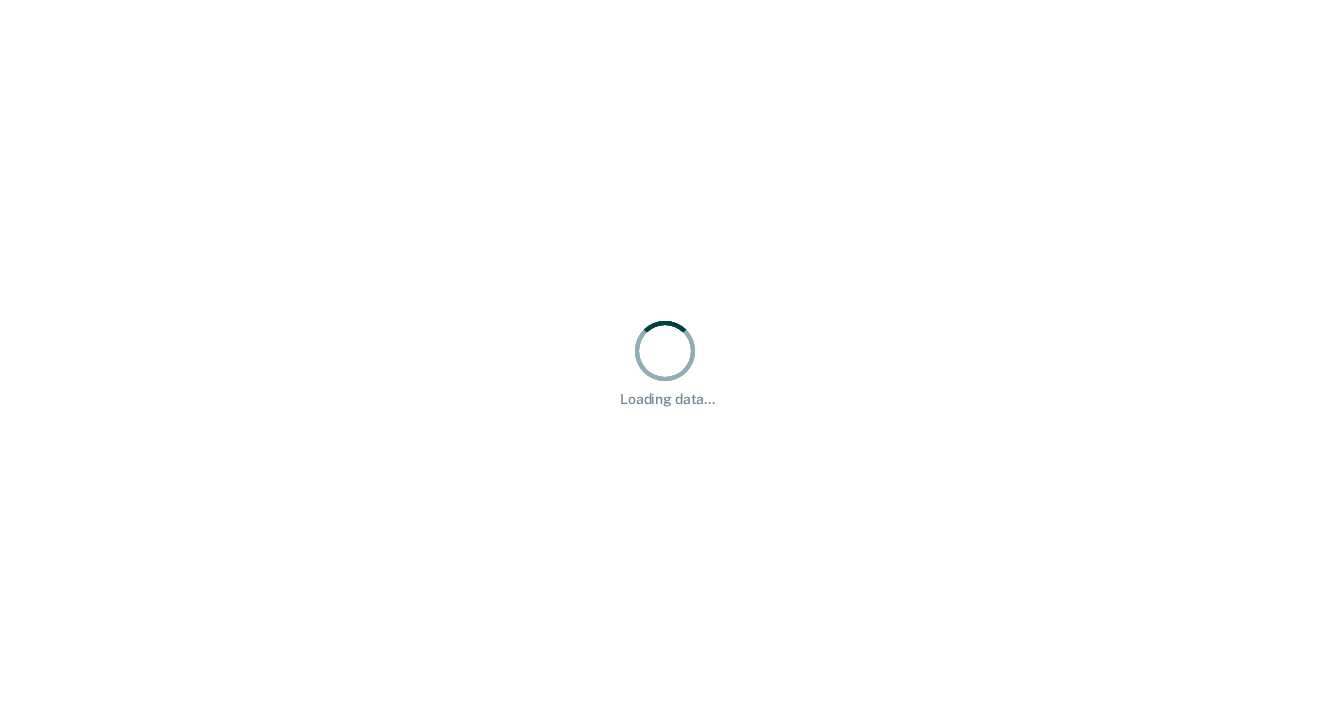 scroll, scrollTop: 0, scrollLeft: 0, axis: both 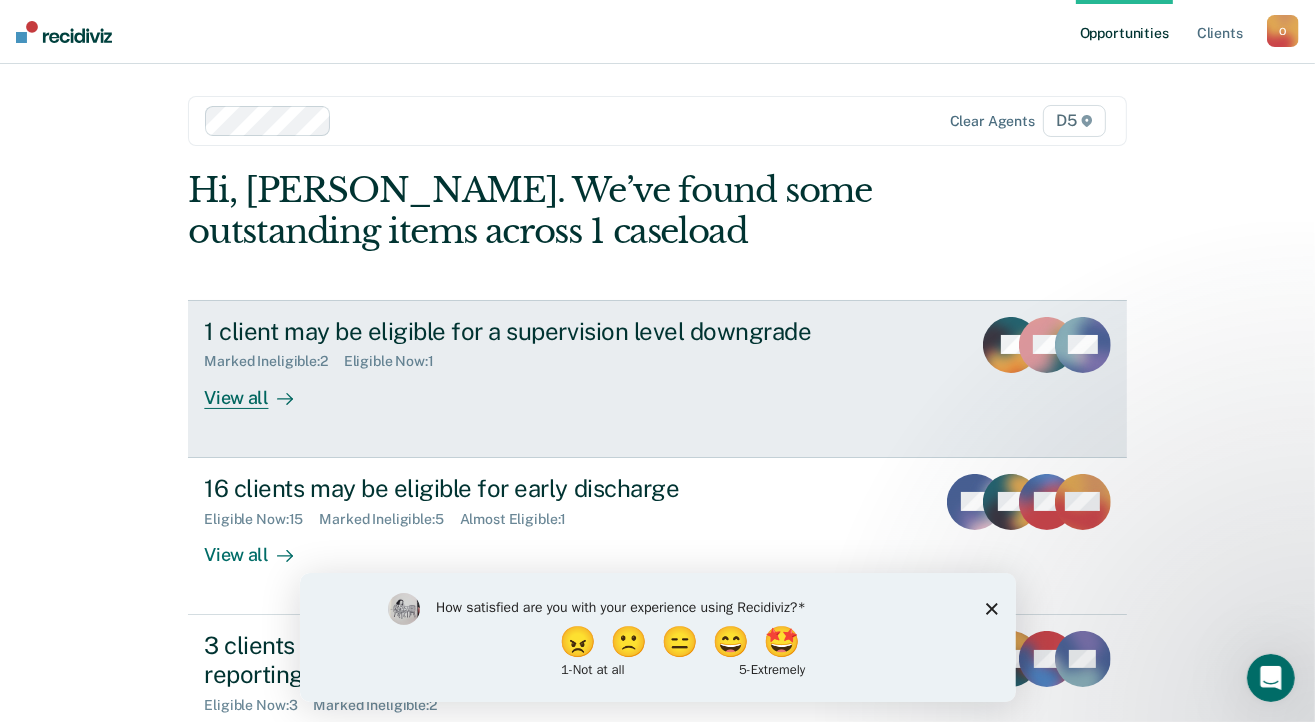 click on "1 client may be eligible for a supervision level downgrade" at bounding box center (555, 331) 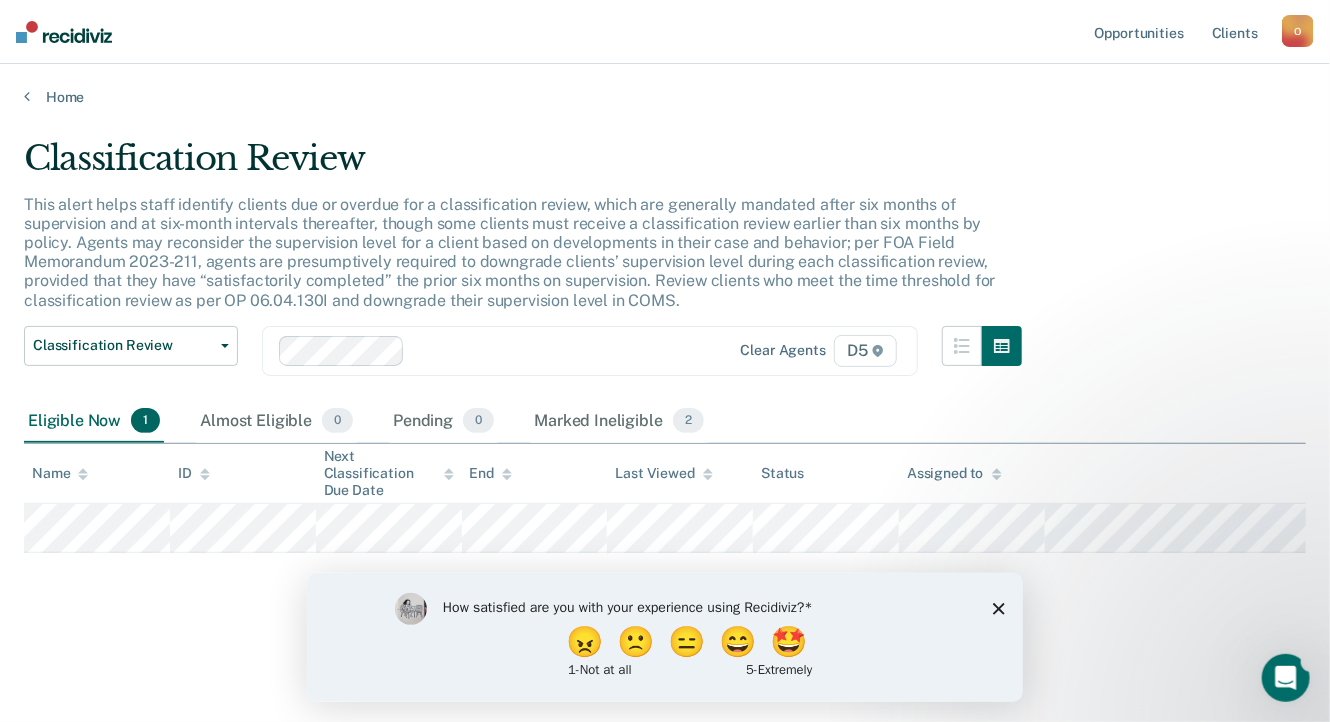 click 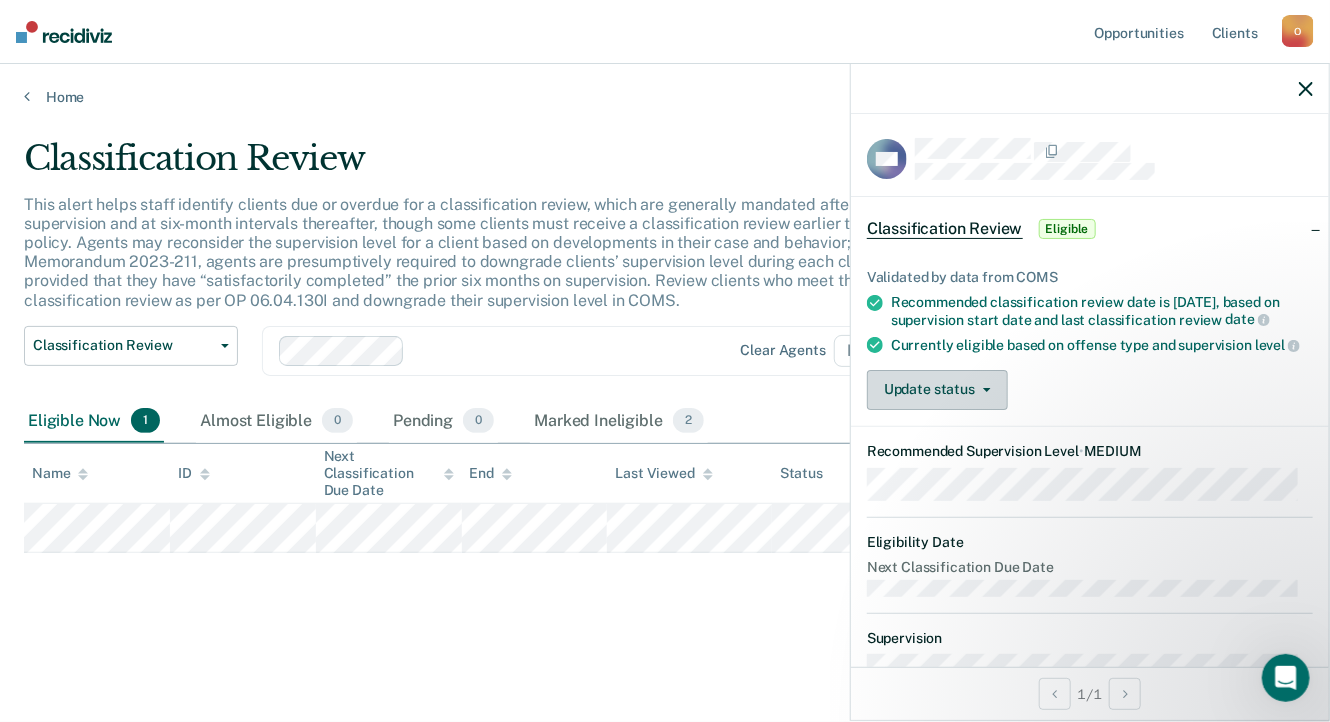 click on "Update status" at bounding box center (937, 390) 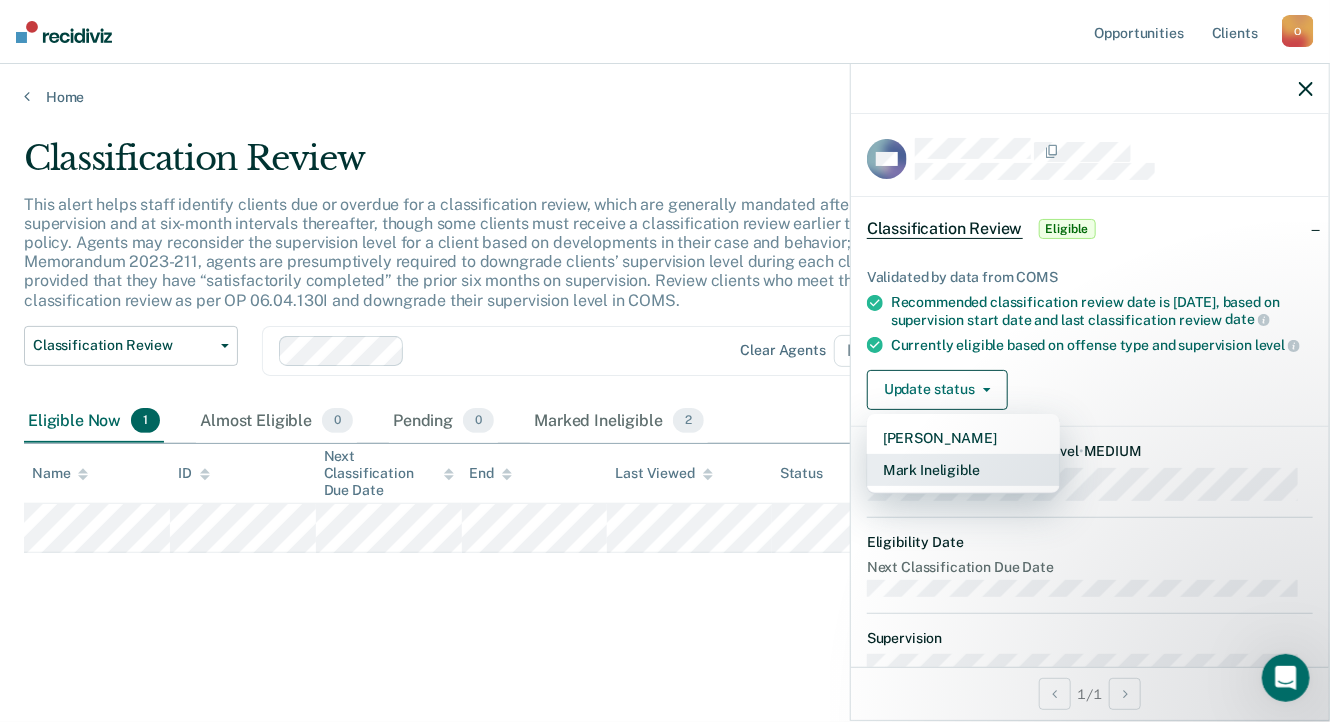 click on "Mark Ineligible" at bounding box center (963, 470) 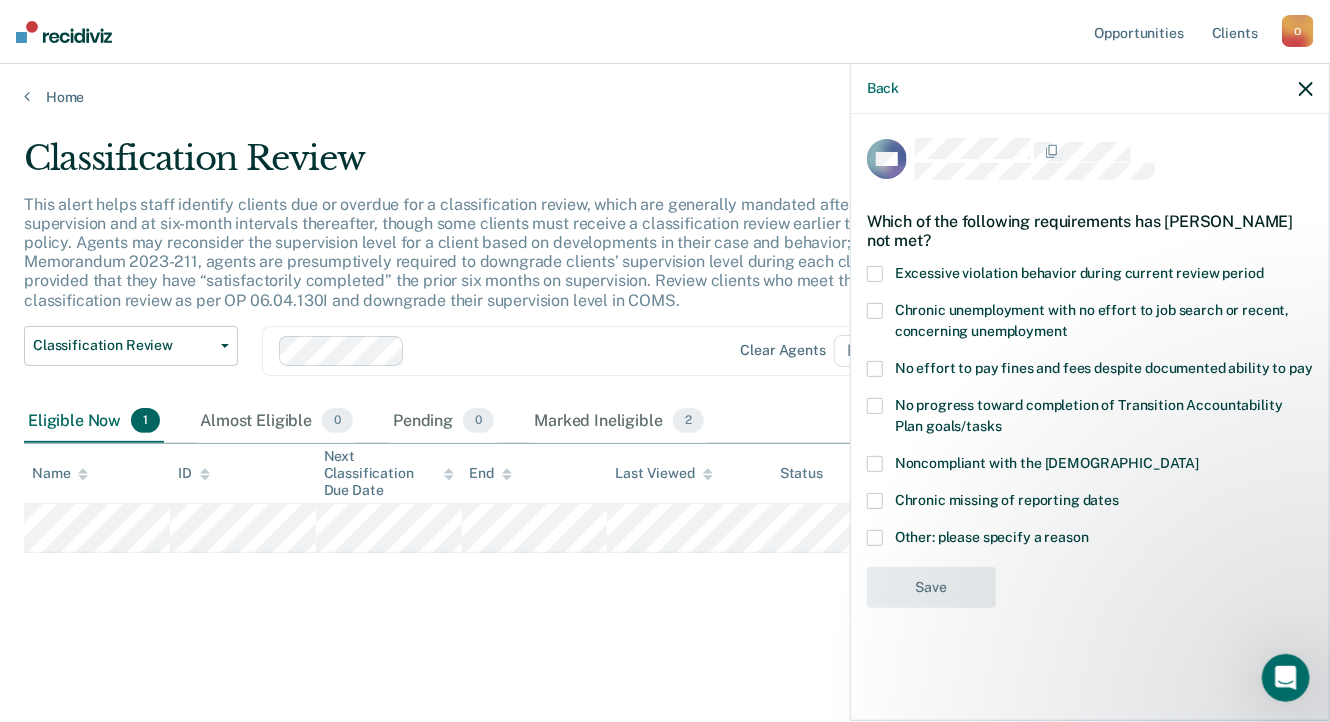 click at bounding box center [875, 464] 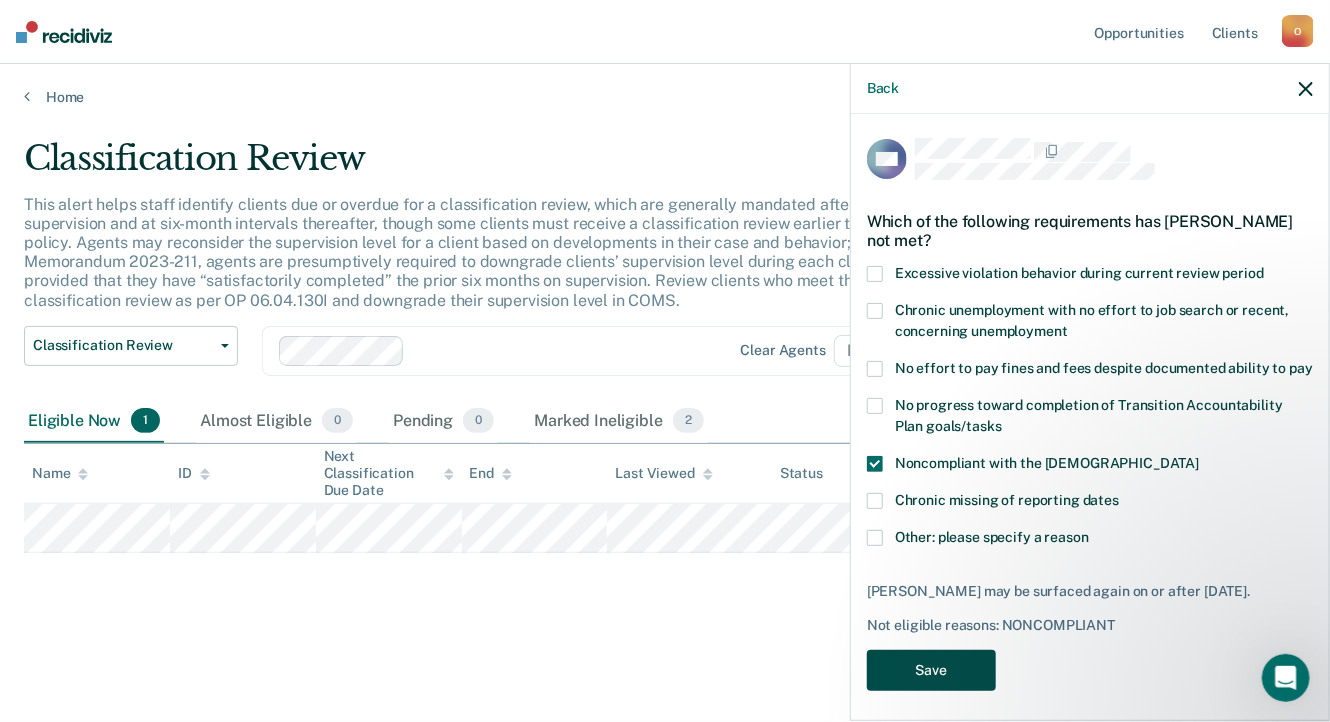 click on "Save" at bounding box center (931, 670) 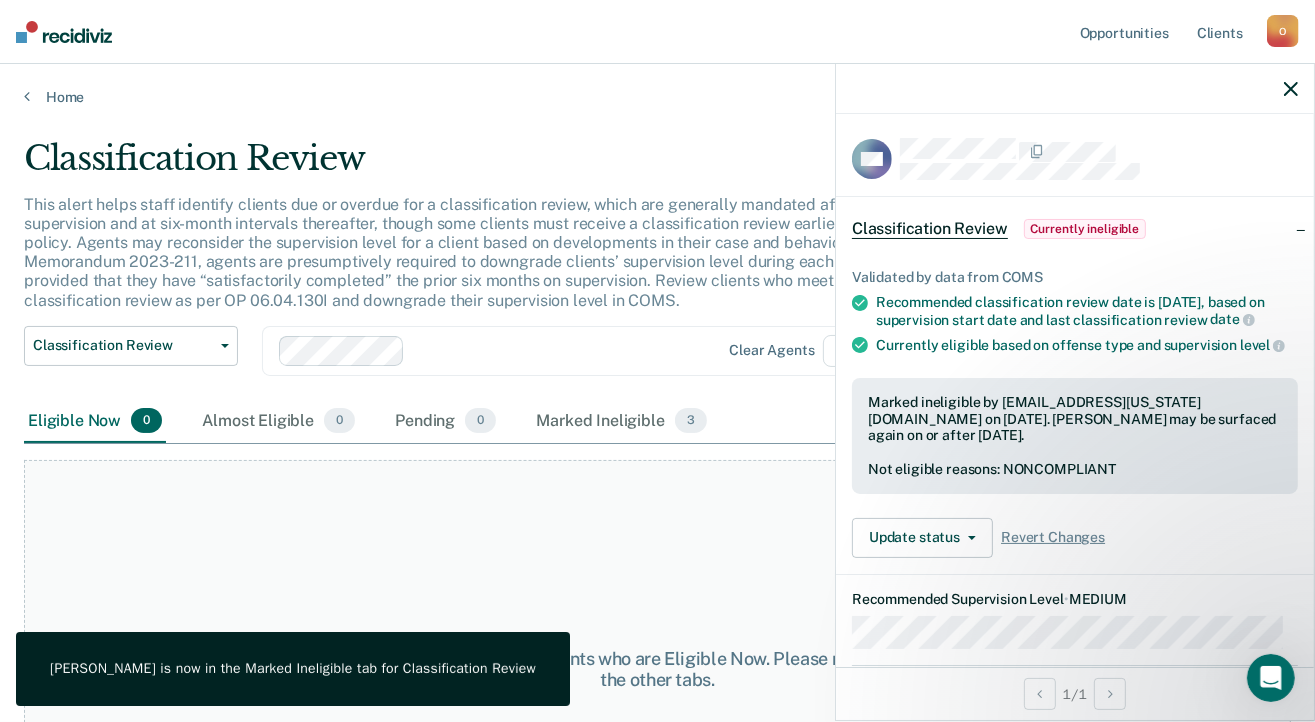 click 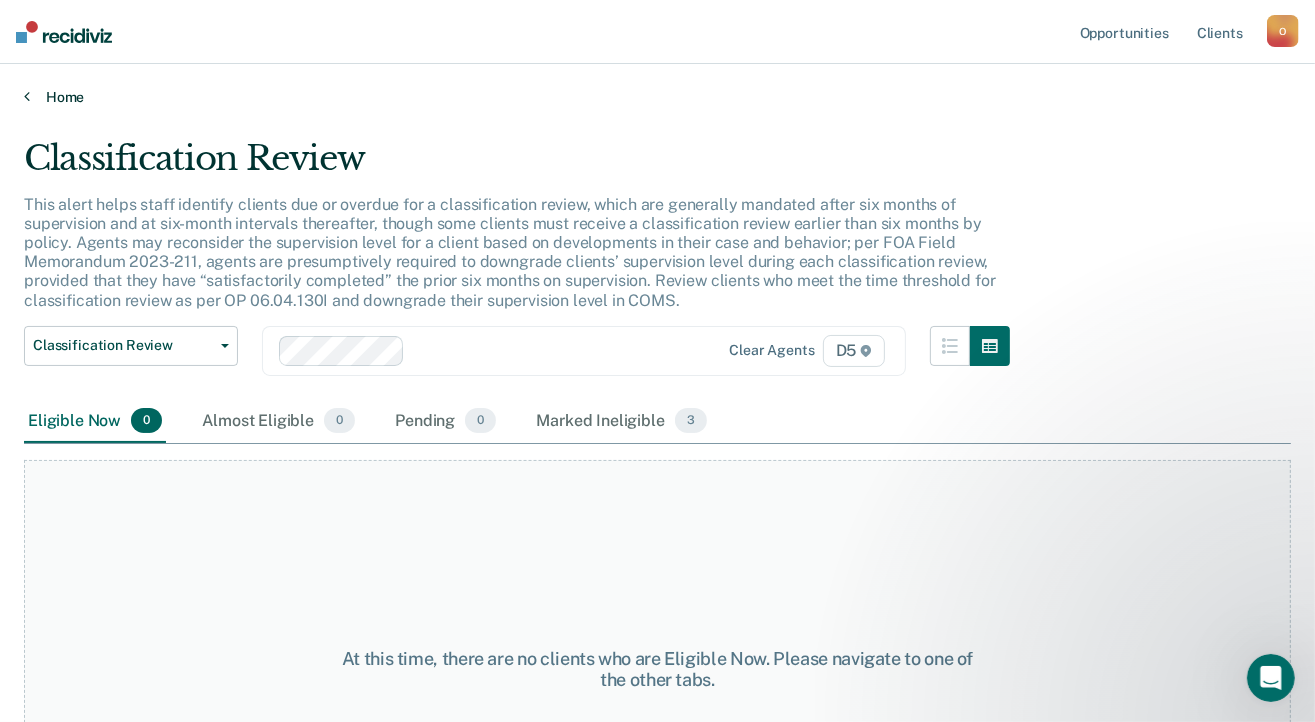 click on "Home" at bounding box center [657, 97] 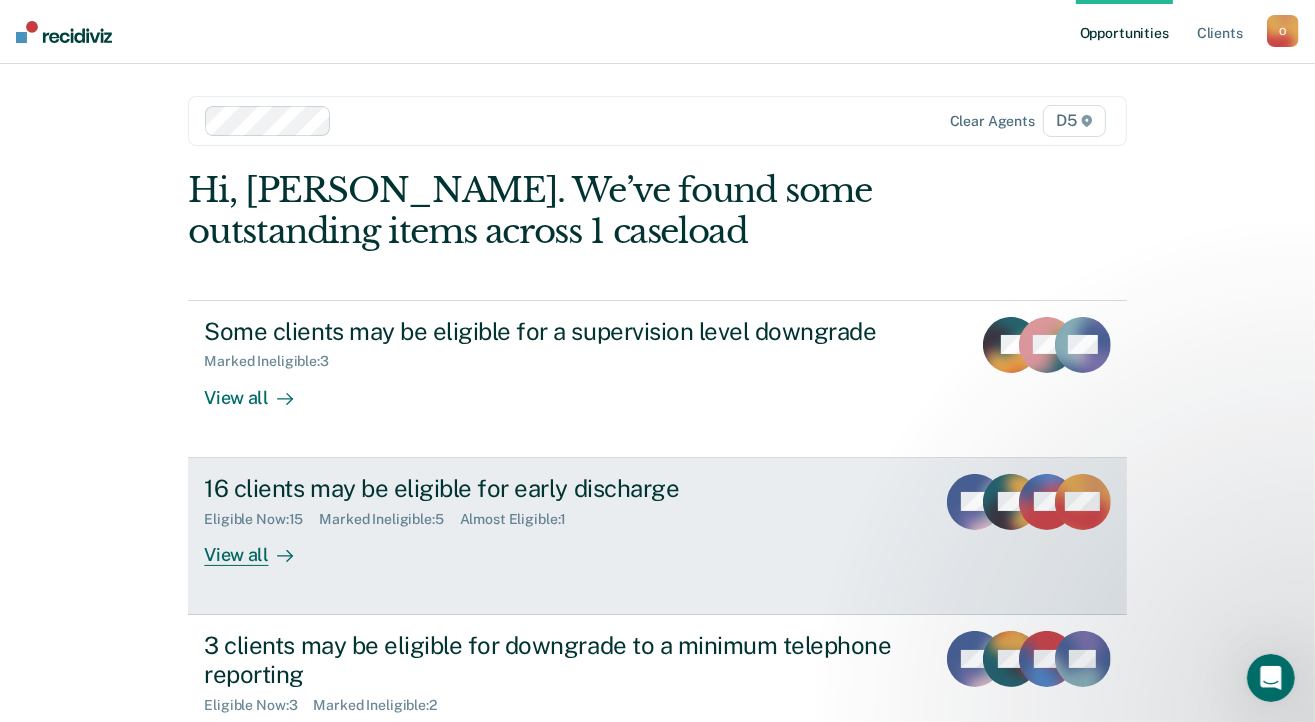 click on "Eligible Now :  15 Marked Ineligible :  5 Almost Eligible :  1" at bounding box center (555, 515) 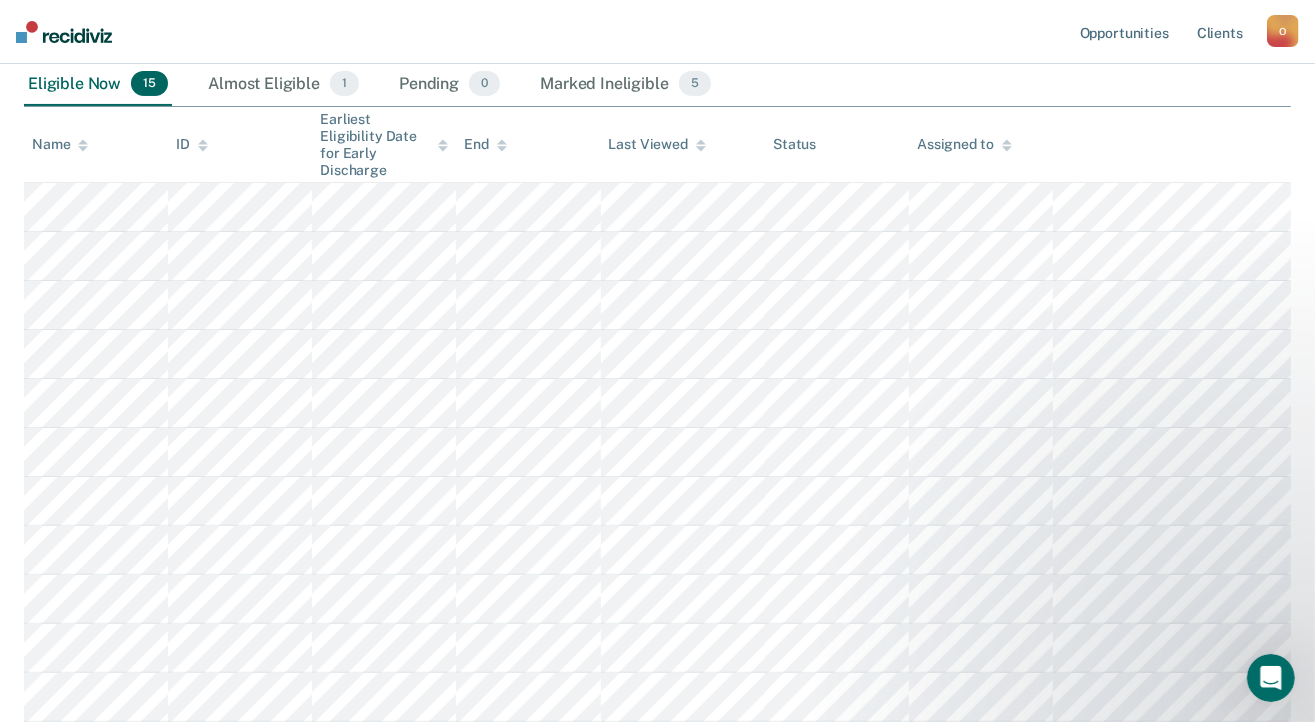scroll, scrollTop: 256, scrollLeft: 0, axis: vertical 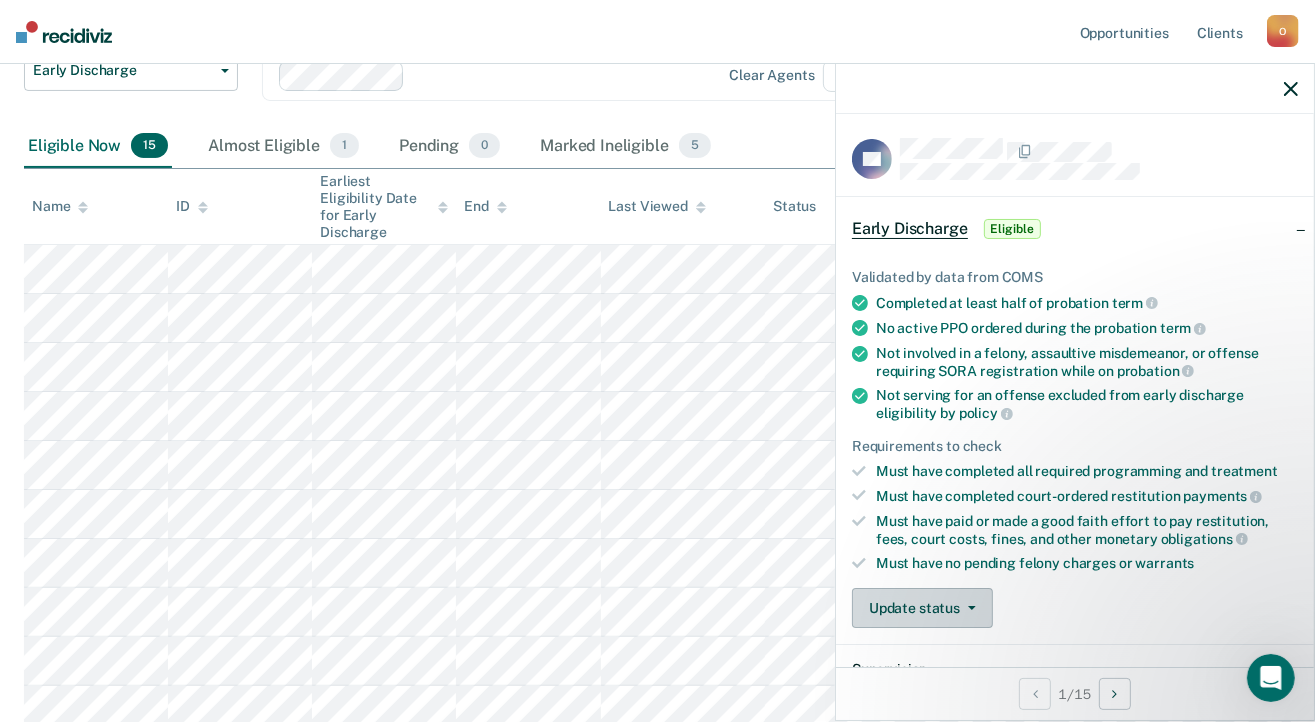 click on "Update status" at bounding box center (922, 608) 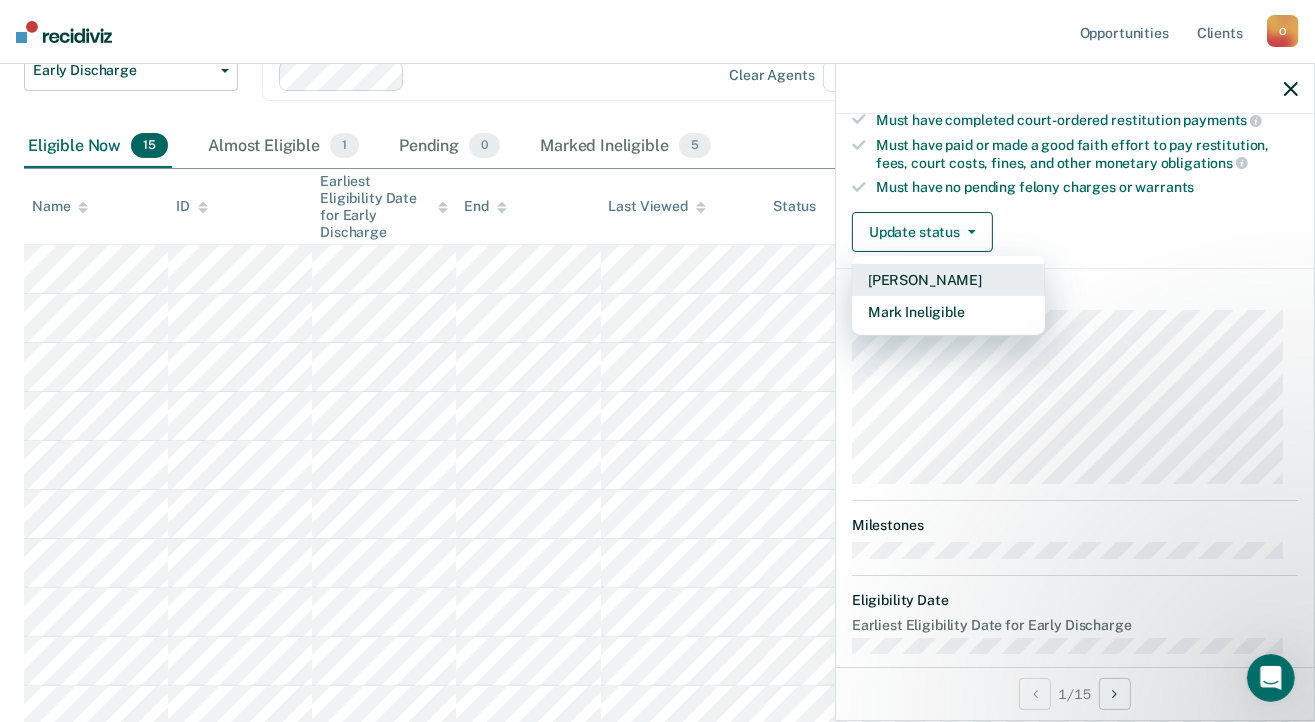 scroll, scrollTop: 395, scrollLeft: 0, axis: vertical 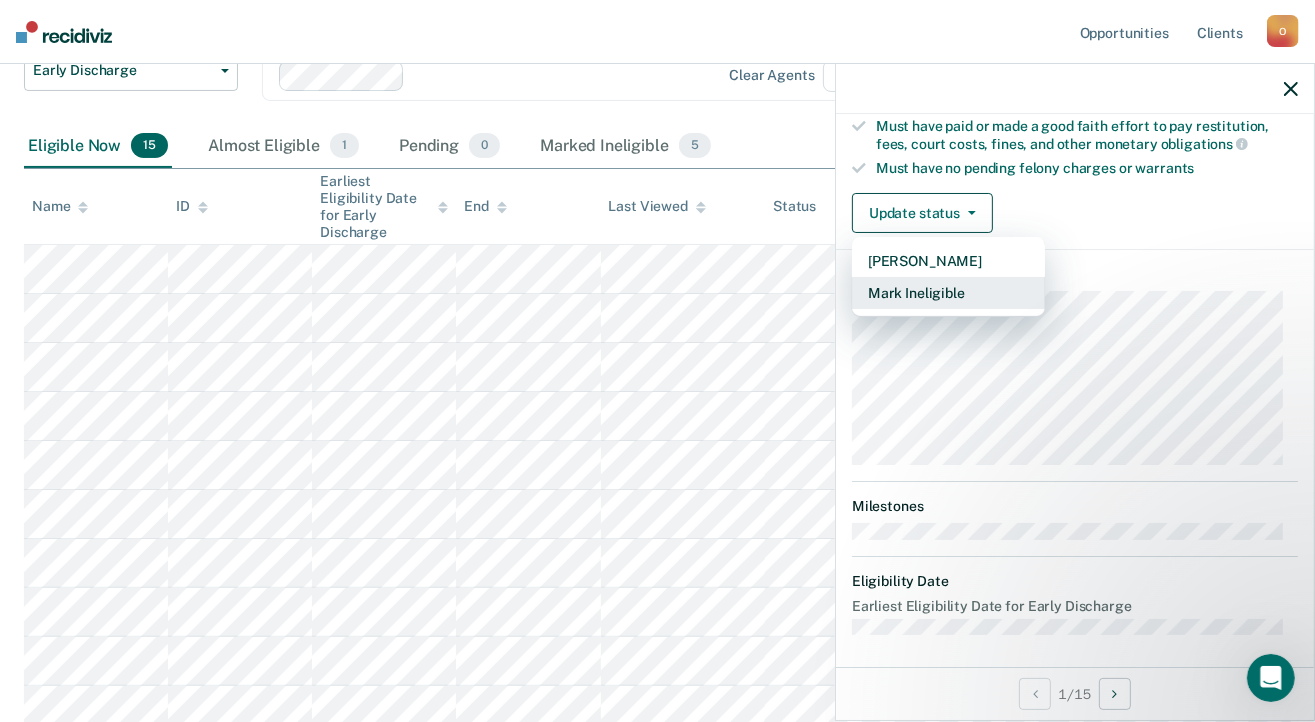 click on "Mark Ineligible" at bounding box center (948, 293) 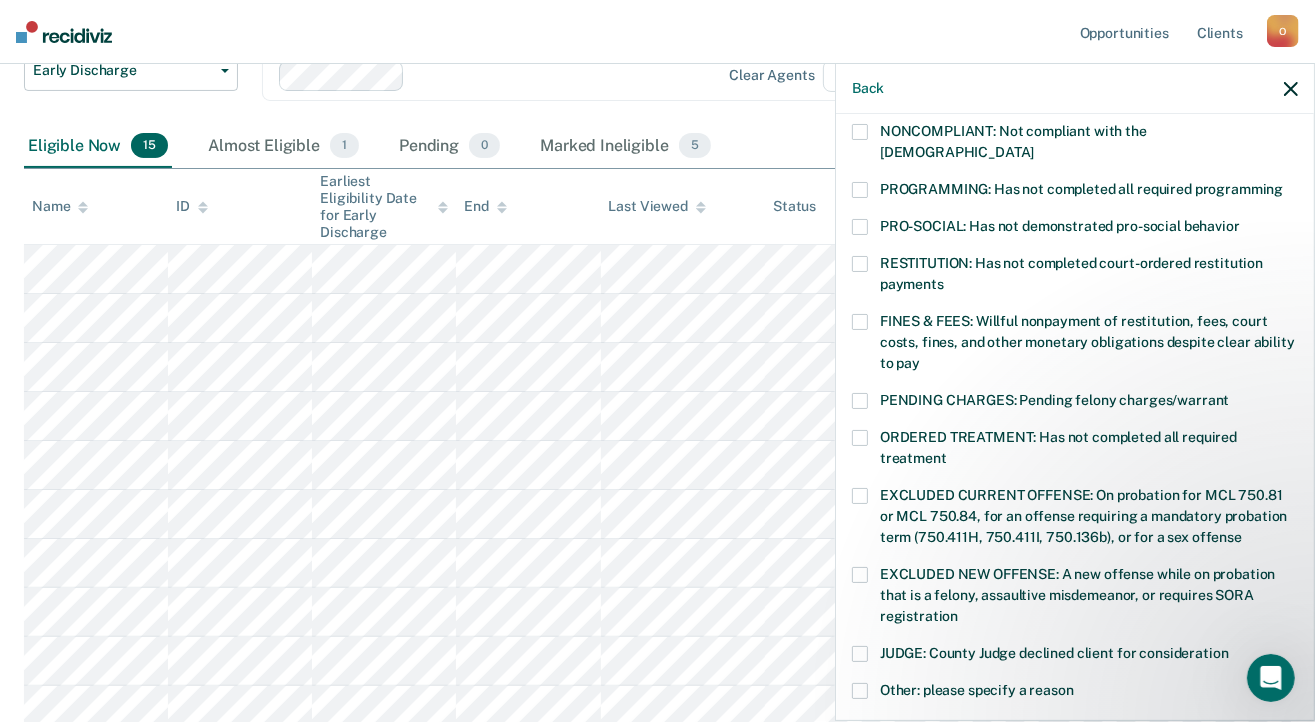 scroll, scrollTop: 495, scrollLeft: 0, axis: vertical 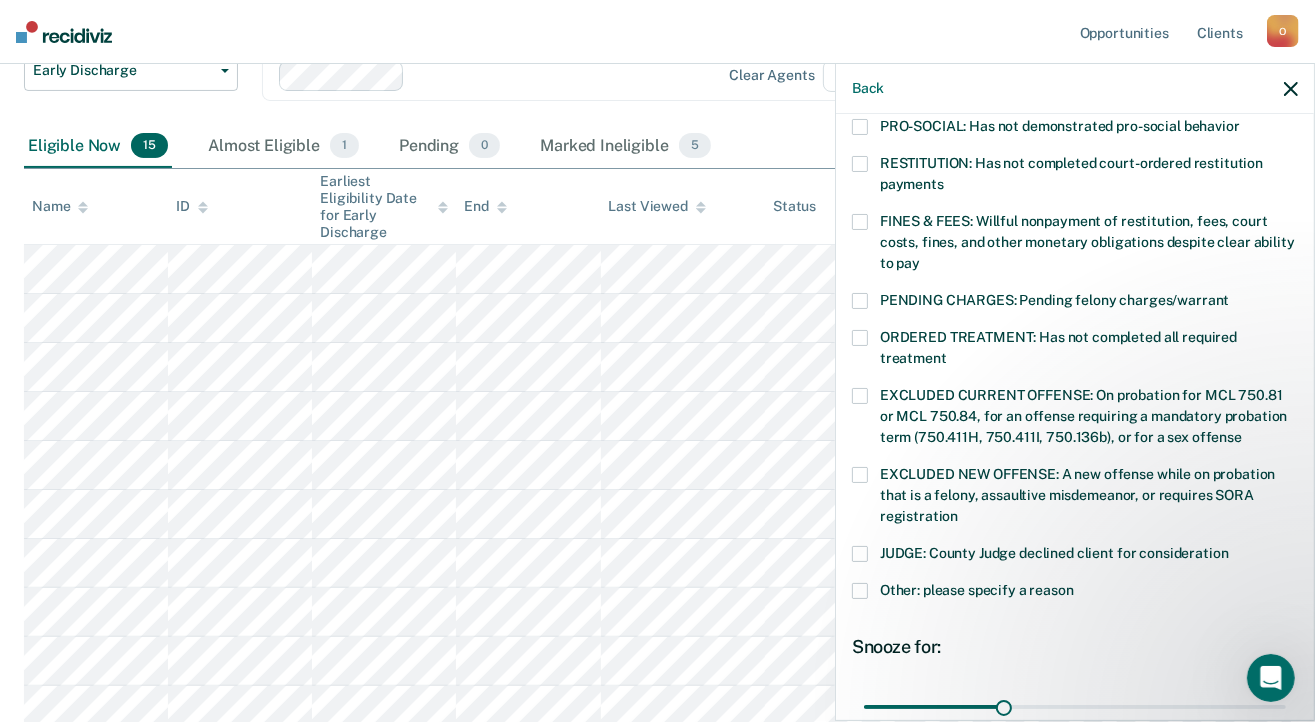 click at bounding box center (860, 164) 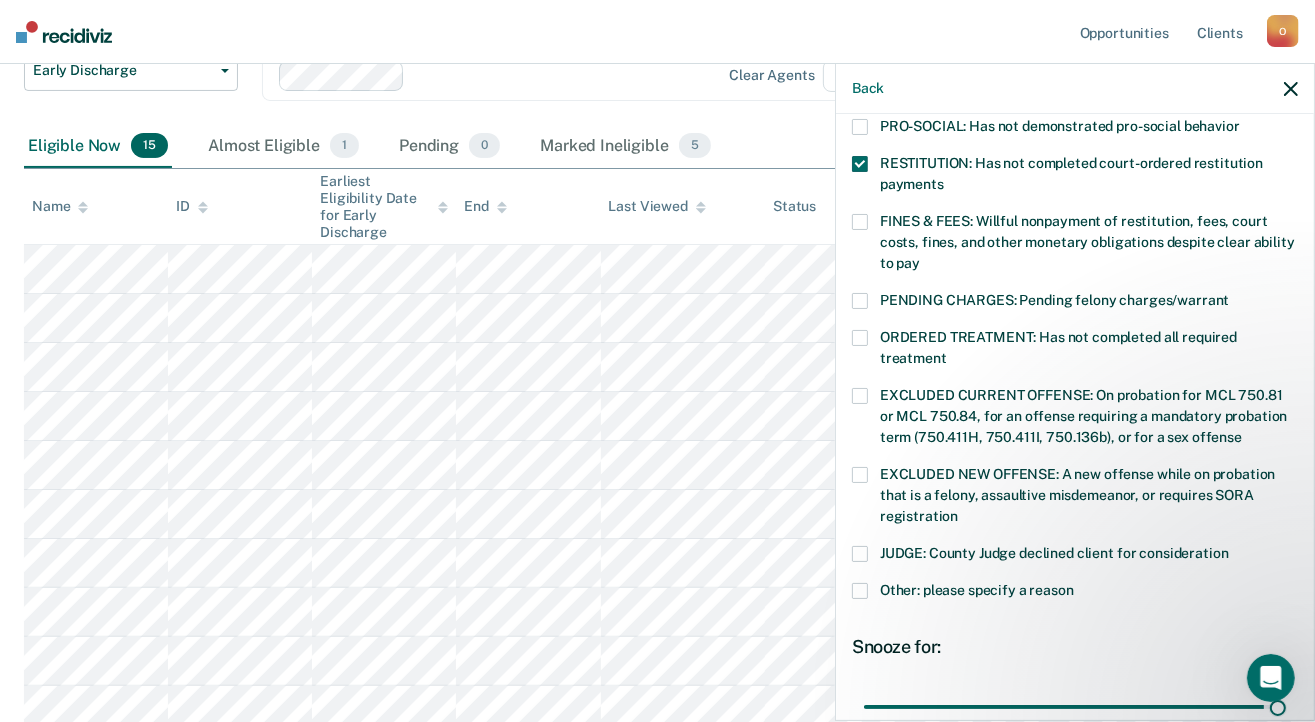 drag, startPoint x: 998, startPoint y: 684, endPoint x: 1311, endPoint y: 663, distance: 313.70367 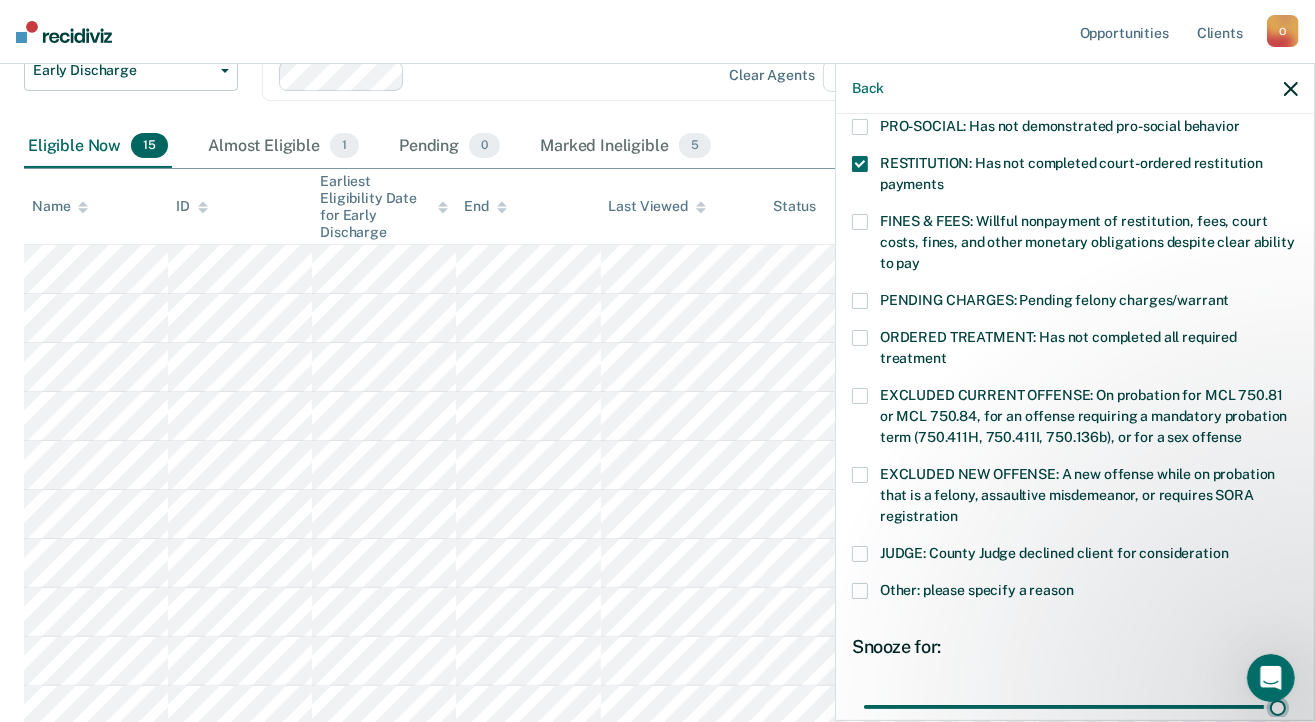 type on "90" 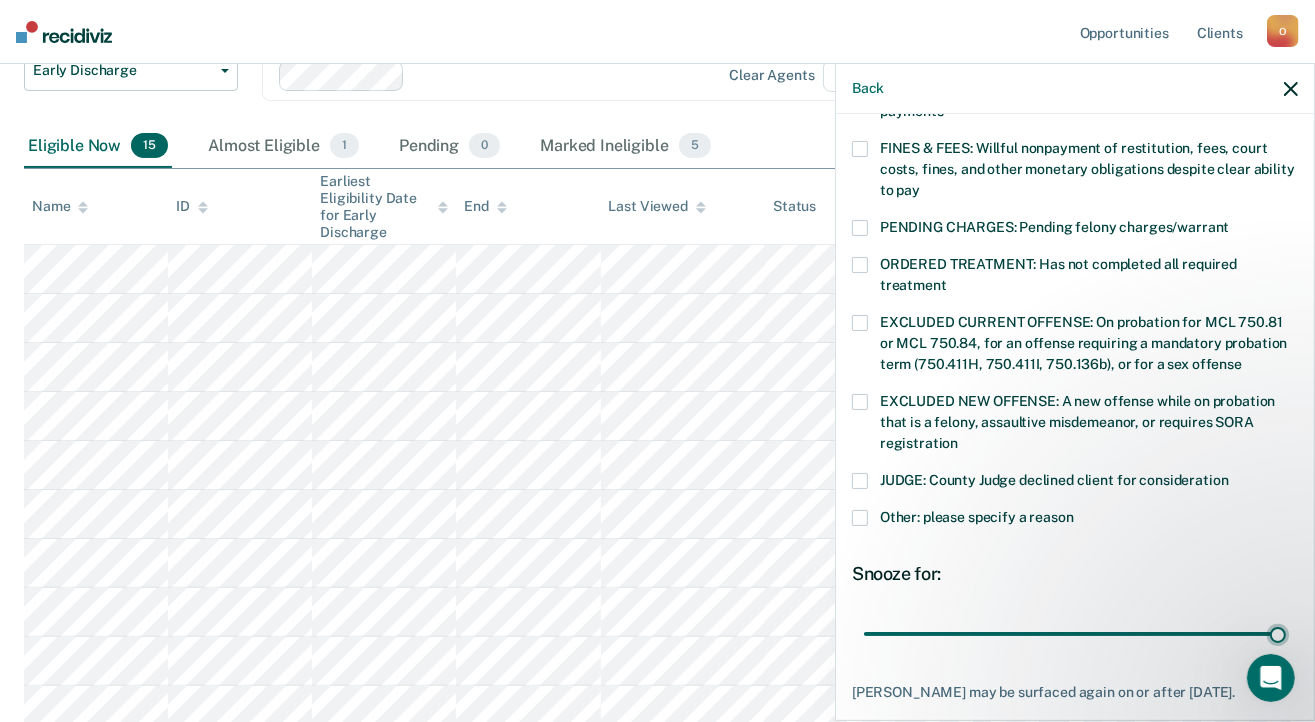 scroll, scrollTop: 654, scrollLeft: 0, axis: vertical 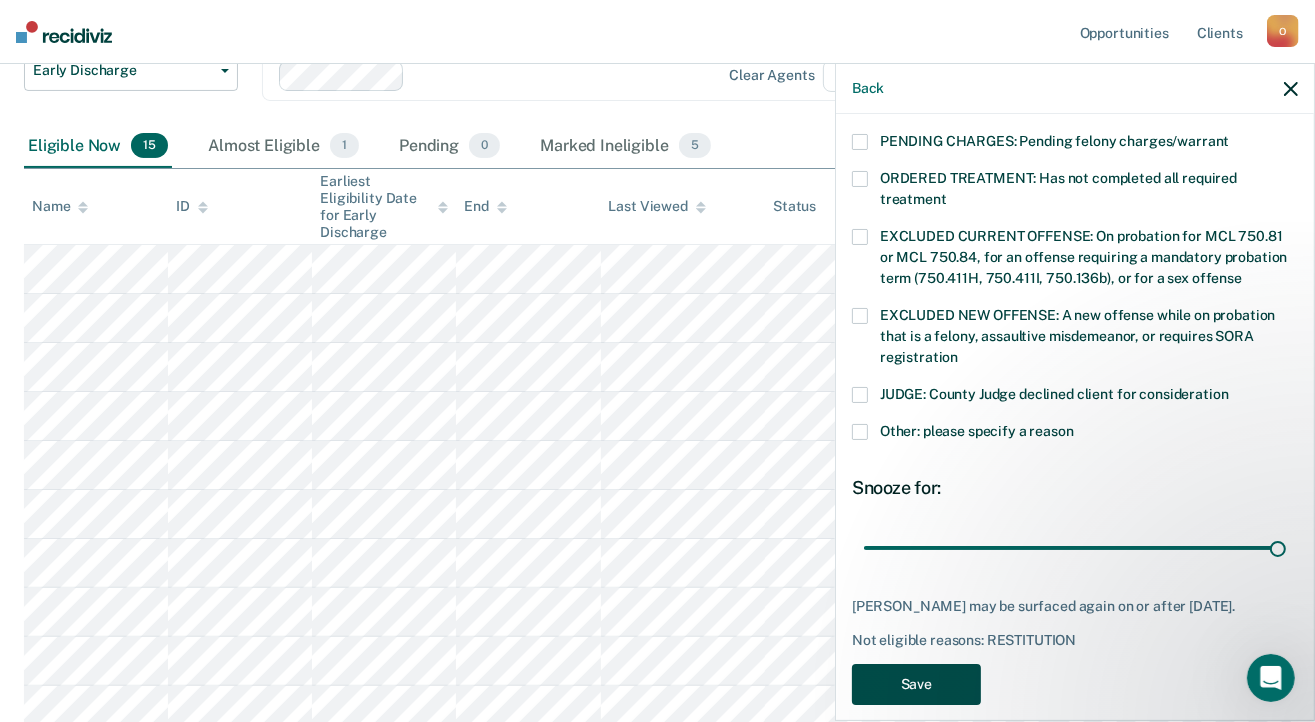 click on "Save" at bounding box center [916, 684] 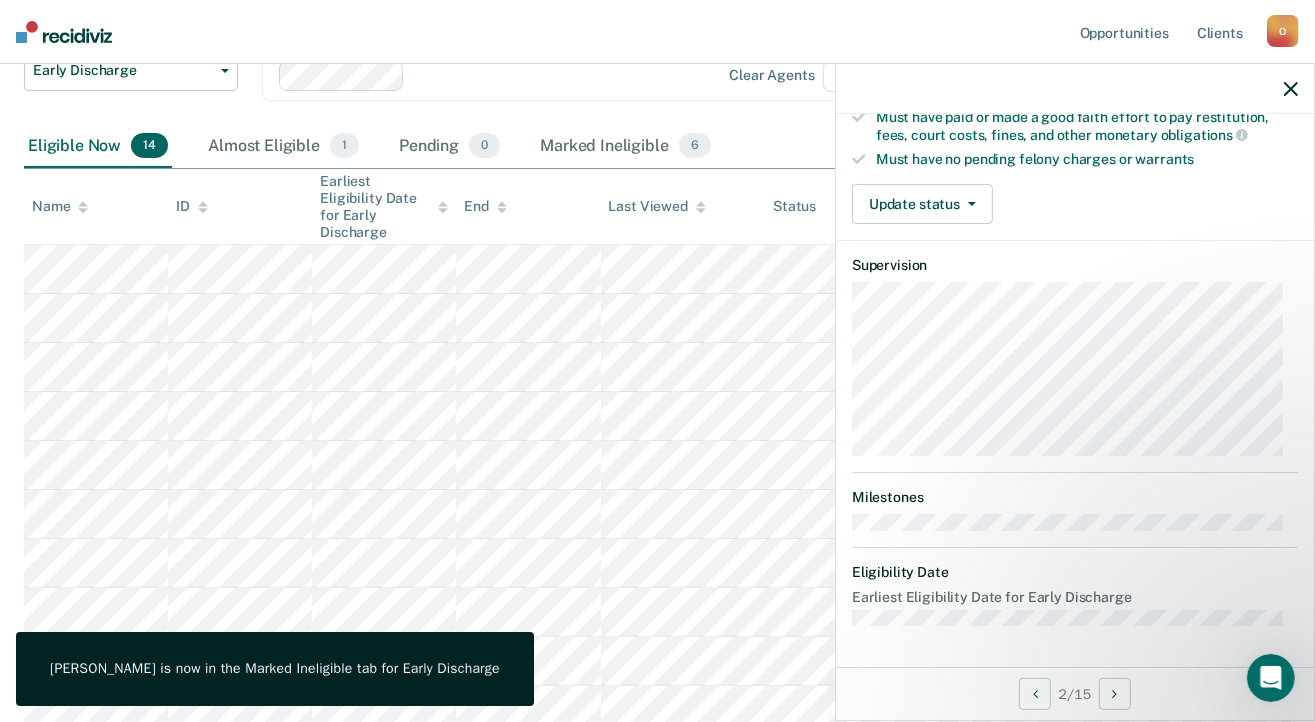 scroll, scrollTop: 395, scrollLeft: 0, axis: vertical 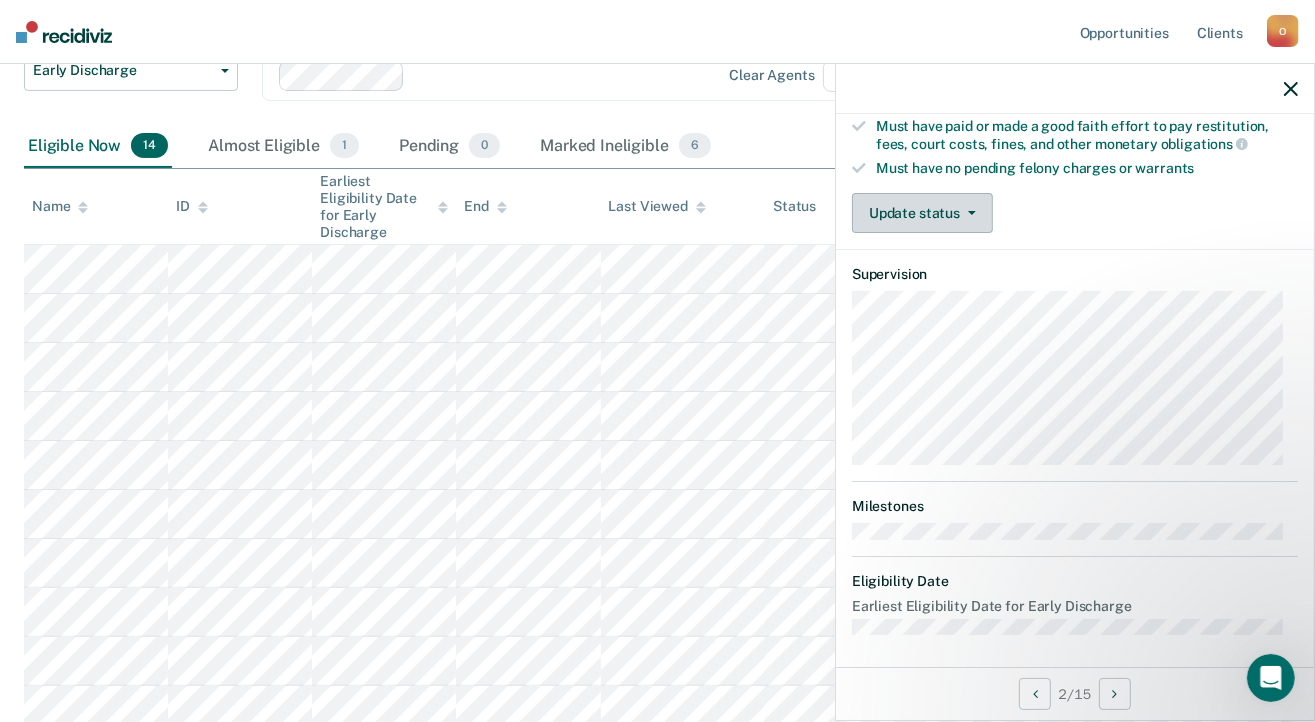 click on "Update status" at bounding box center [922, 213] 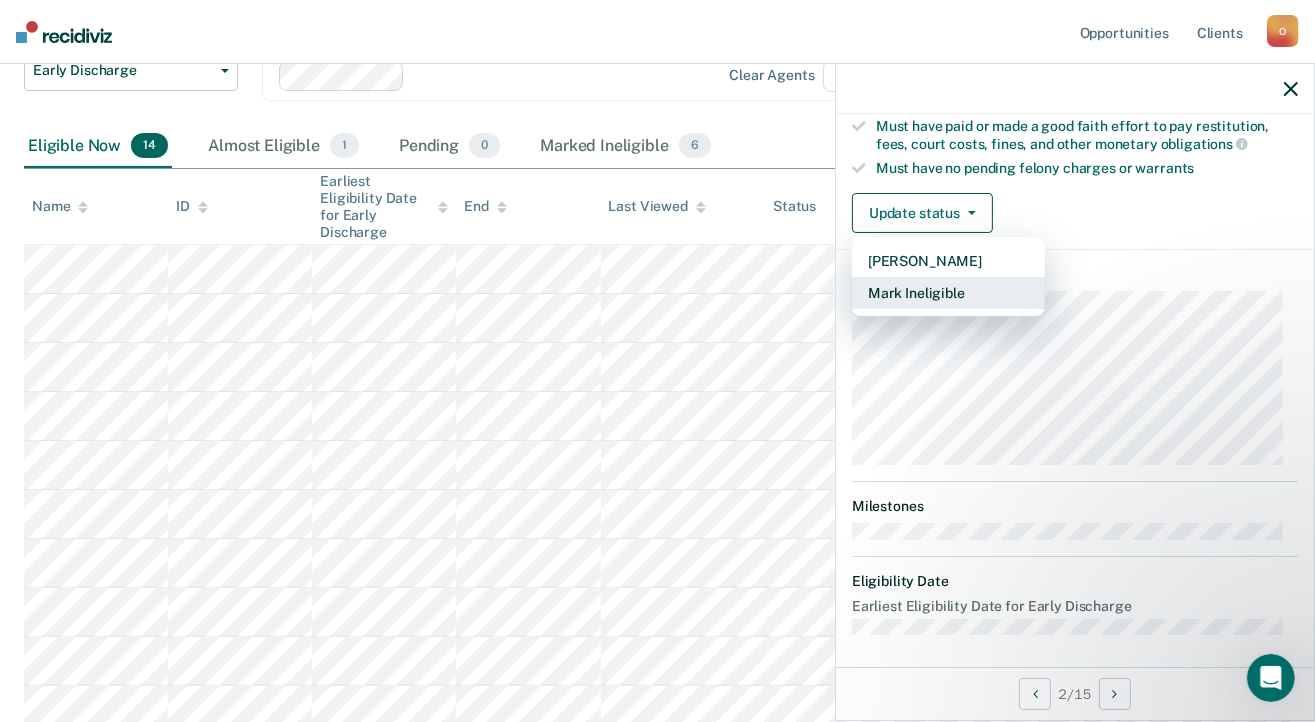 click on "Mark Ineligible" at bounding box center [948, 293] 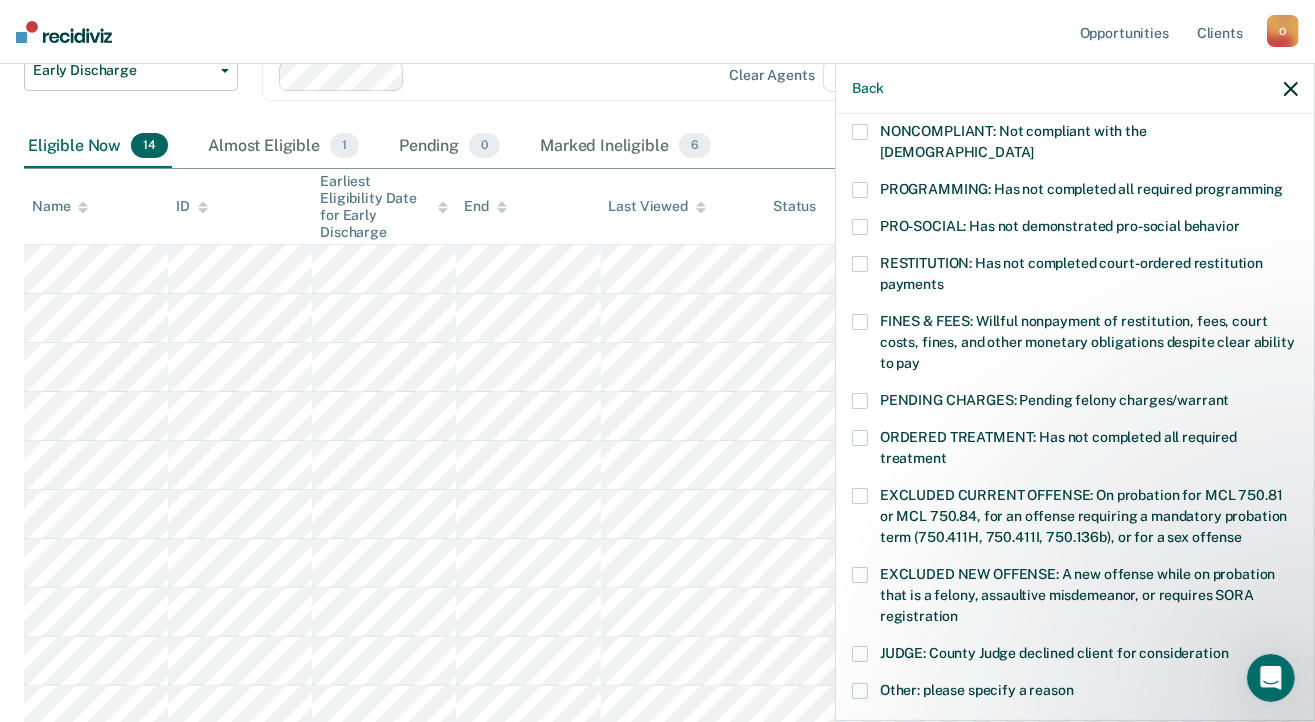 click at bounding box center (860, 496) 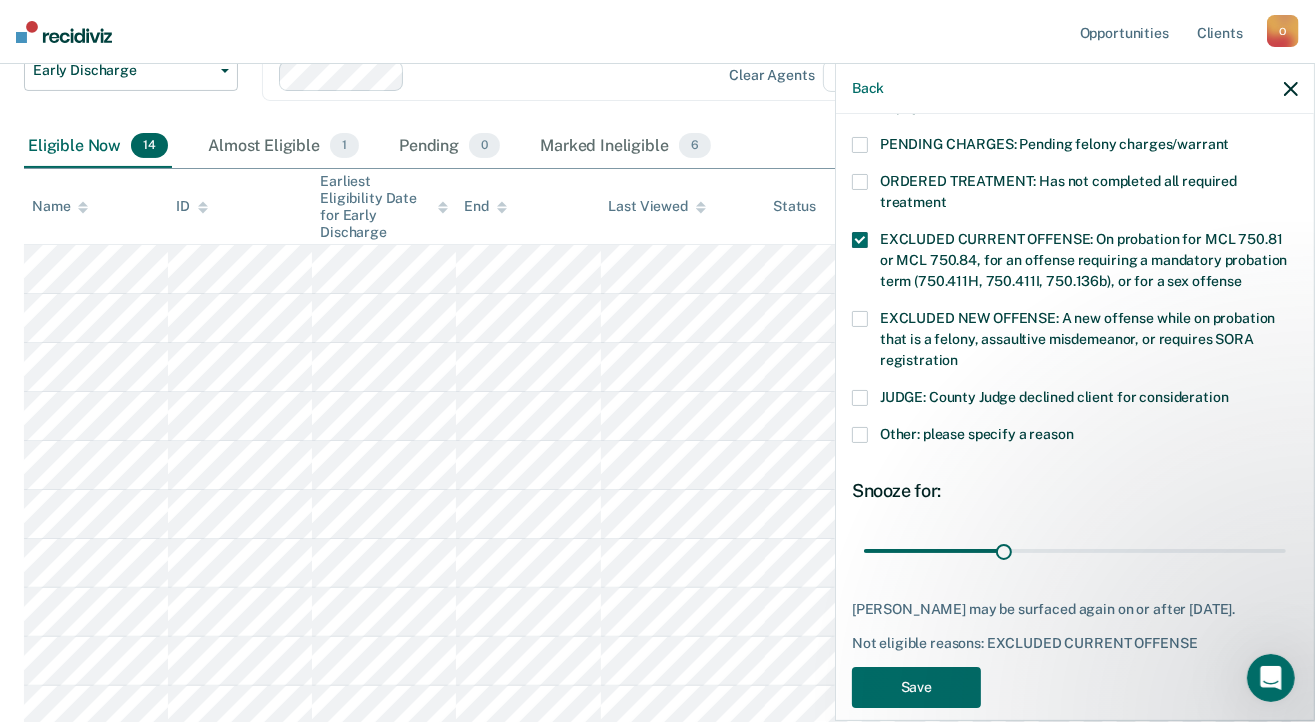 scroll, scrollTop: 654, scrollLeft: 0, axis: vertical 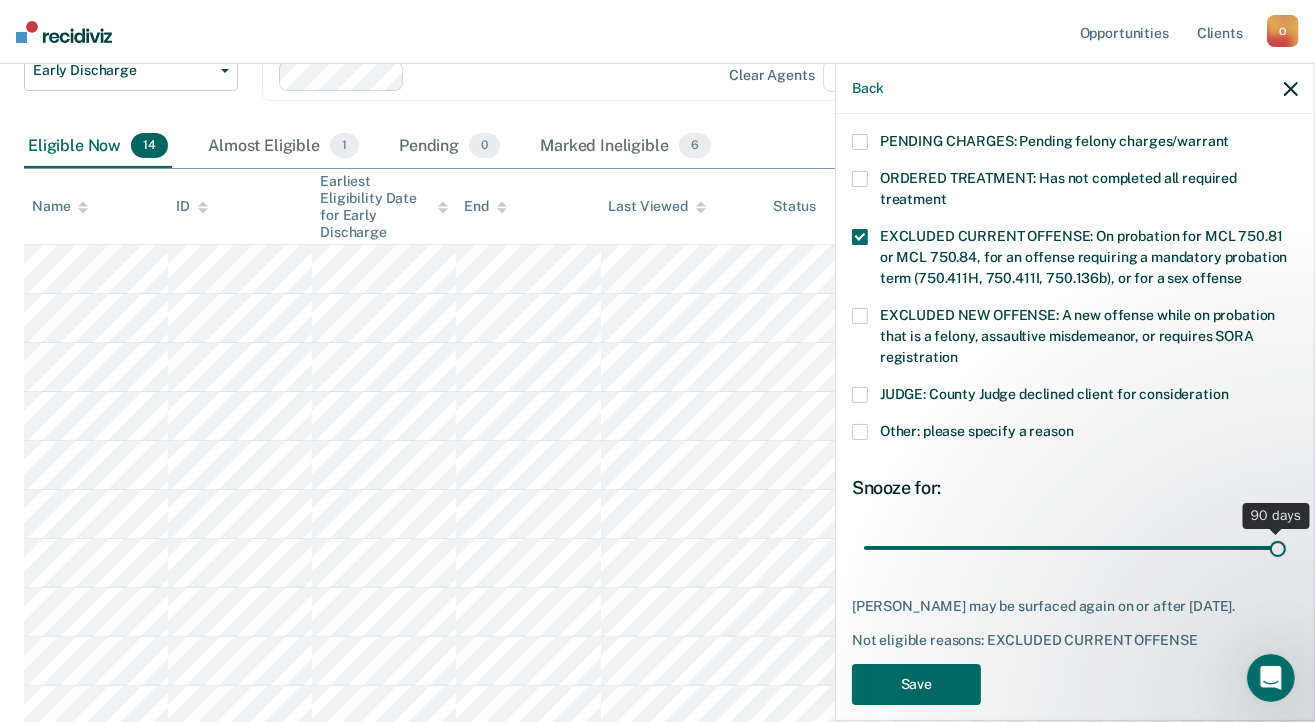 drag, startPoint x: 993, startPoint y: 522, endPoint x: 1319, endPoint y: 520, distance: 326.00613 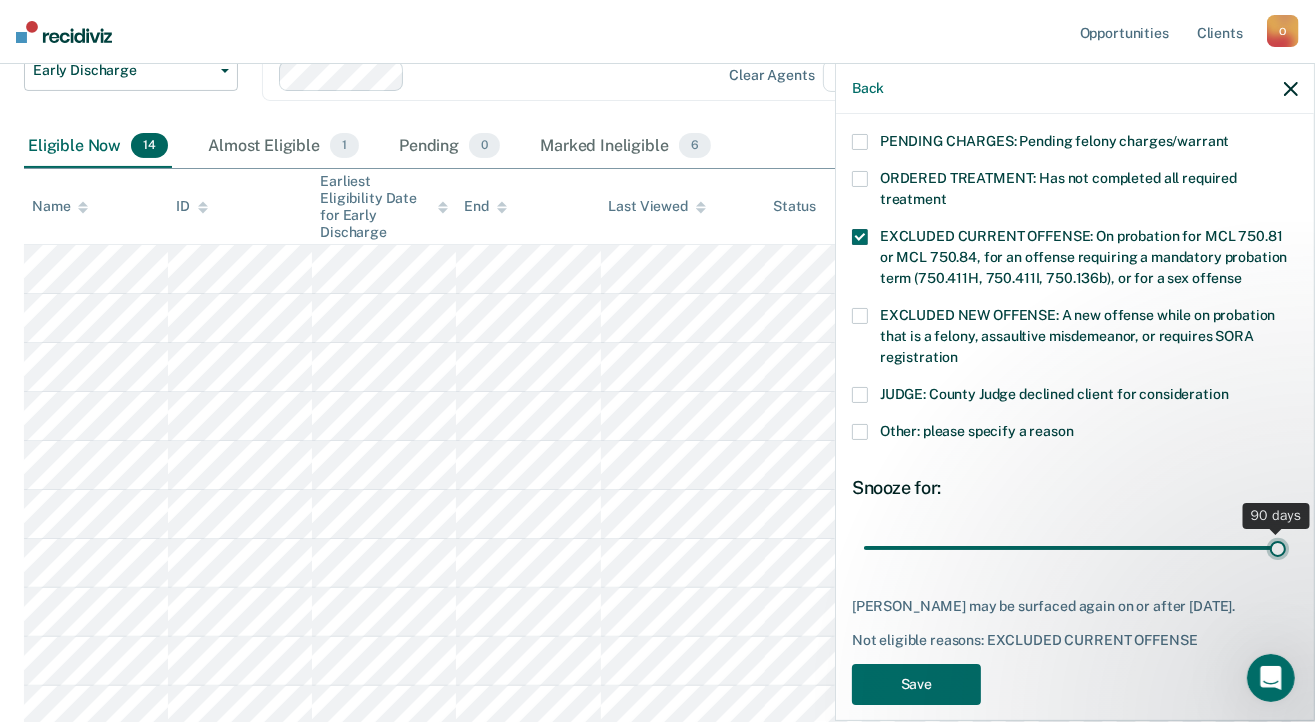 type on "90" 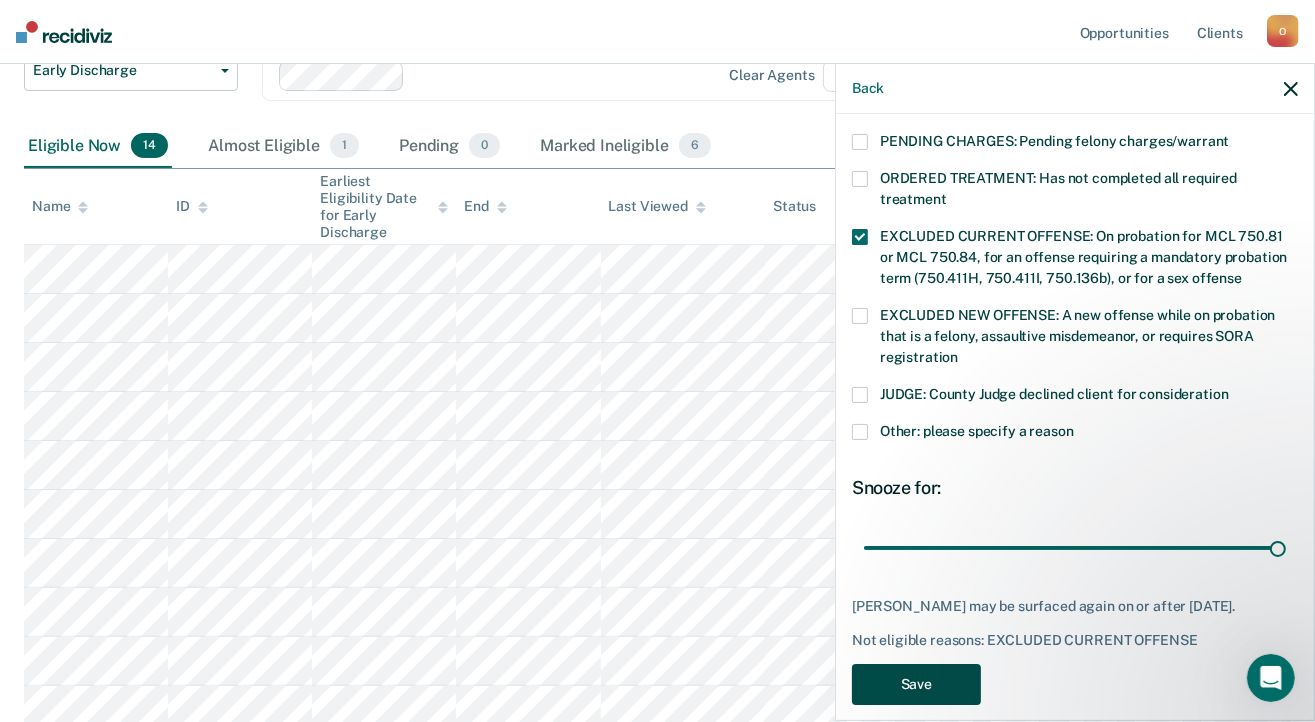 click on "Save" at bounding box center (916, 684) 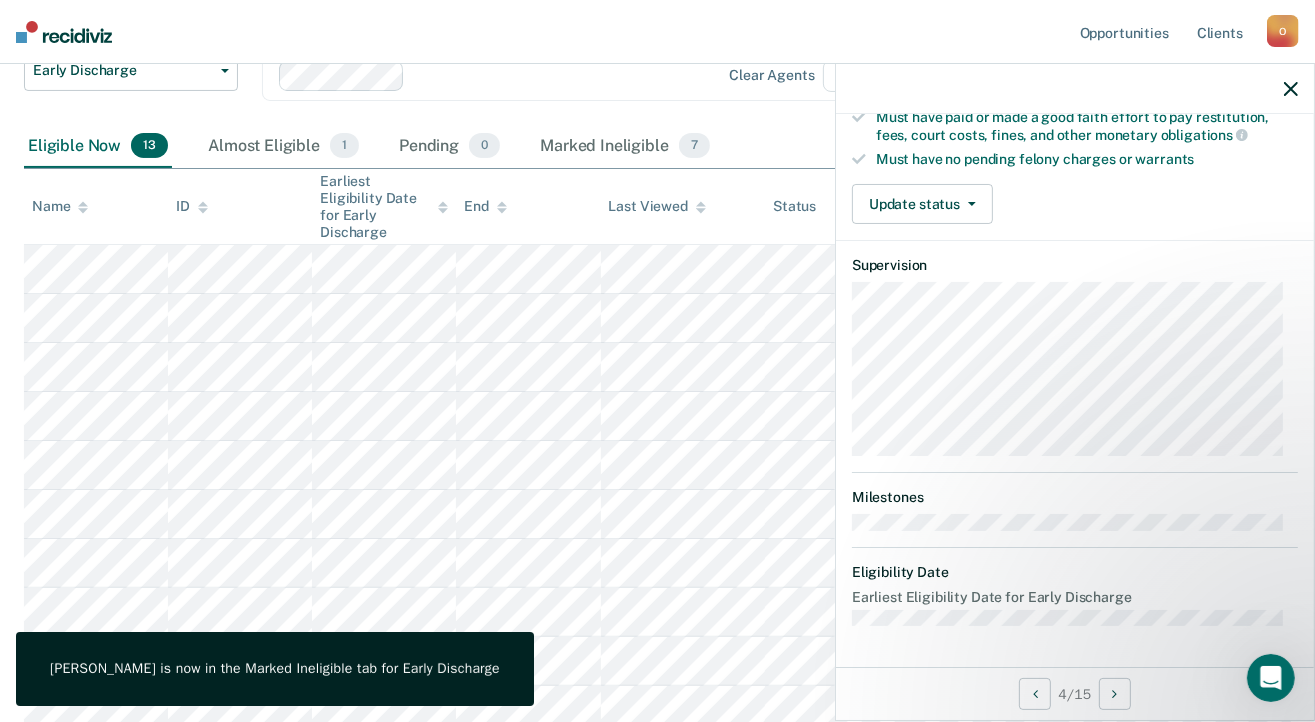 scroll, scrollTop: 395, scrollLeft: 0, axis: vertical 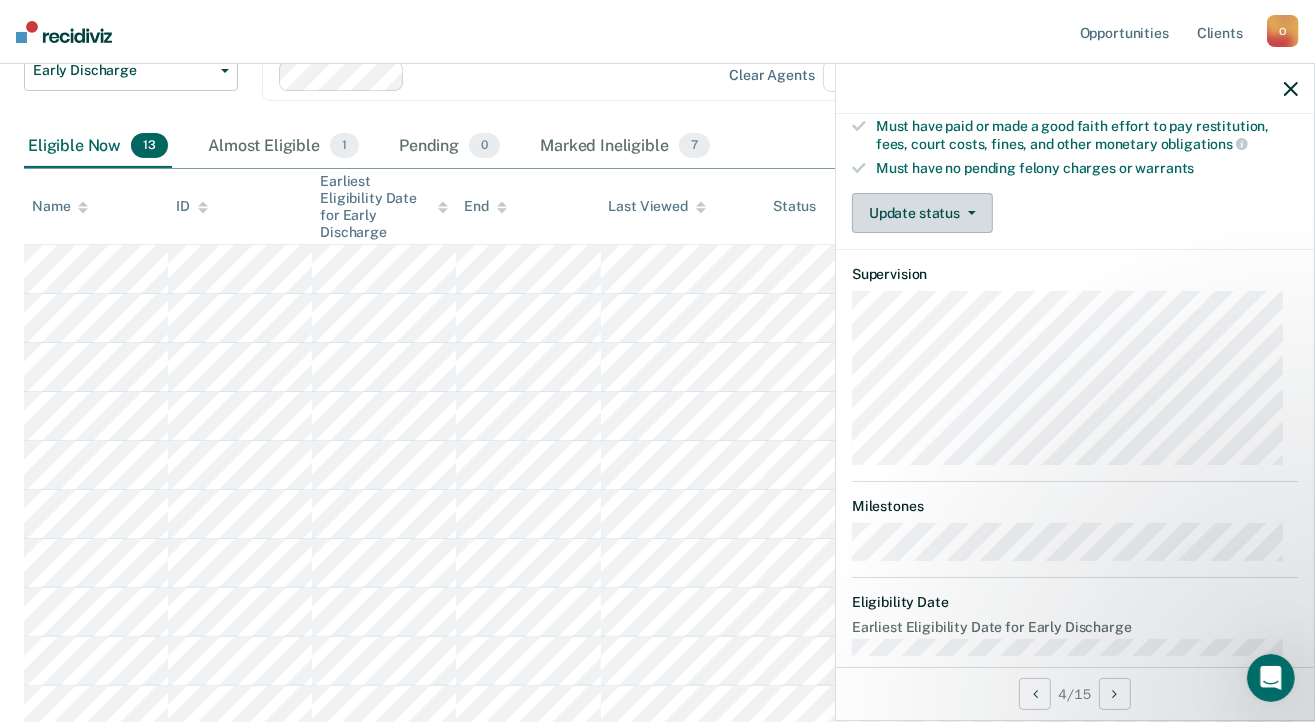 click on "Update status" at bounding box center [922, 213] 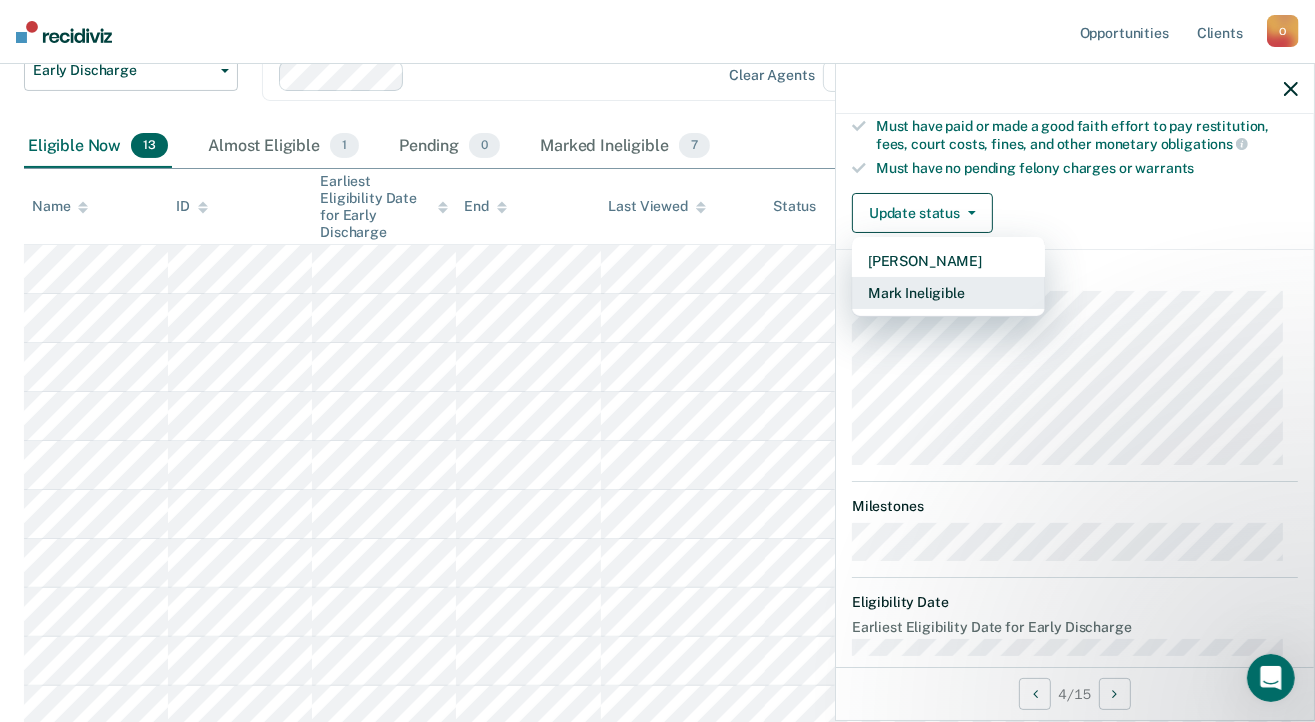 click on "Mark Ineligible" at bounding box center (948, 293) 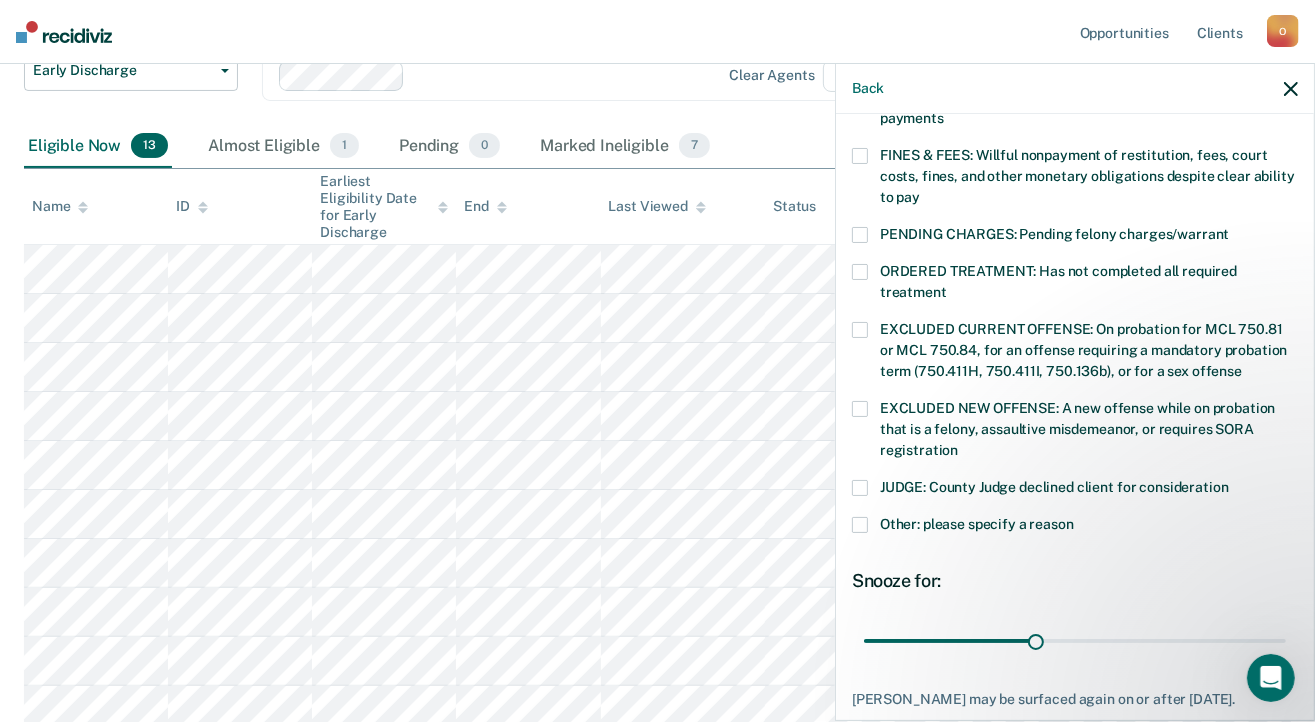scroll, scrollTop: 595, scrollLeft: 0, axis: vertical 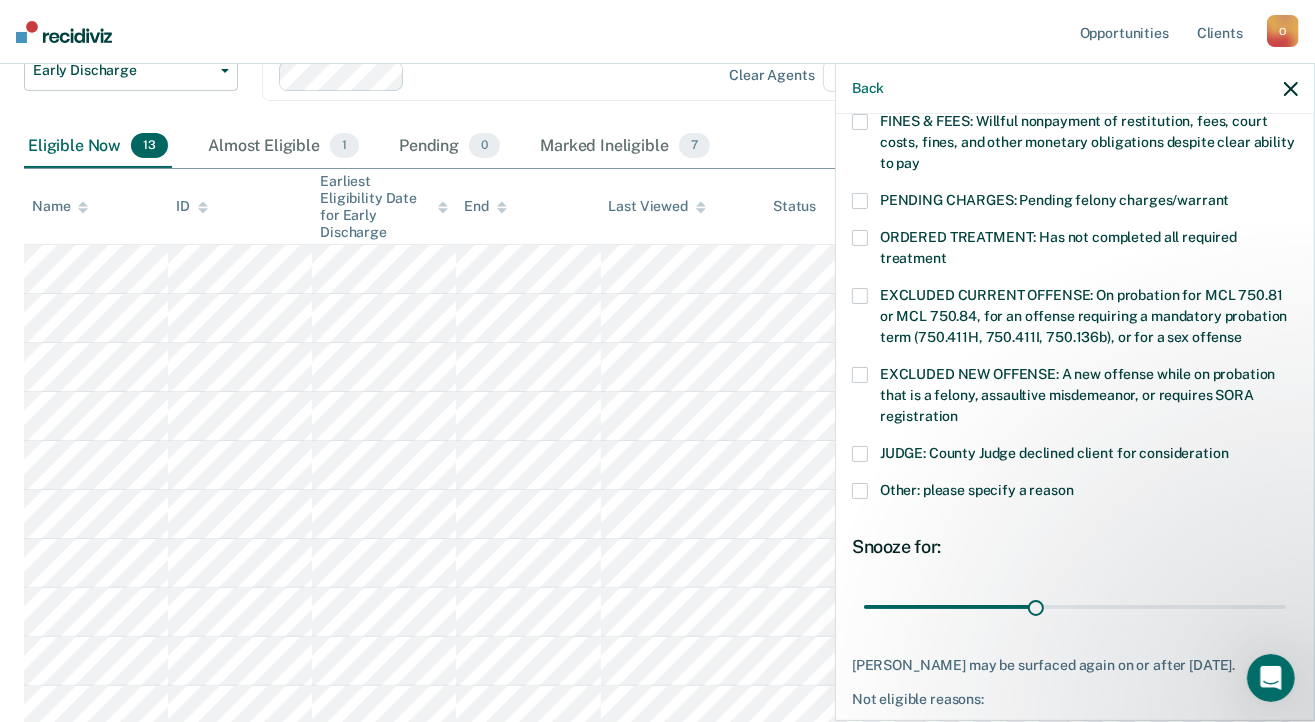 click on "Other: please specify a reason" at bounding box center (1075, 493) 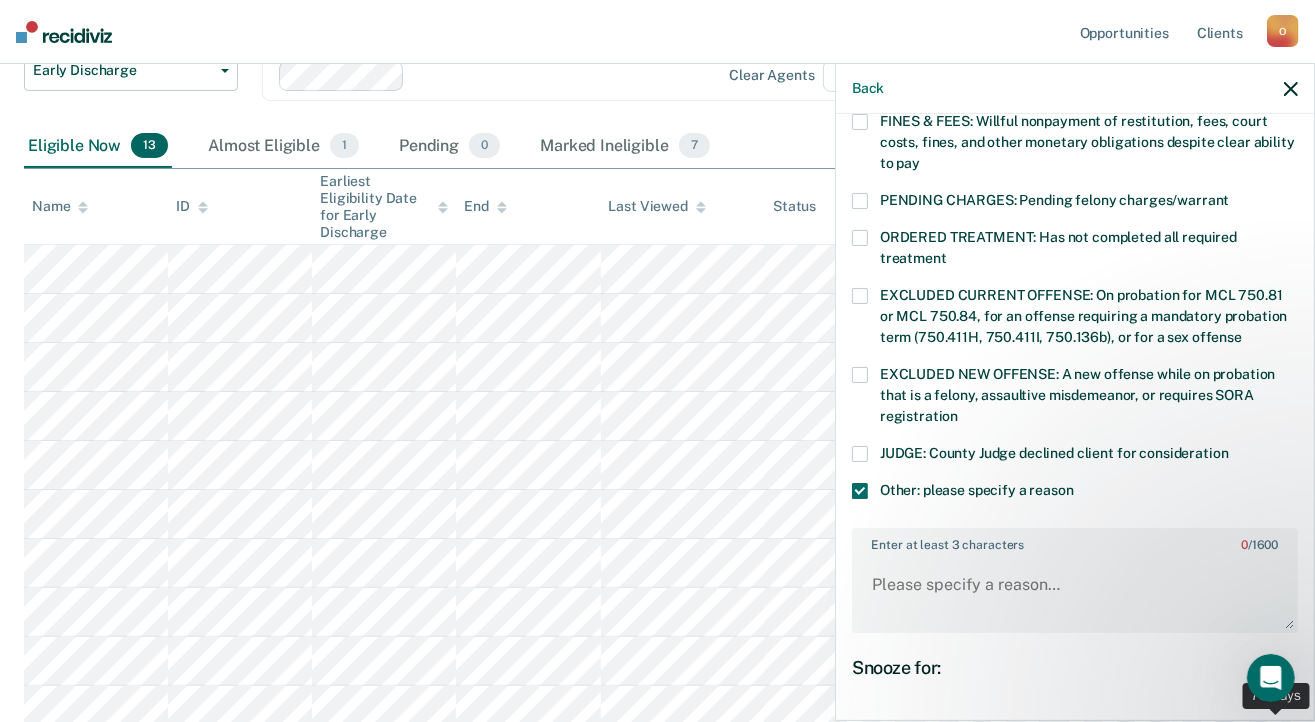drag, startPoint x: 1031, startPoint y: 701, endPoint x: 1390, endPoint y: 713, distance: 359.2005 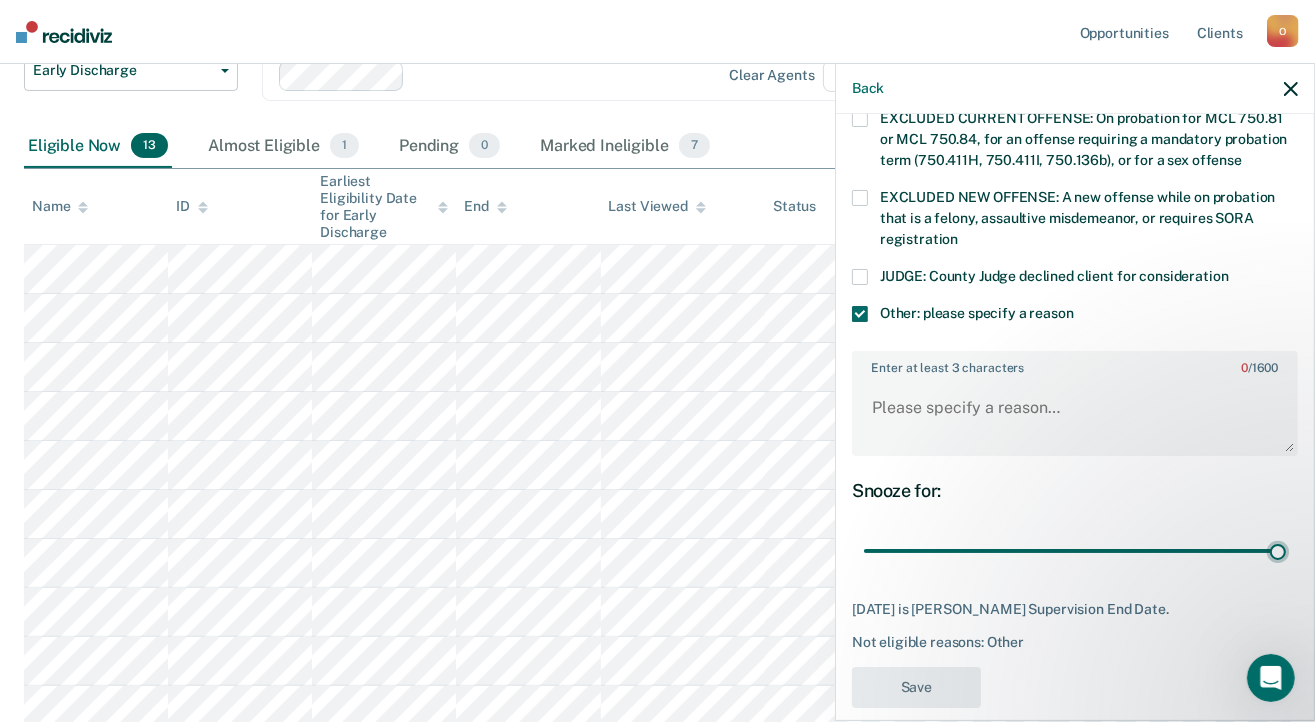 scroll, scrollTop: 773, scrollLeft: 0, axis: vertical 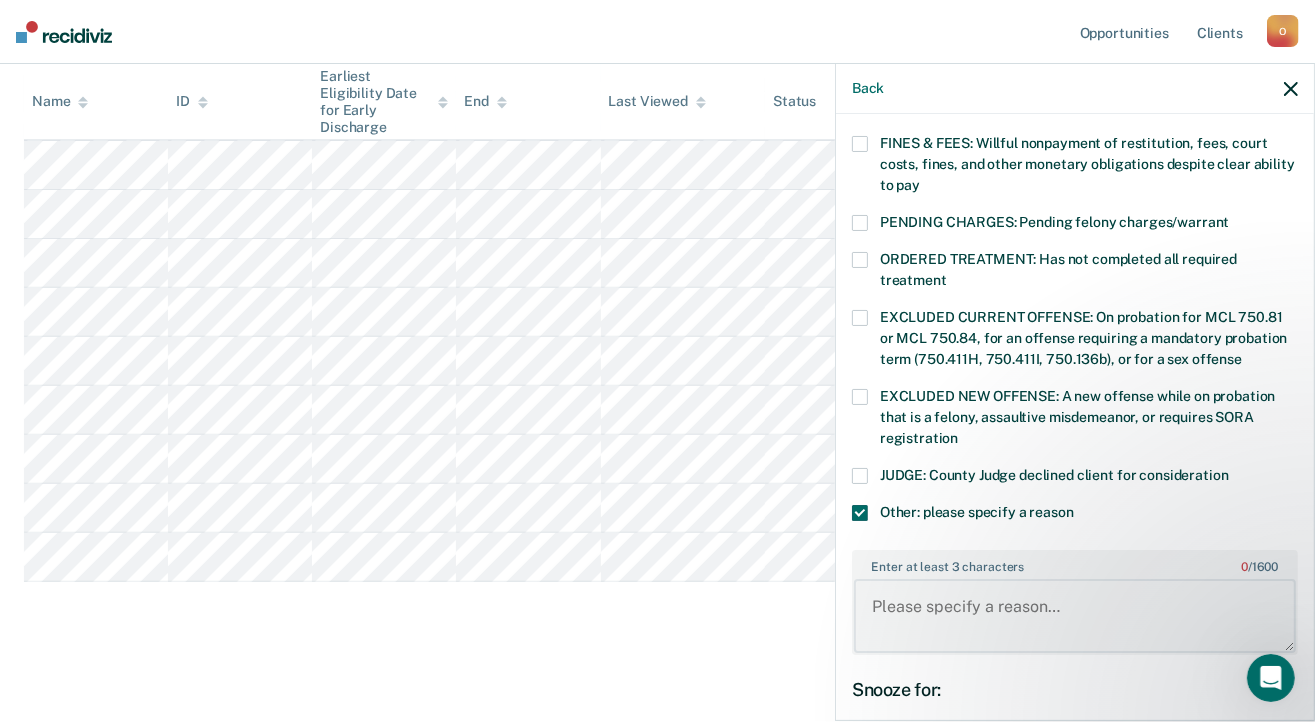 click on "Enter at least 3 characters 0  /  1600" at bounding box center [1075, 616] 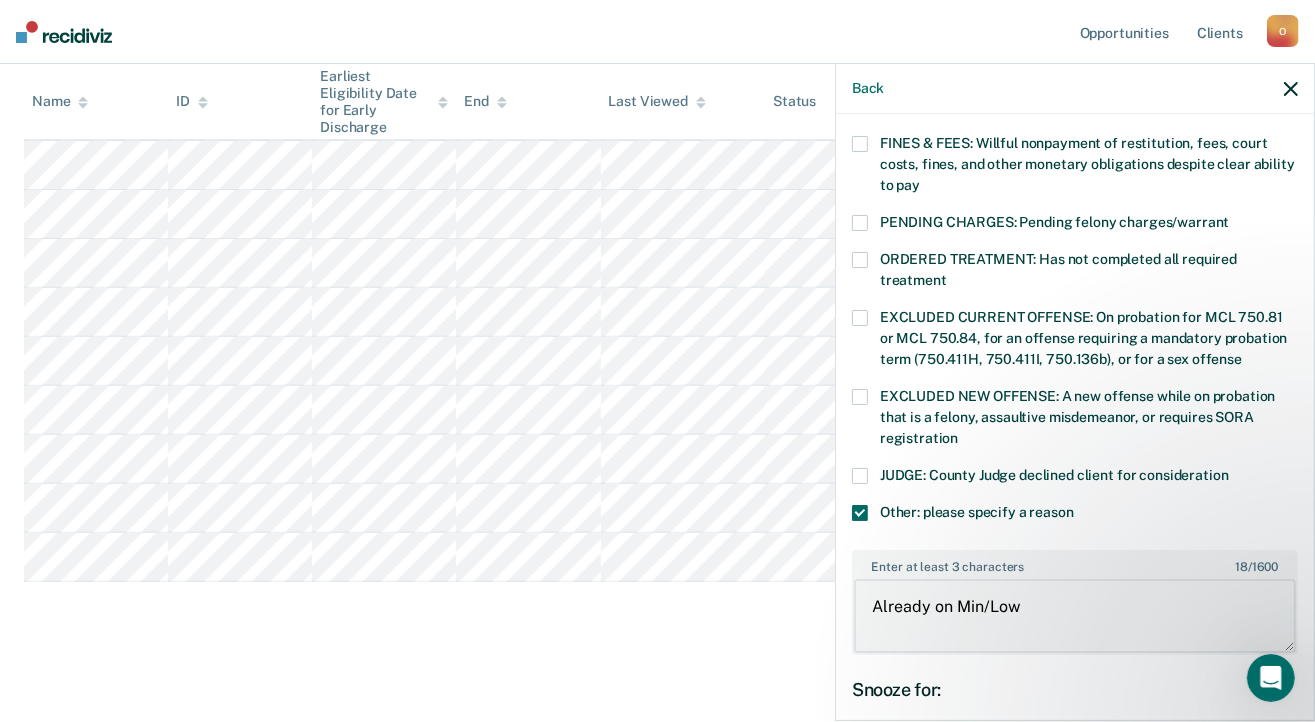 drag, startPoint x: 1016, startPoint y: 577, endPoint x: 881, endPoint y: 583, distance: 135.13327 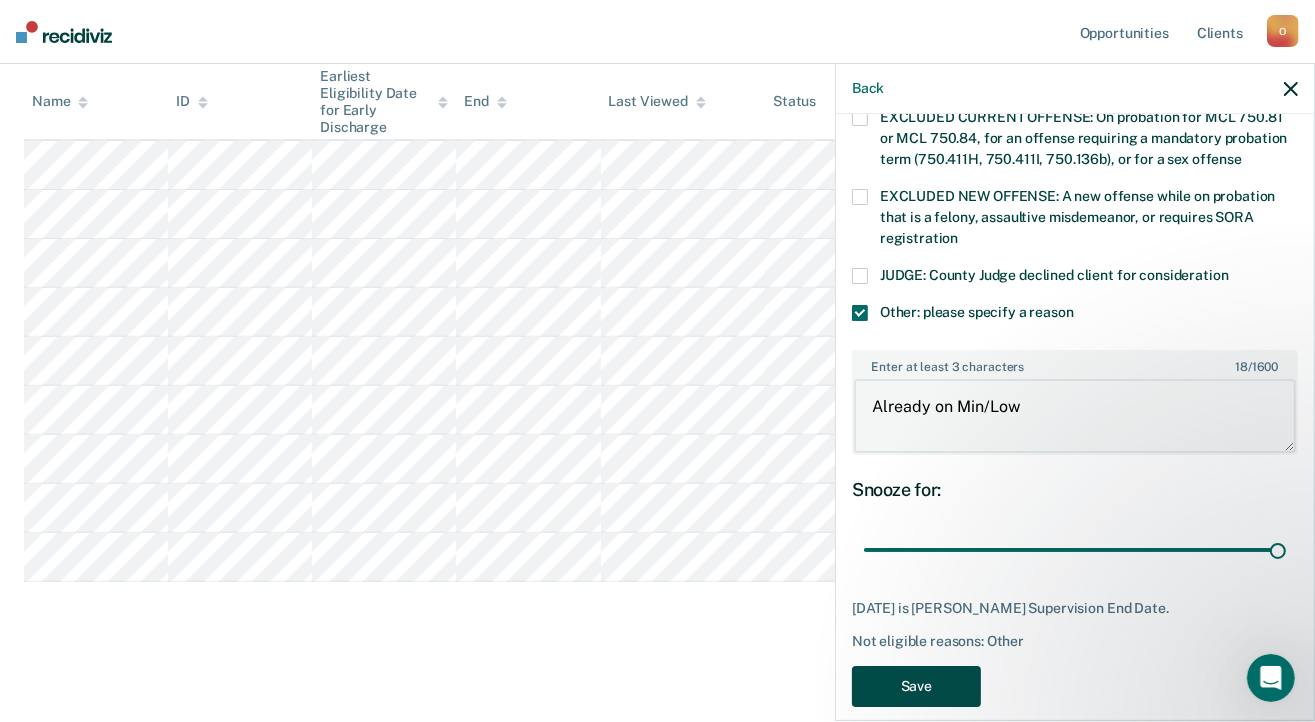 type on "Already on Min/Low" 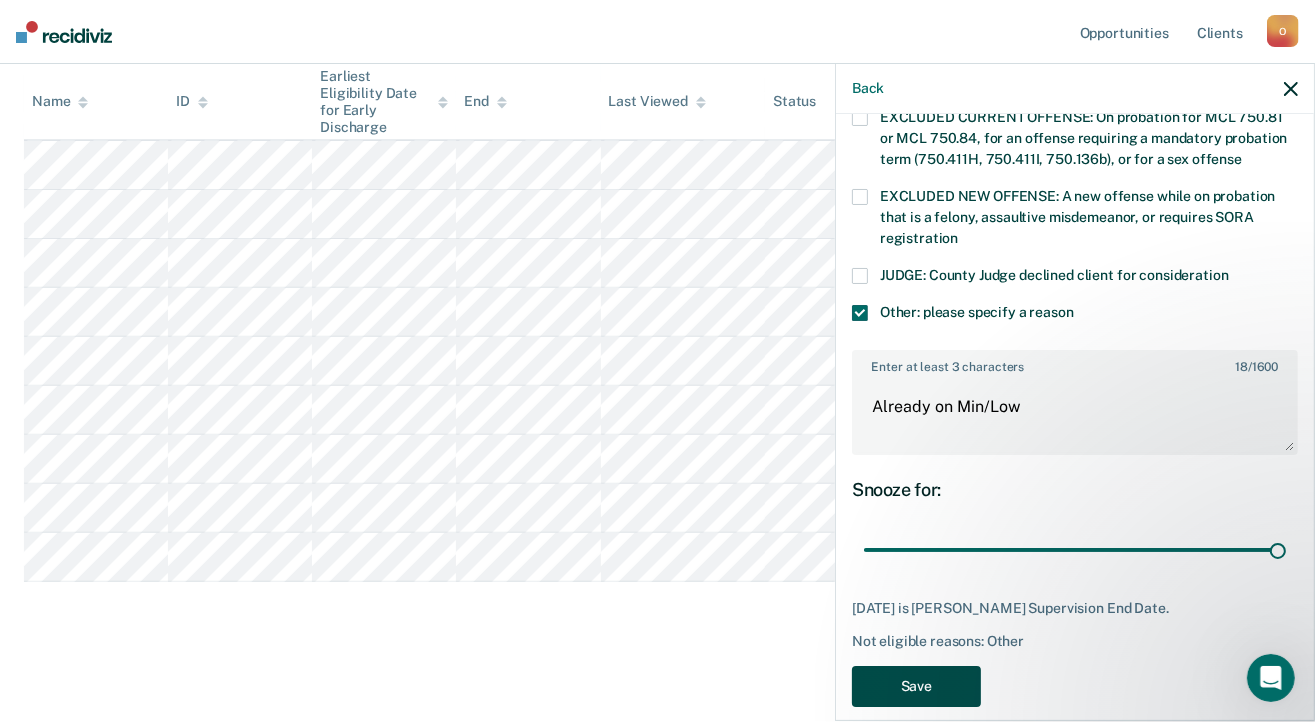 click on "Save" at bounding box center (916, 686) 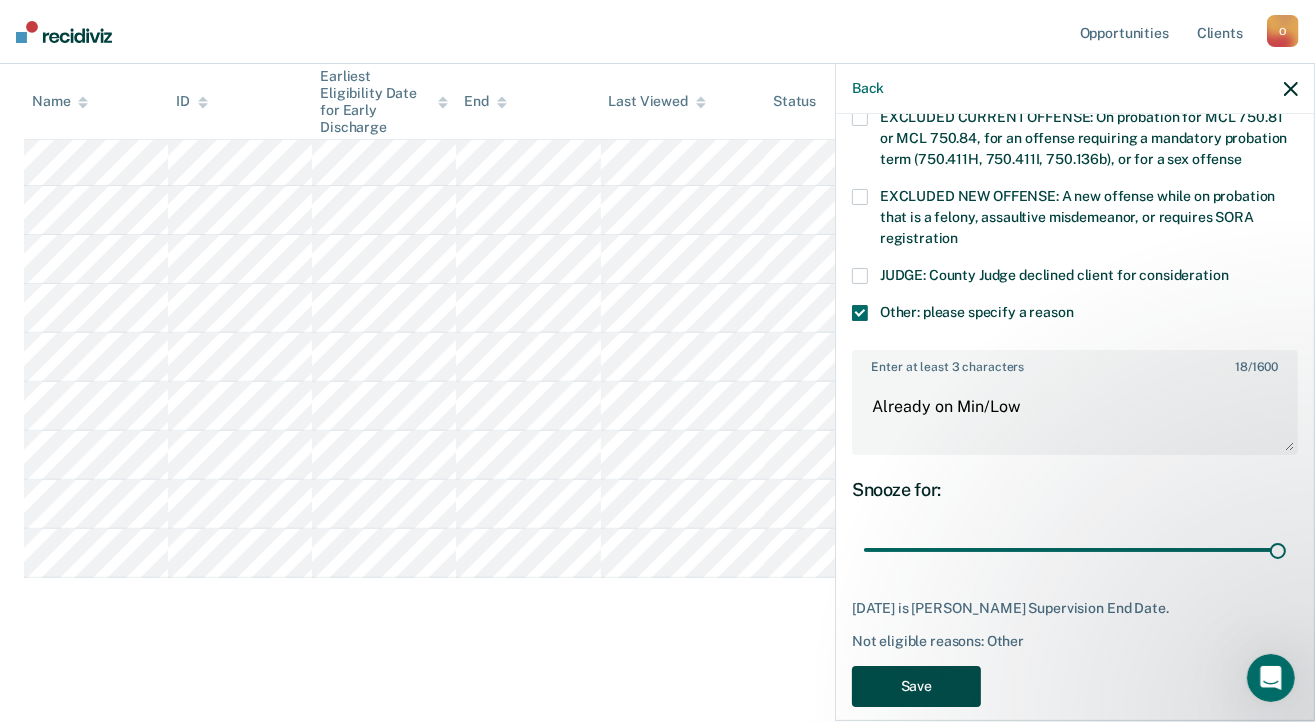 scroll, scrollTop: 508, scrollLeft: 0, axis: vertical 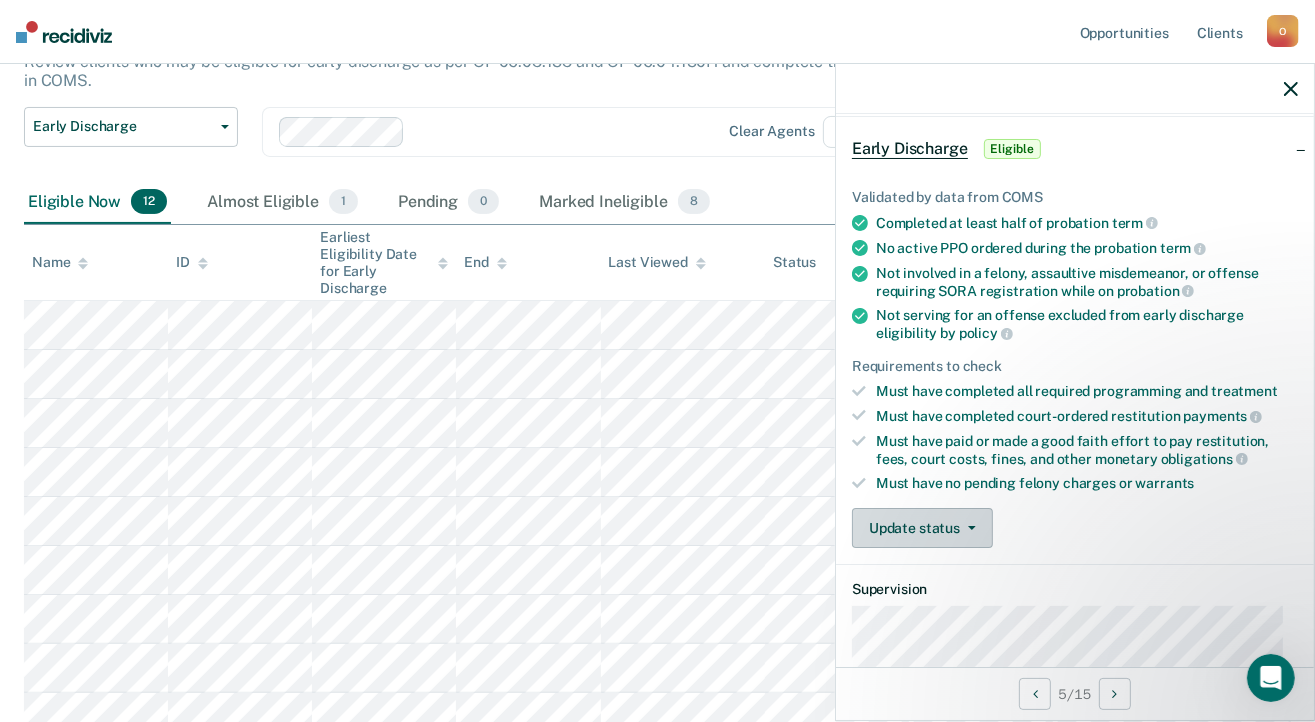 click on "Update status" at bounding box center [922, 528] 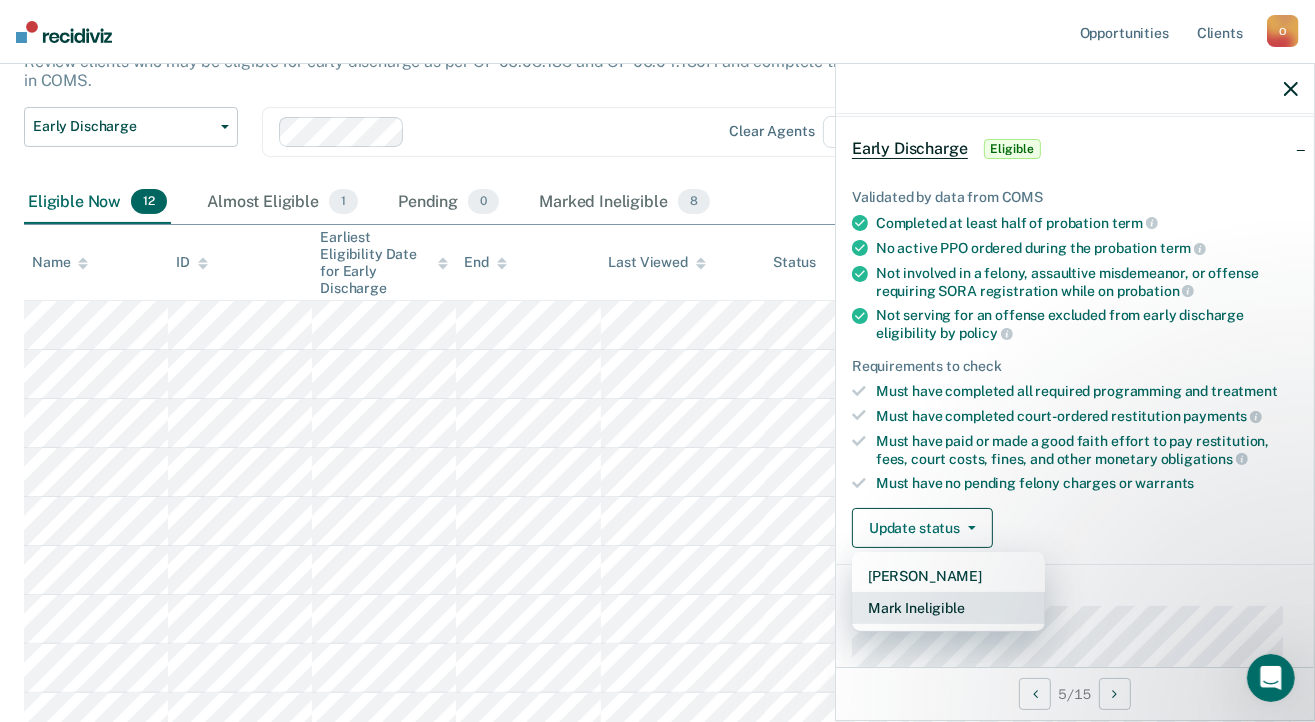 click on "Mark Ineligible" at bounding box center (948, 608) 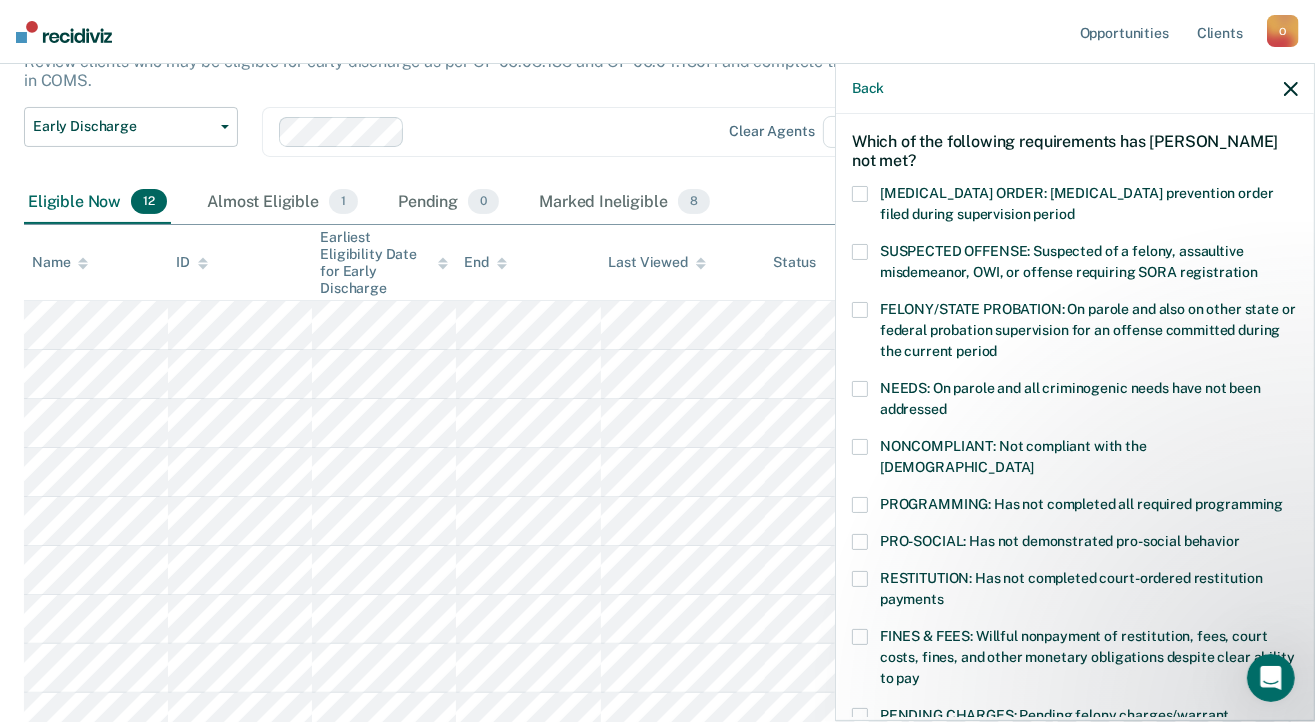 scroll, scrollTop: 0, scrollLeft: 0, axis: both 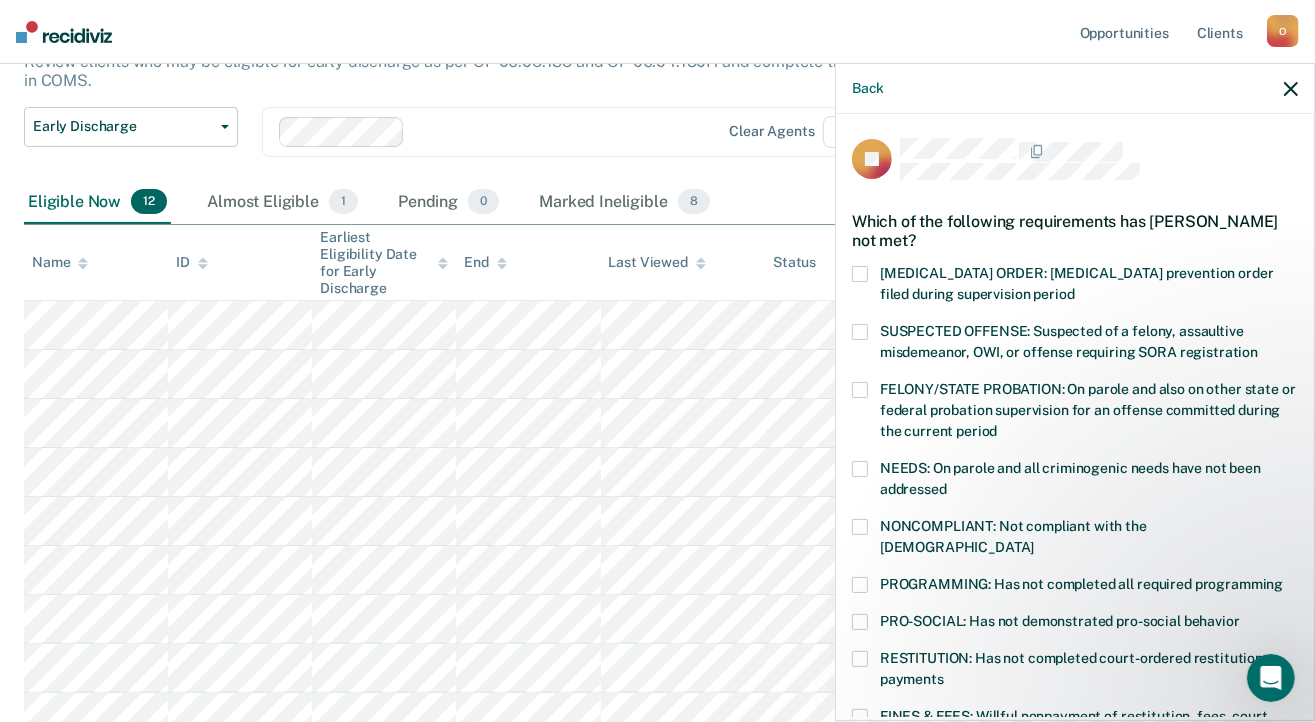 drag, startPoint x: 861, startPoint y: 638, endPoint x: 877, endPoint y: 632, distance: 17.088007 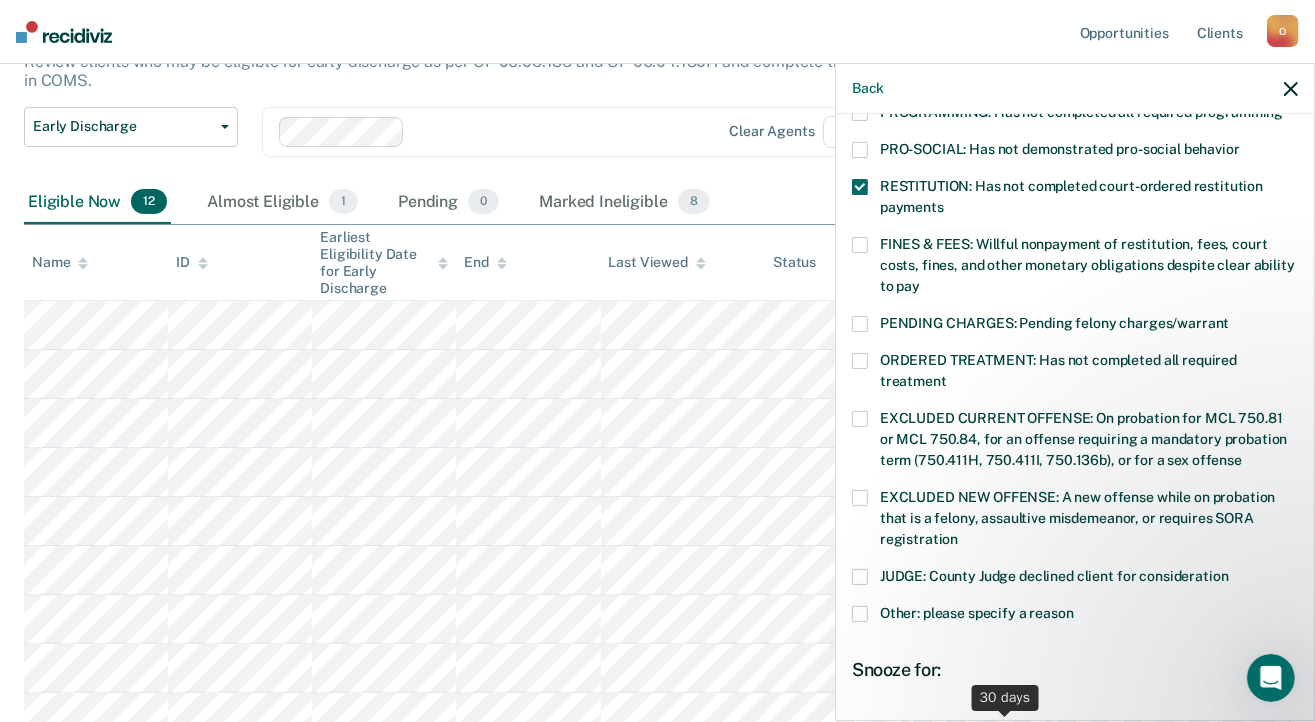 scroll, scrollTop: 654, scrollLeft: 0, axis: vertical 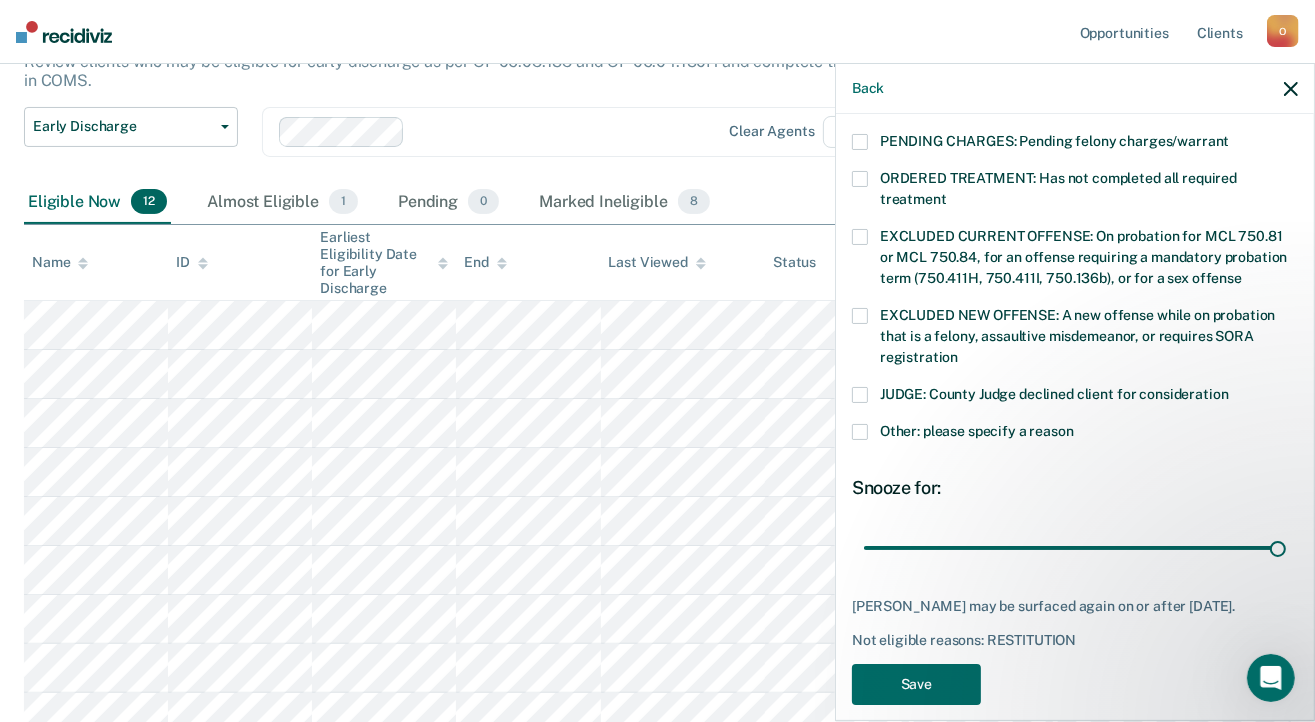 drag, startPoint x: 999, startPoint y: 520, endPoint x: 1286, endPoint y: 544, distance: 288.00174 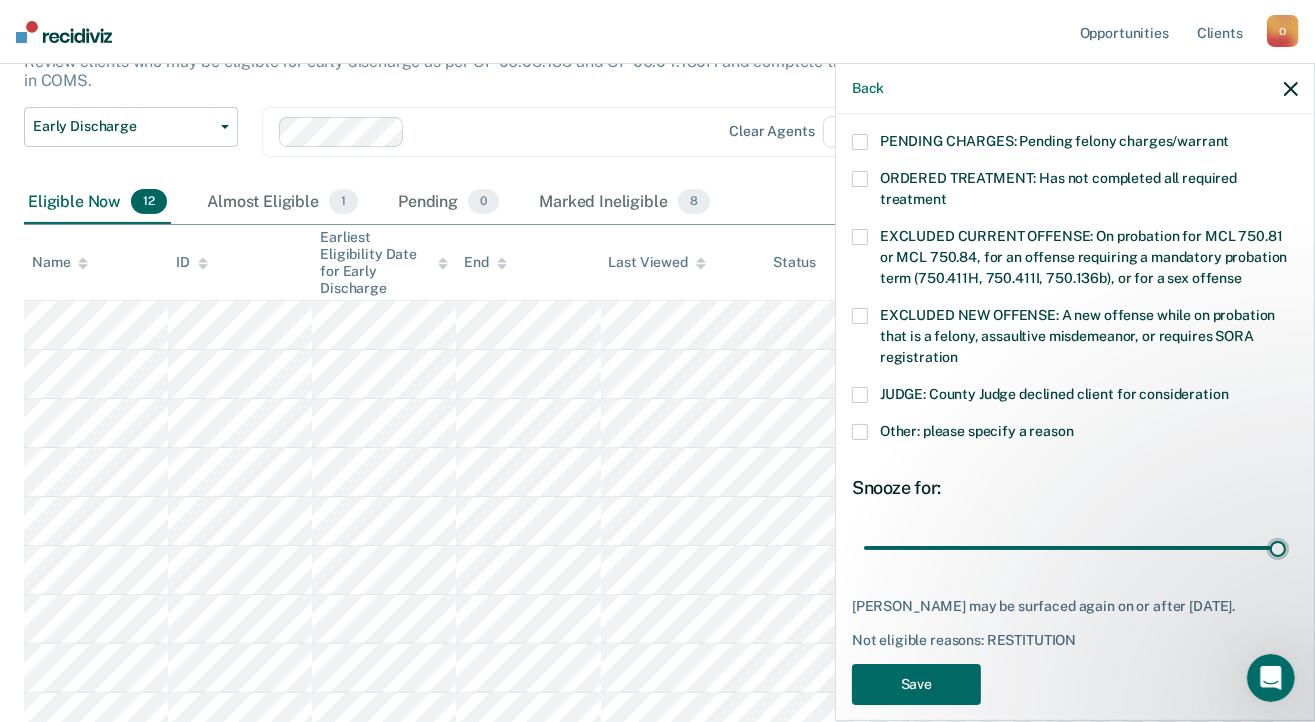 type on "90" 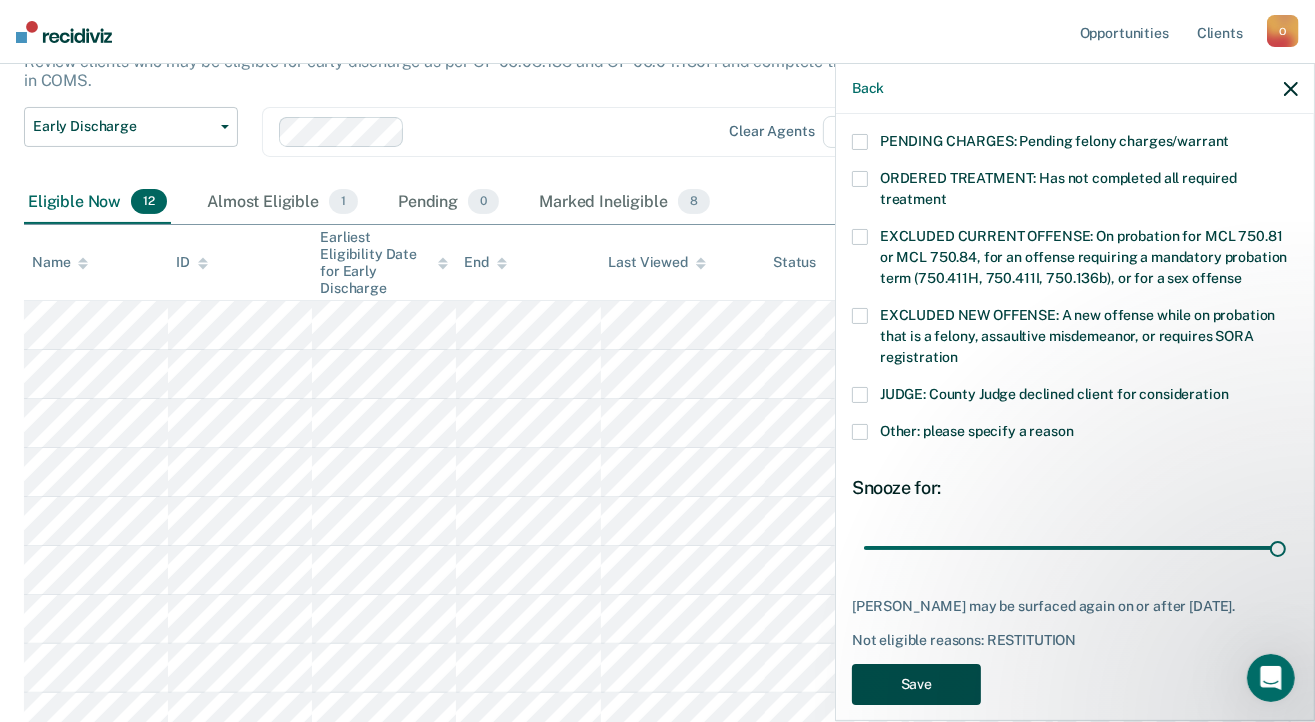 click on "Save" at bounding box center (916, 684) 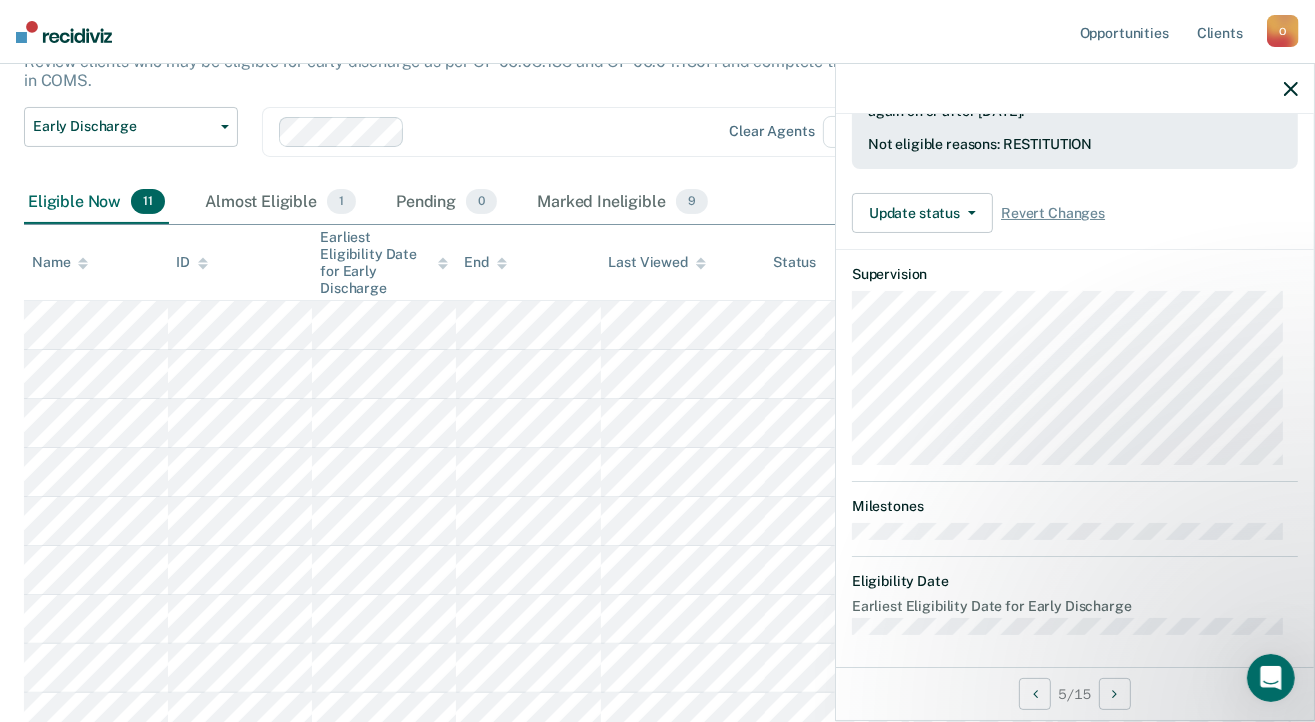 scroll, scrollTop: 395, scrollLeft: 0, axis: vertical 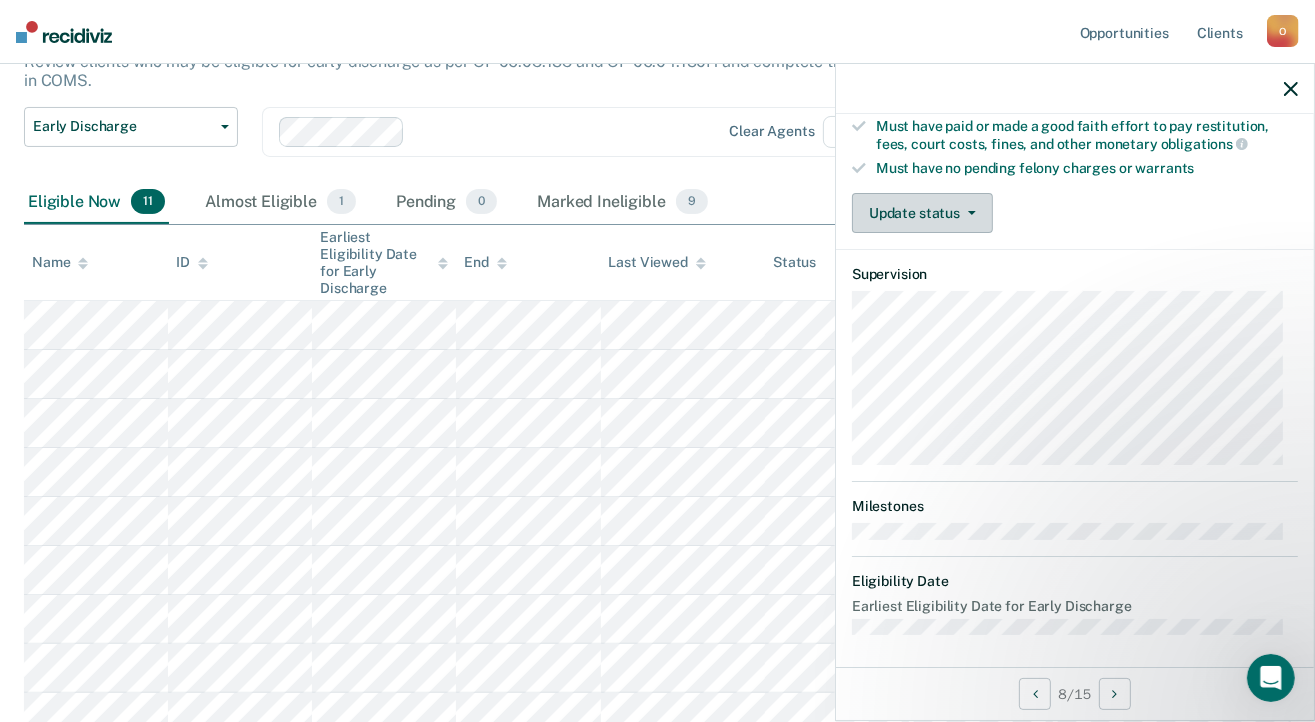 click on "Update status" at bounding box center [922, 213] 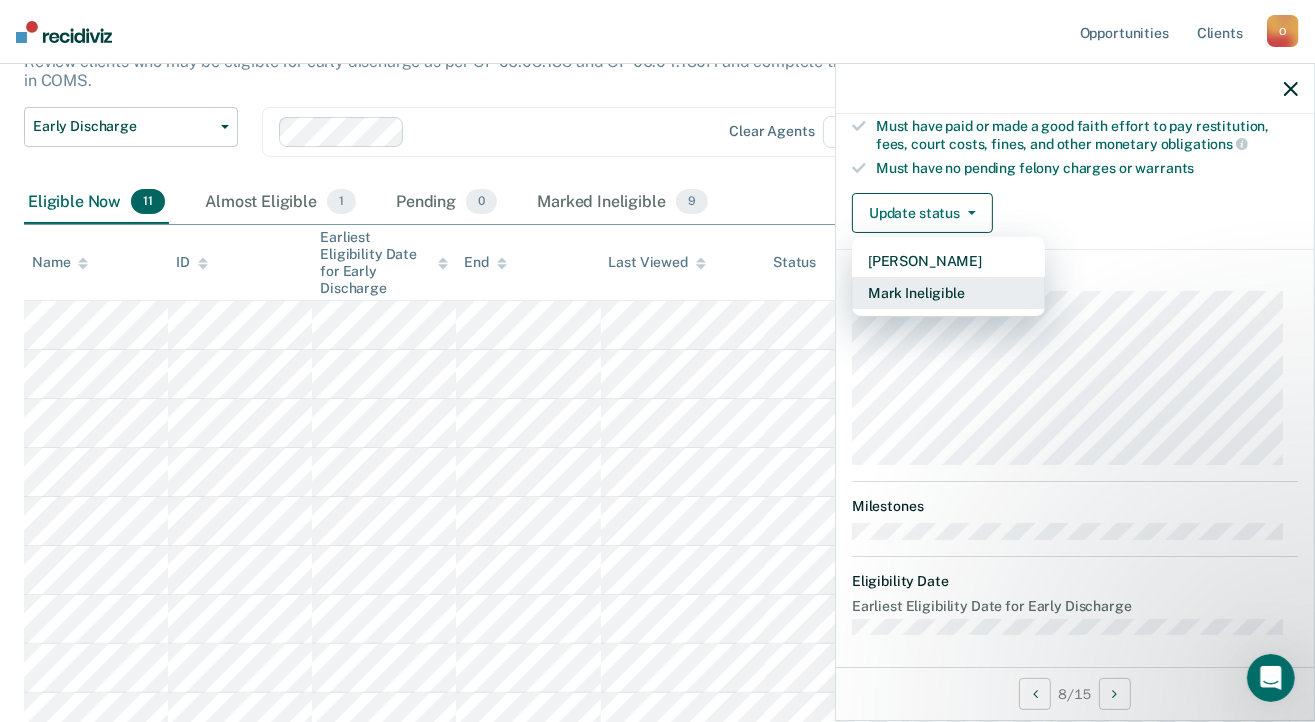click on "Mark Ineligible" at bounding box center [948, 293] 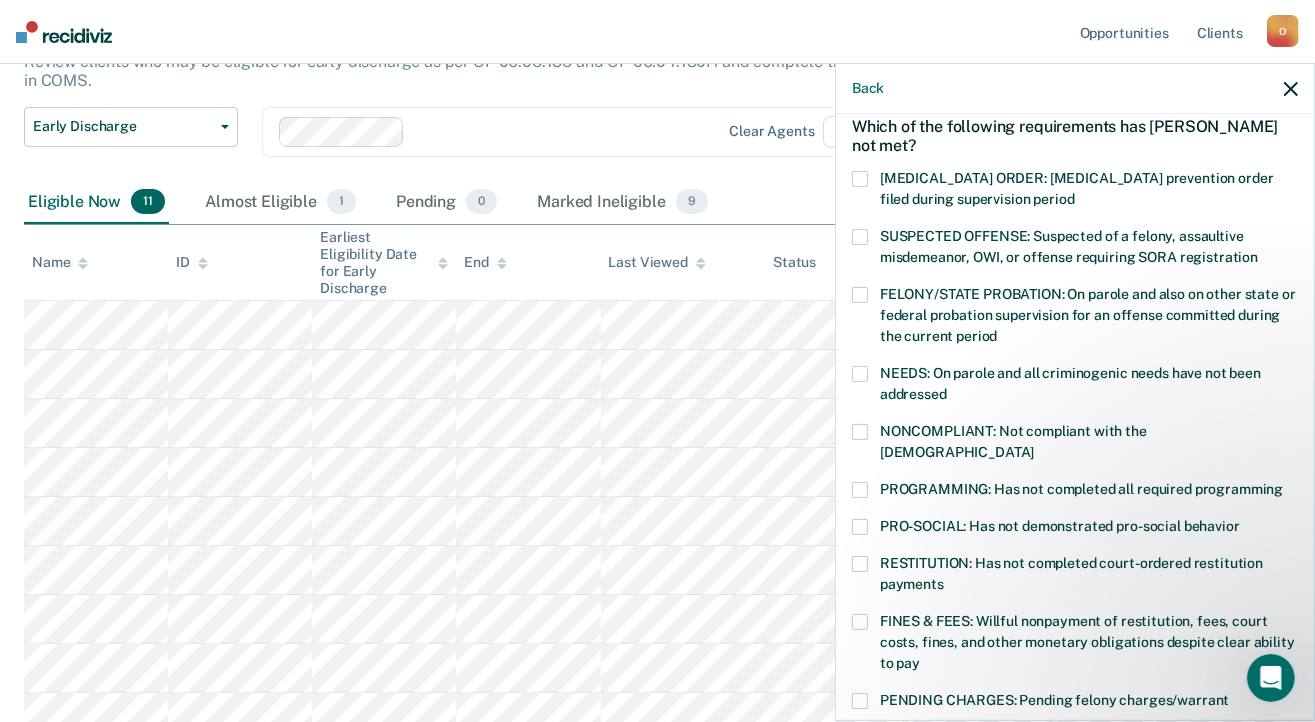 scroll, scrollTop: 195, scrollLeft: 0, axis: vertical 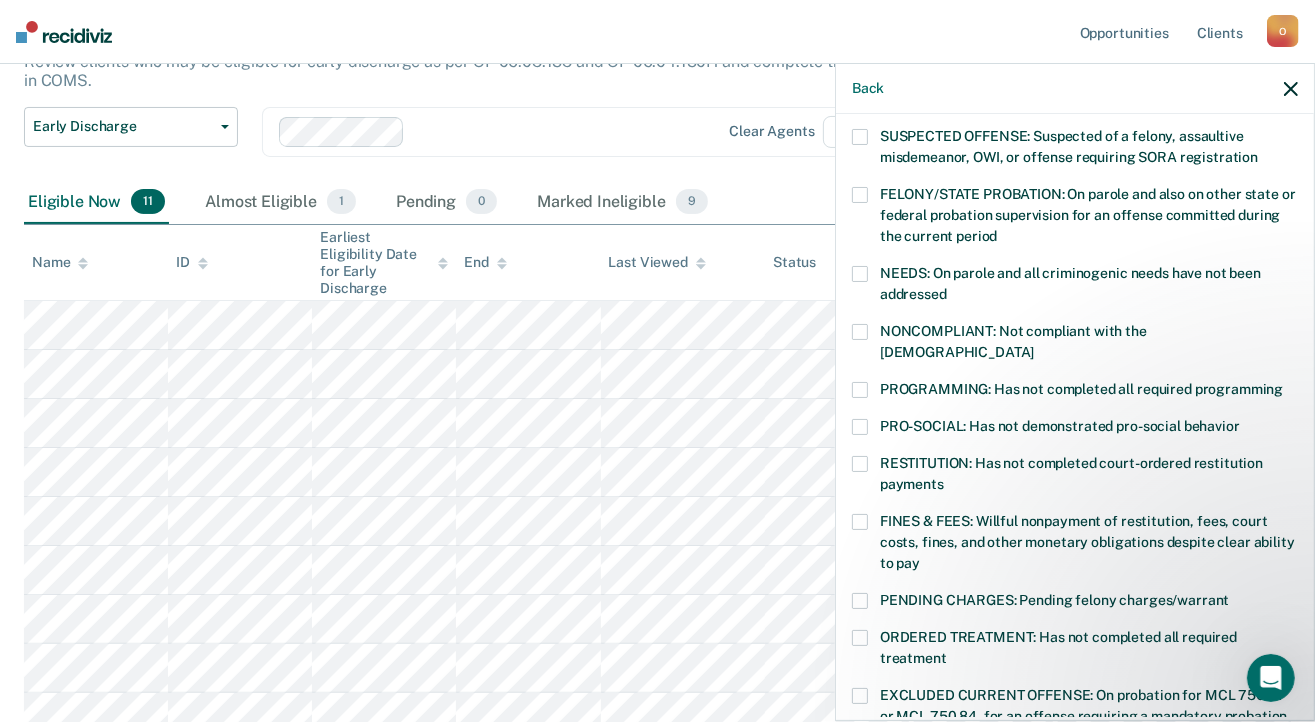 click at bounding box center (860, 390) 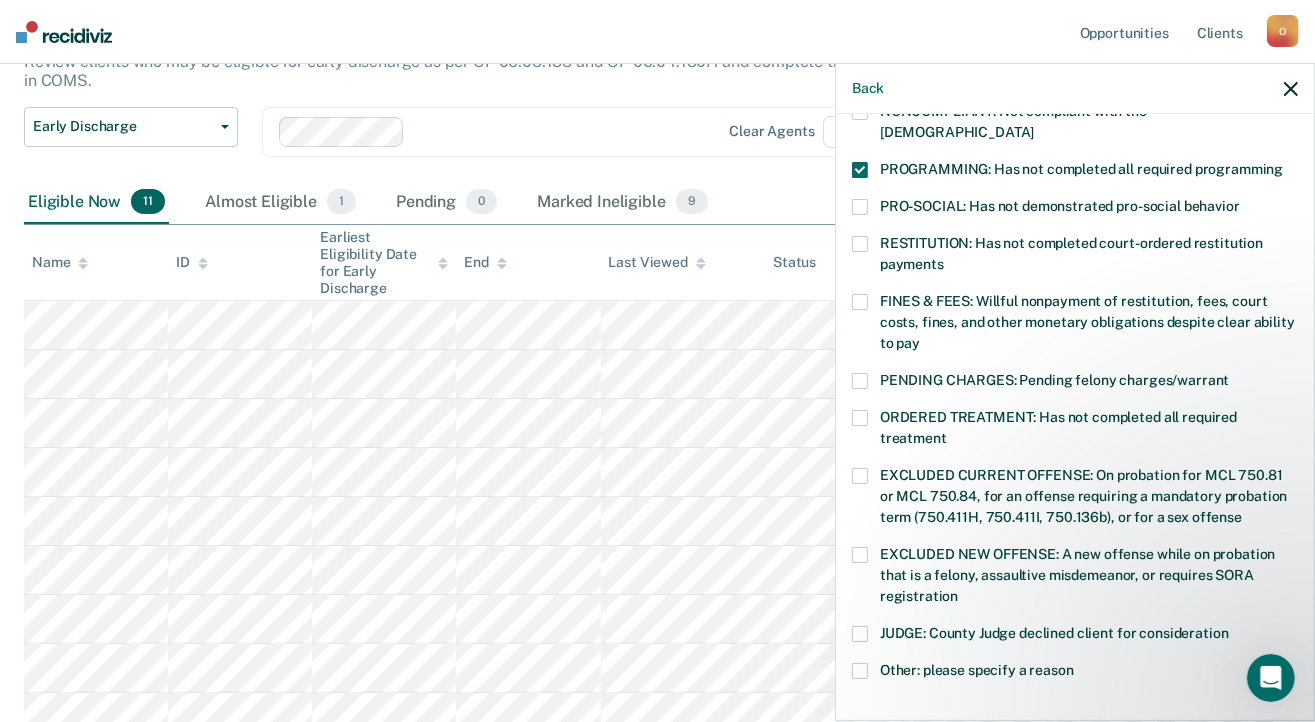 scroll, scrollTop: 495, scrollLeft: 0, axis: vertical 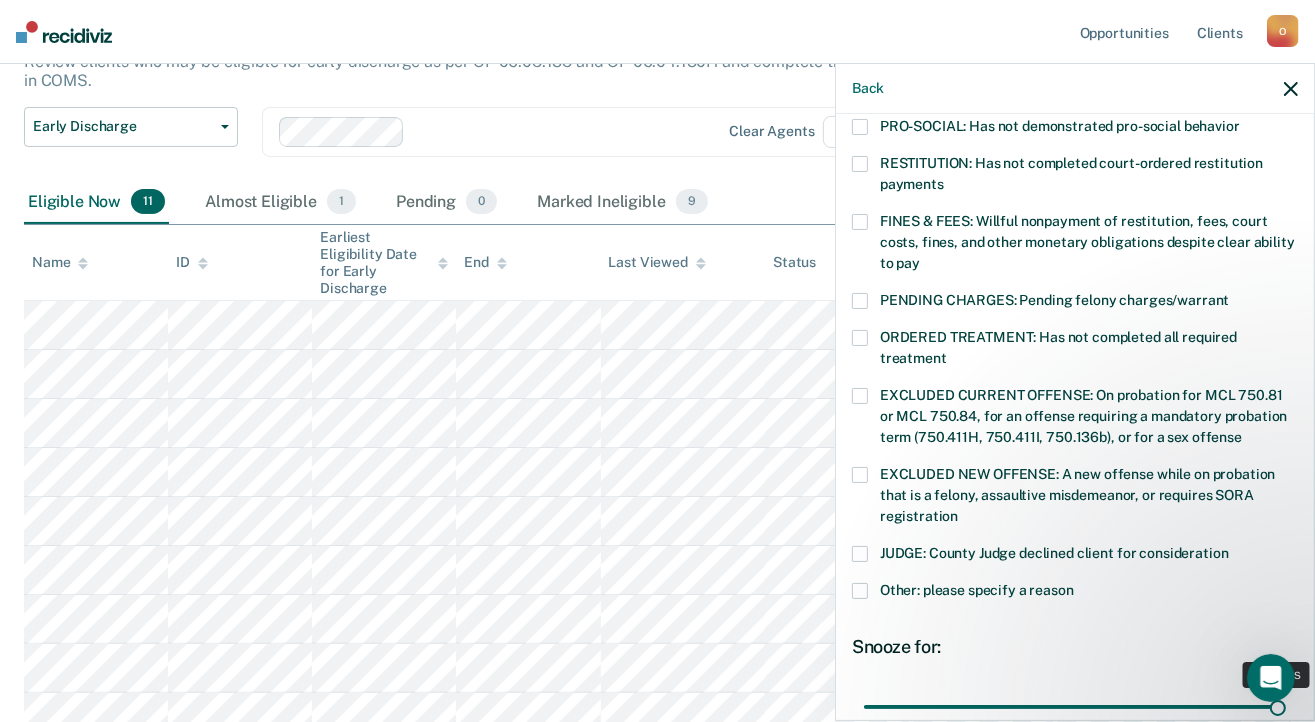 drag, startPoint x: 1001, startPoint y: 687, endPoint x: 1338, endPoint y: 683, distance: 337.02374 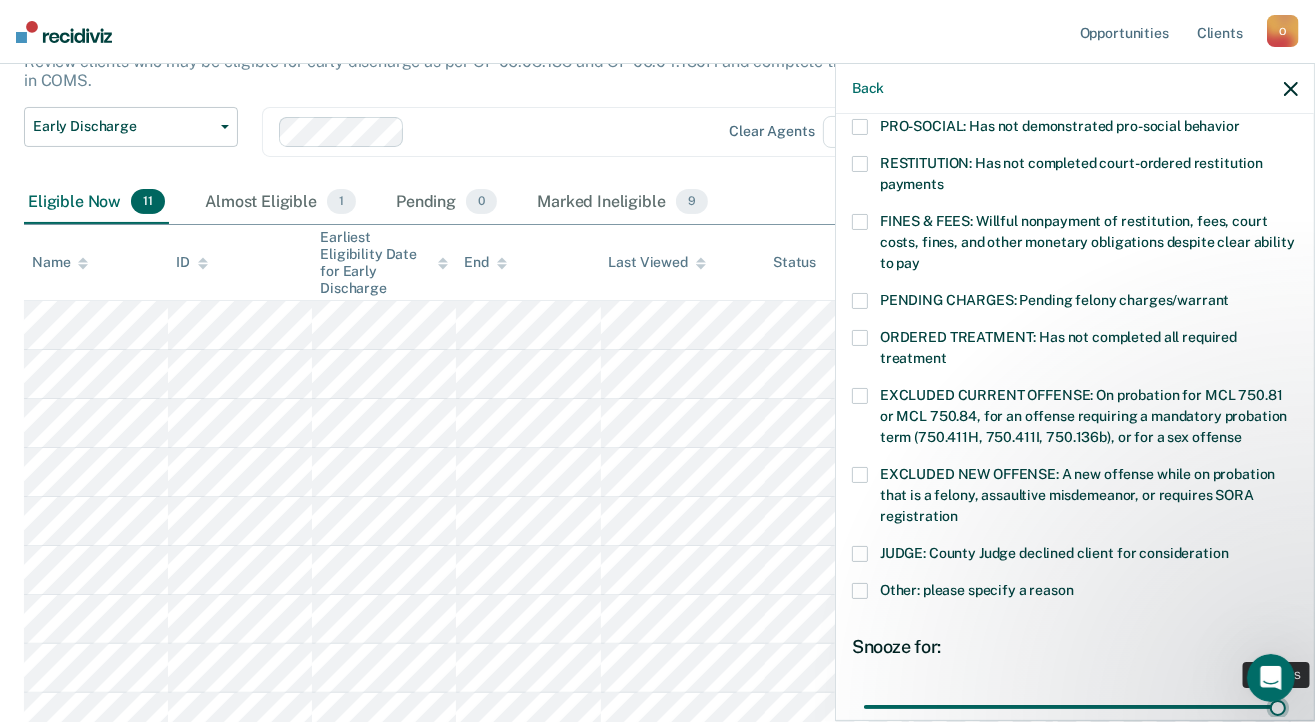type on "90" 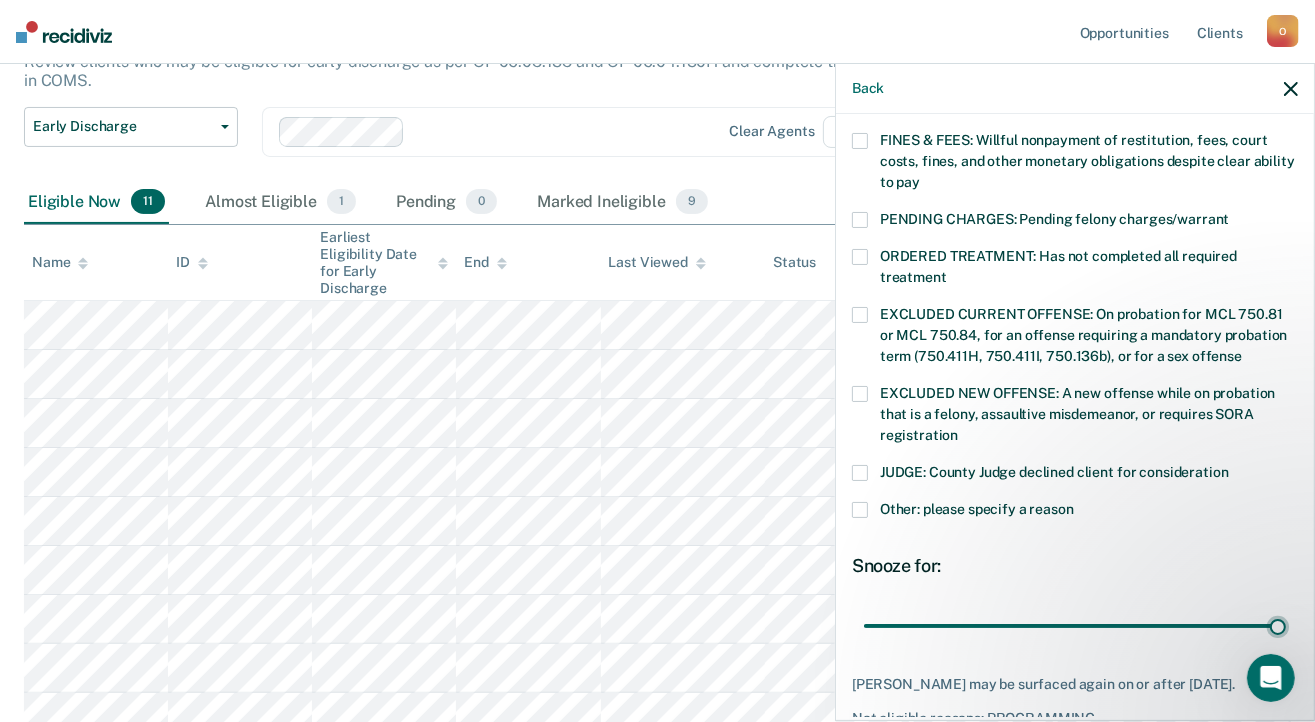 scroll, scrollTop: 671, scrollLeft: 0, axis: vertical 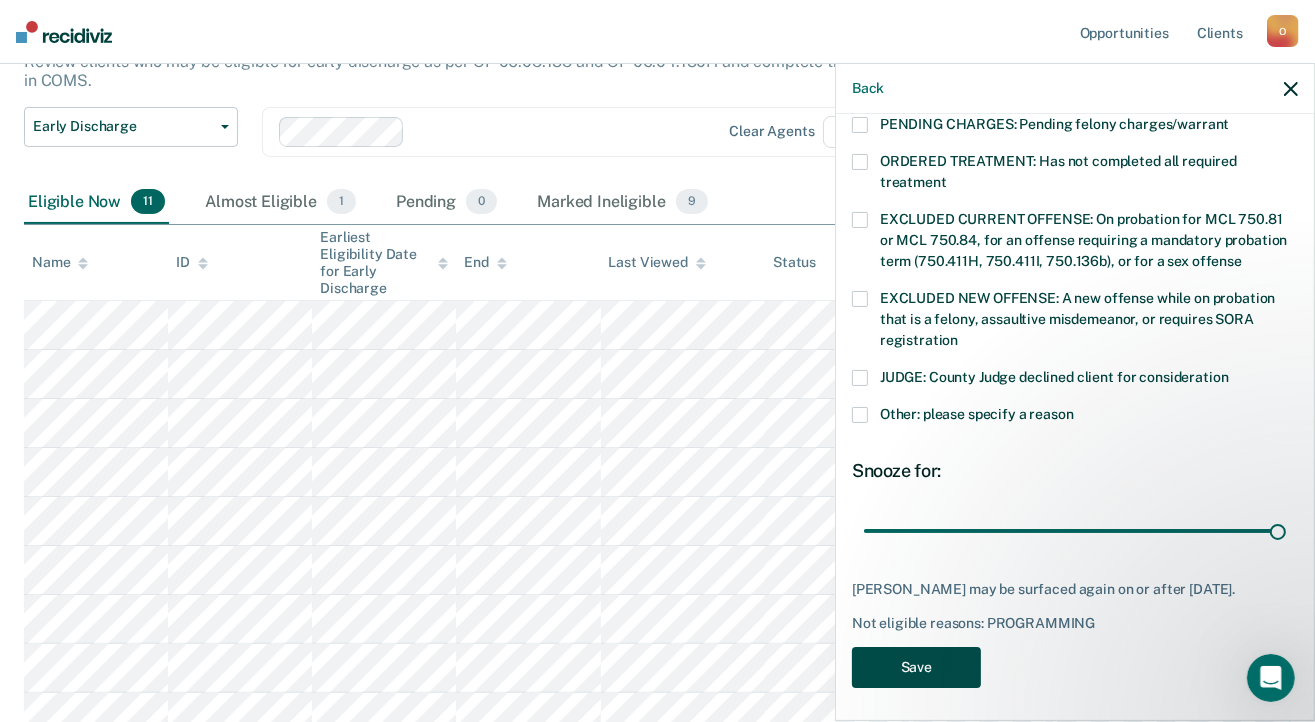 click on "Save" at bounding box center [916, 667] 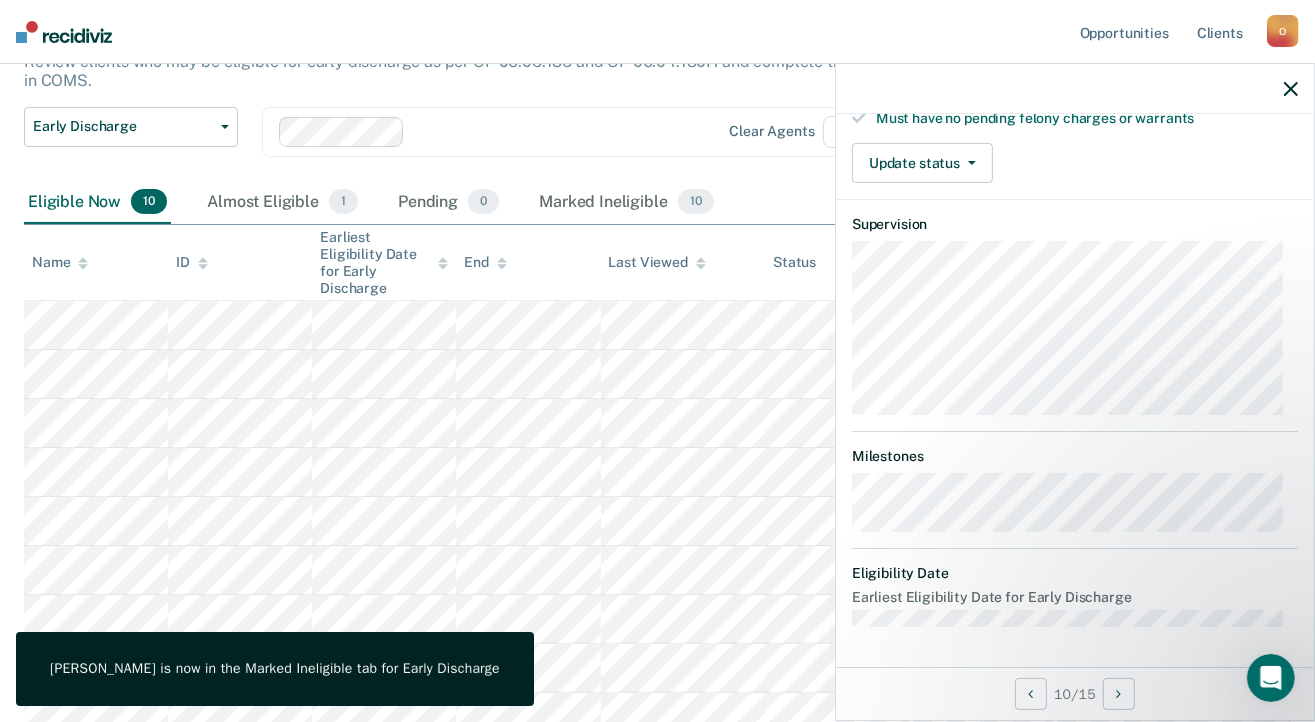 scroll, scrollTop: 395, scrollLeft: 0, axis: vertical 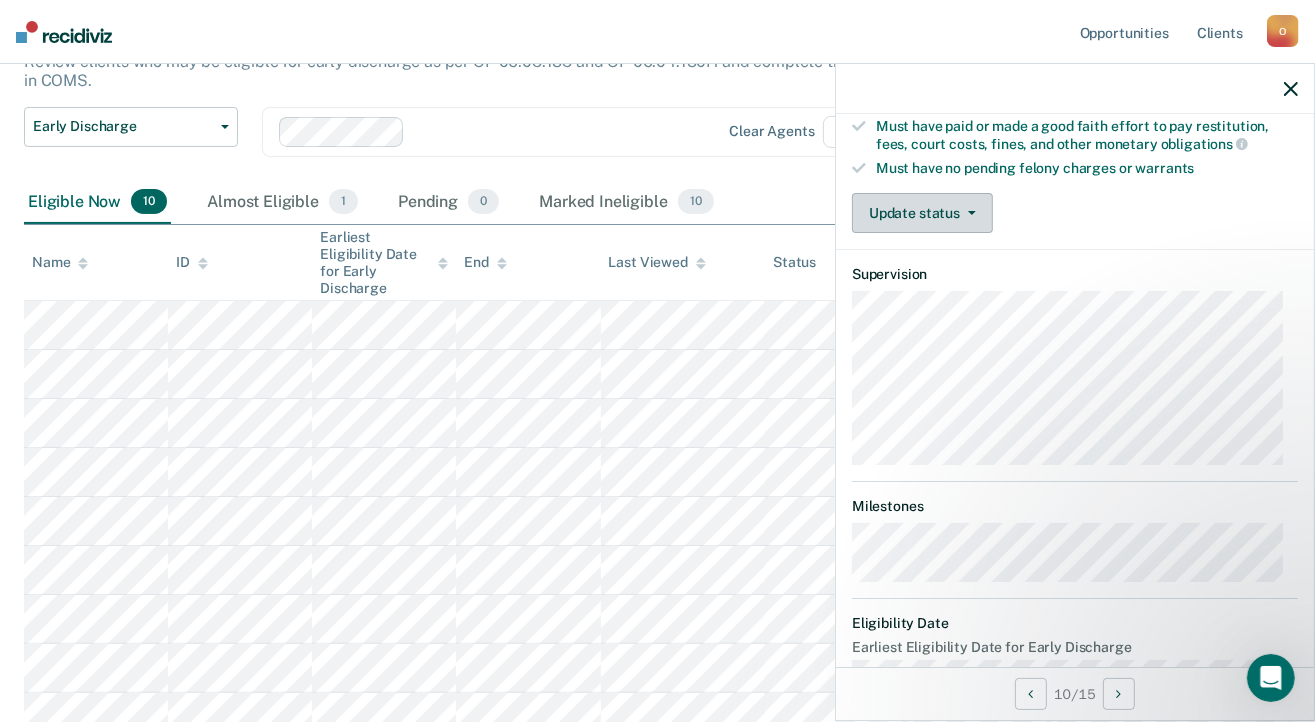 click on "Update status" at bounding box center [922, 213] 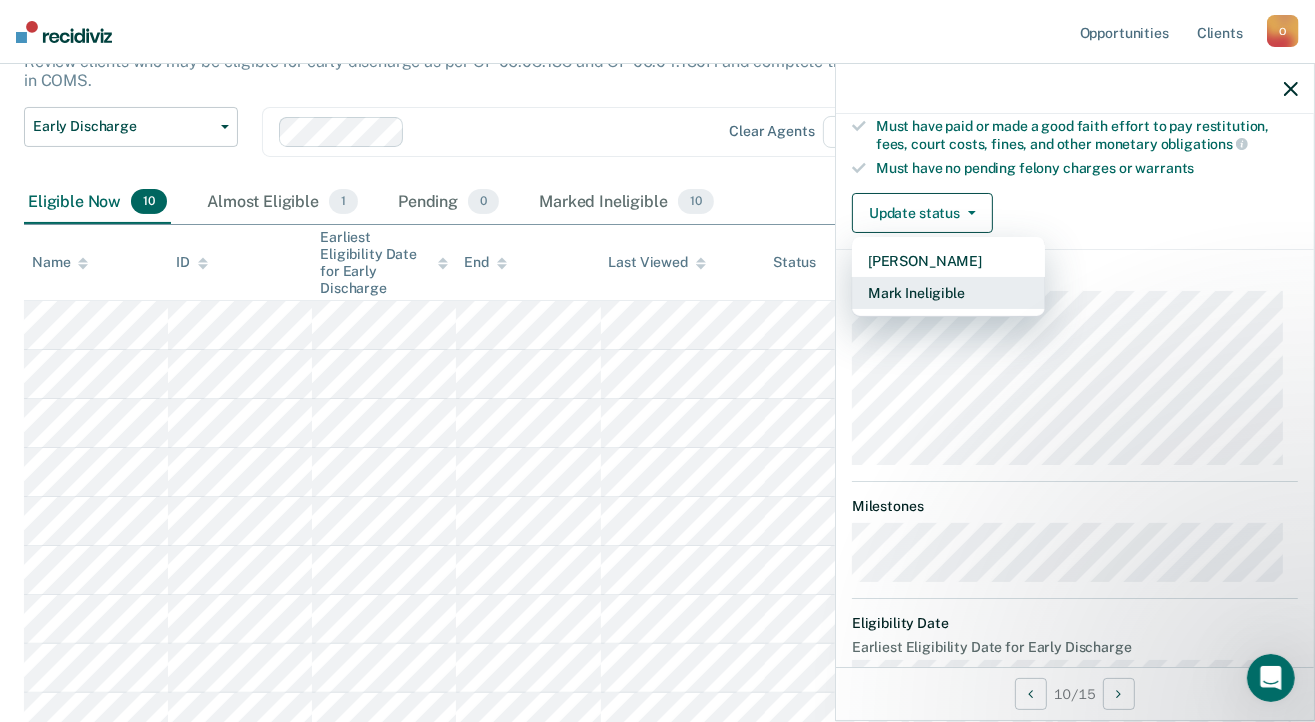click on "Mark Ineligible" at bounding box center [948, 293] 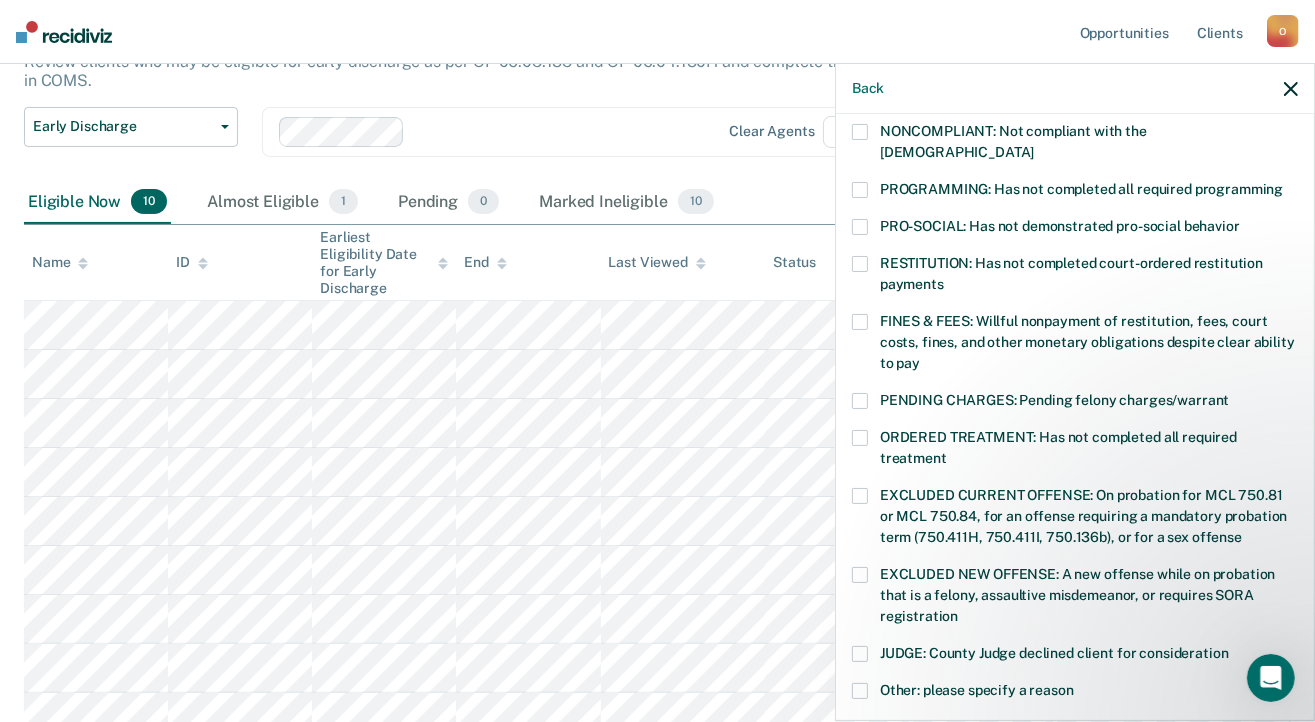 click at bounding box center (860, 575) 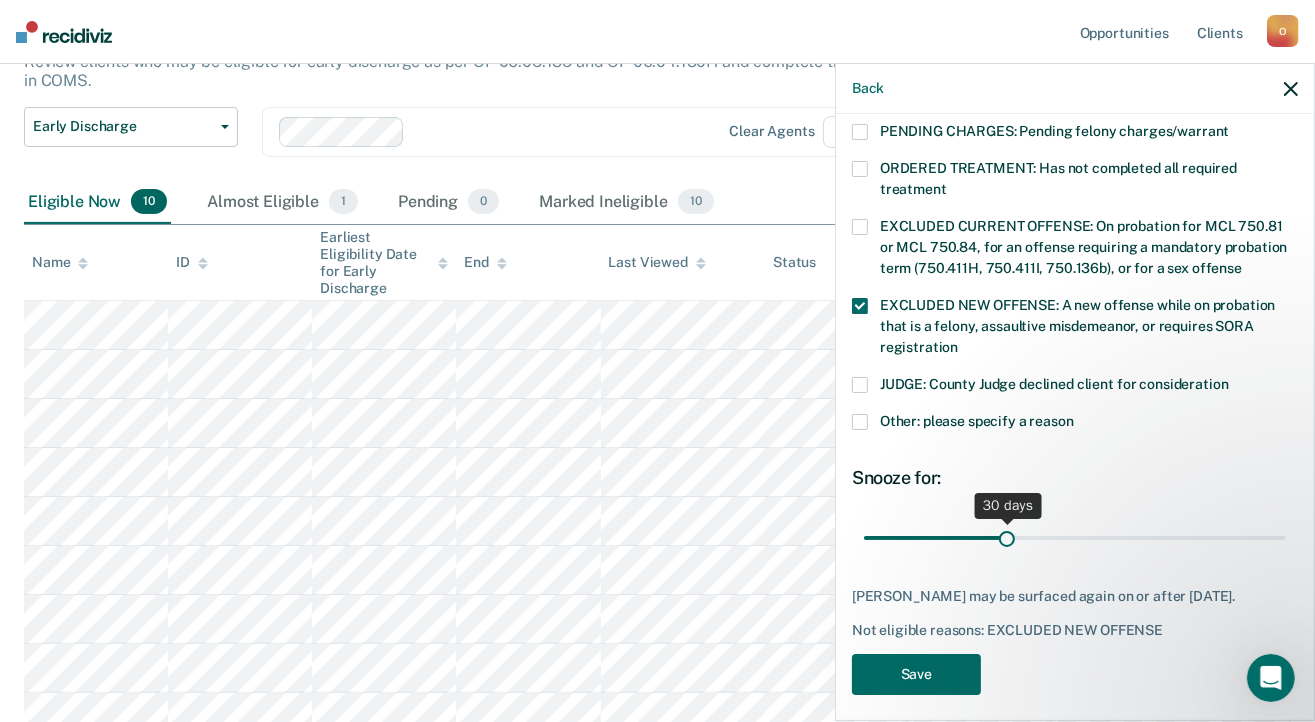 scroll, scrollTop: 671, scrollLeft: 0, axis: vertical 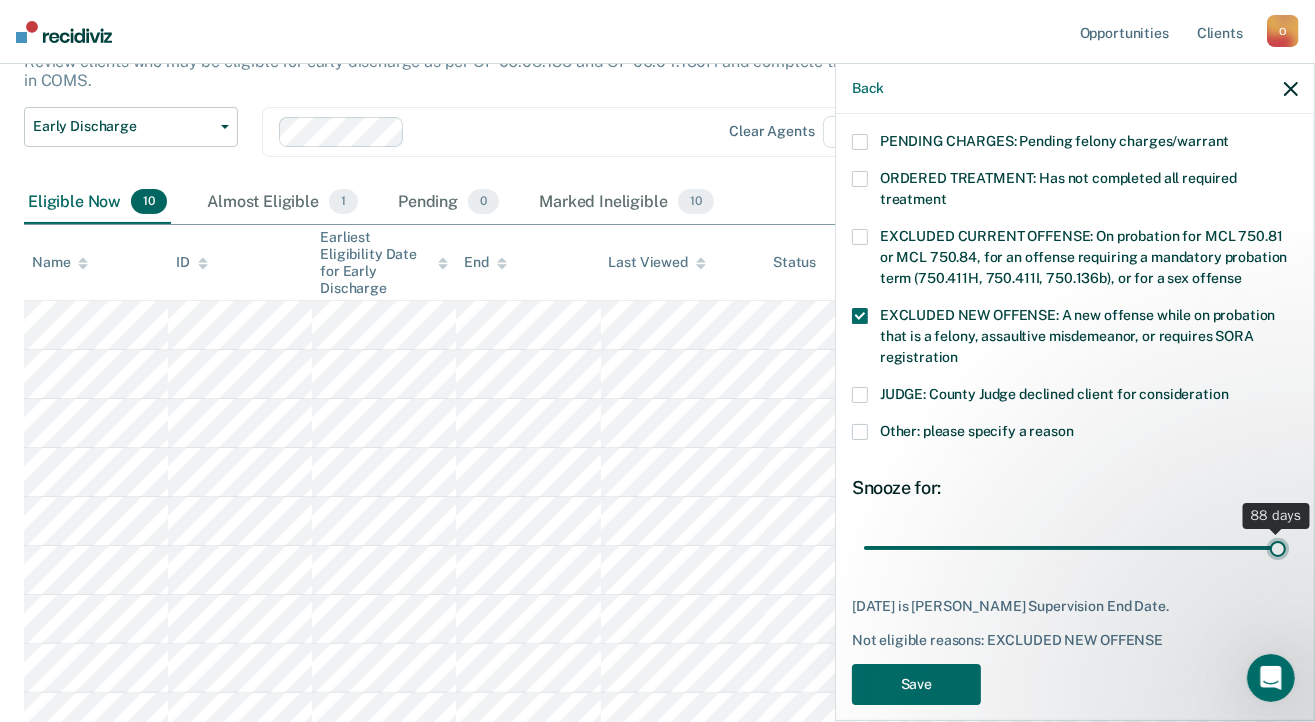 drag, startPoint x: 1003, startPoint y: 505, endPoint x: 1348, endPoint y: 509, distance: 345.0232 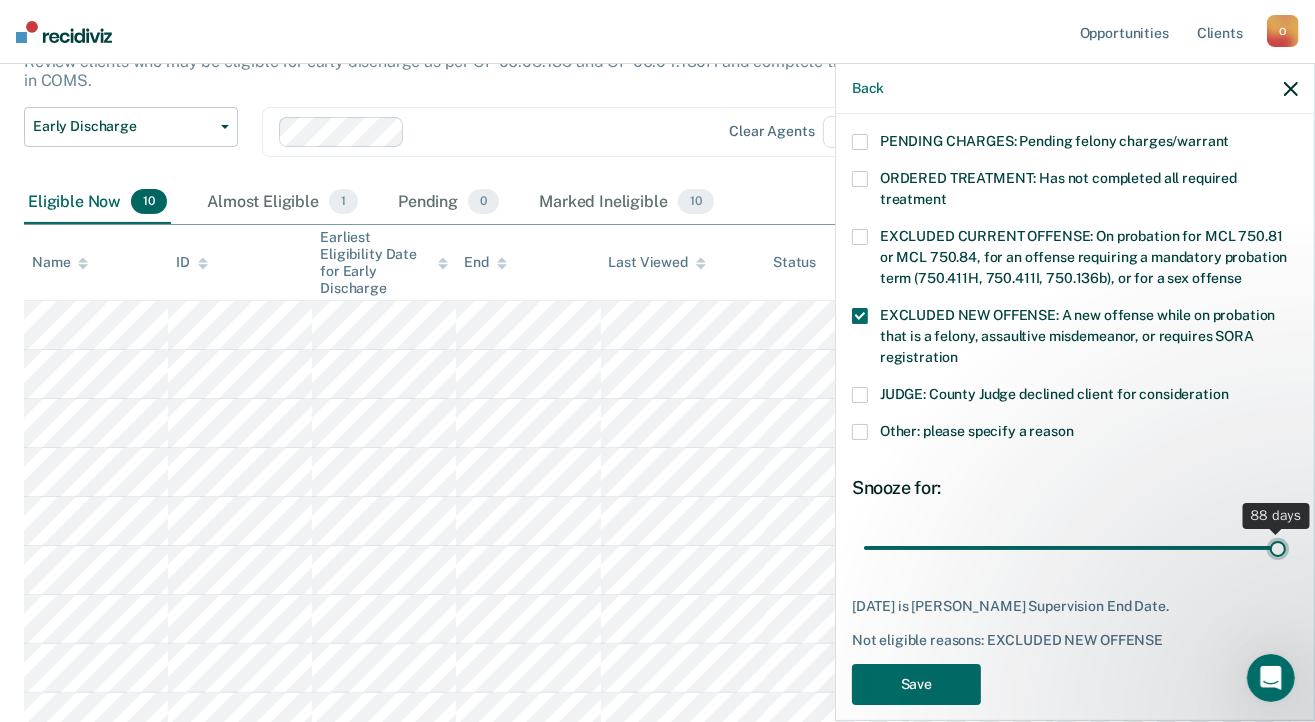 type on "88" 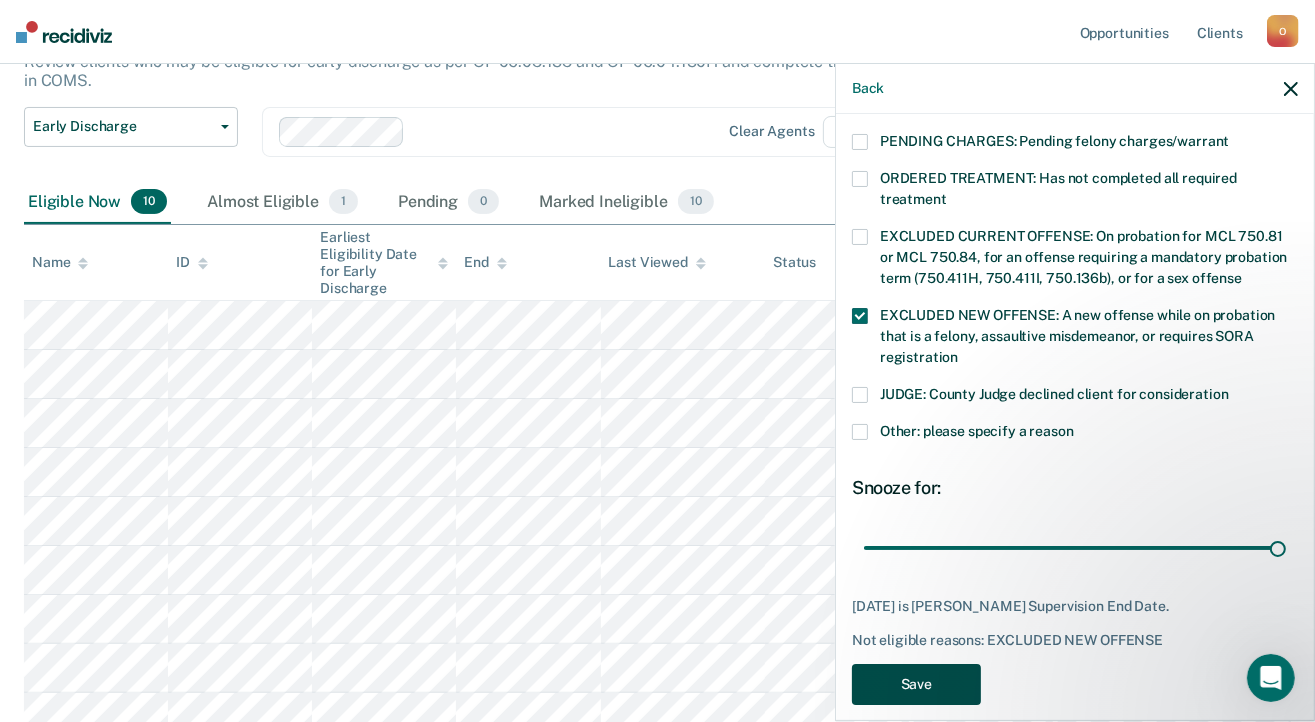 click on "Save" at bounding box center (916, 684) 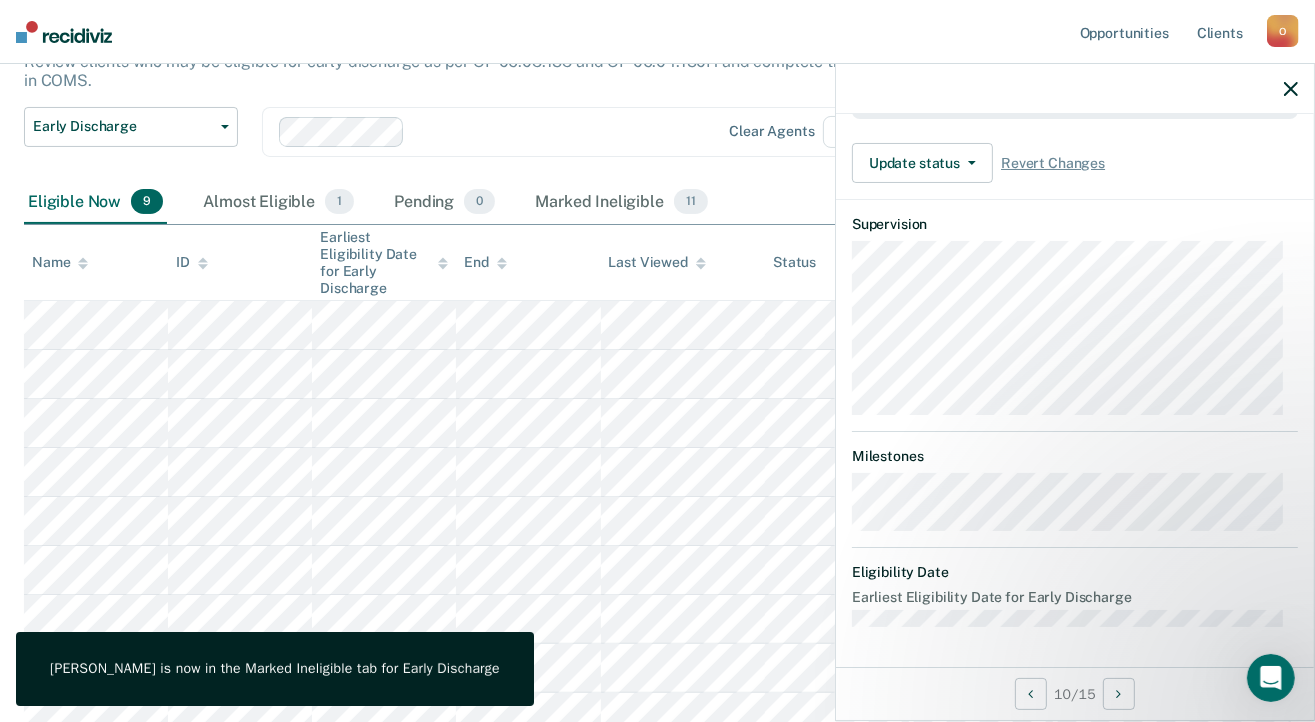 scroll, scrollTop: 584, scrollLeft: 0, axis: vertical 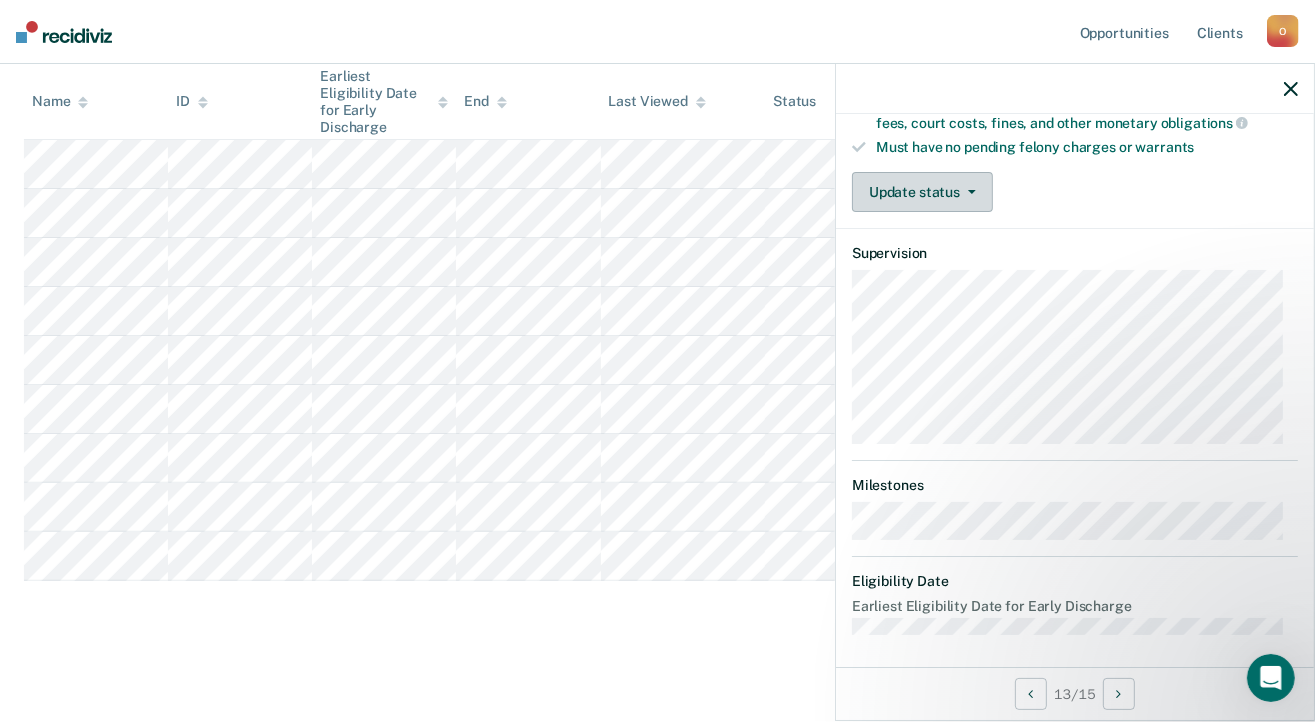 click on "Update status" at bounding box center [922, 192] 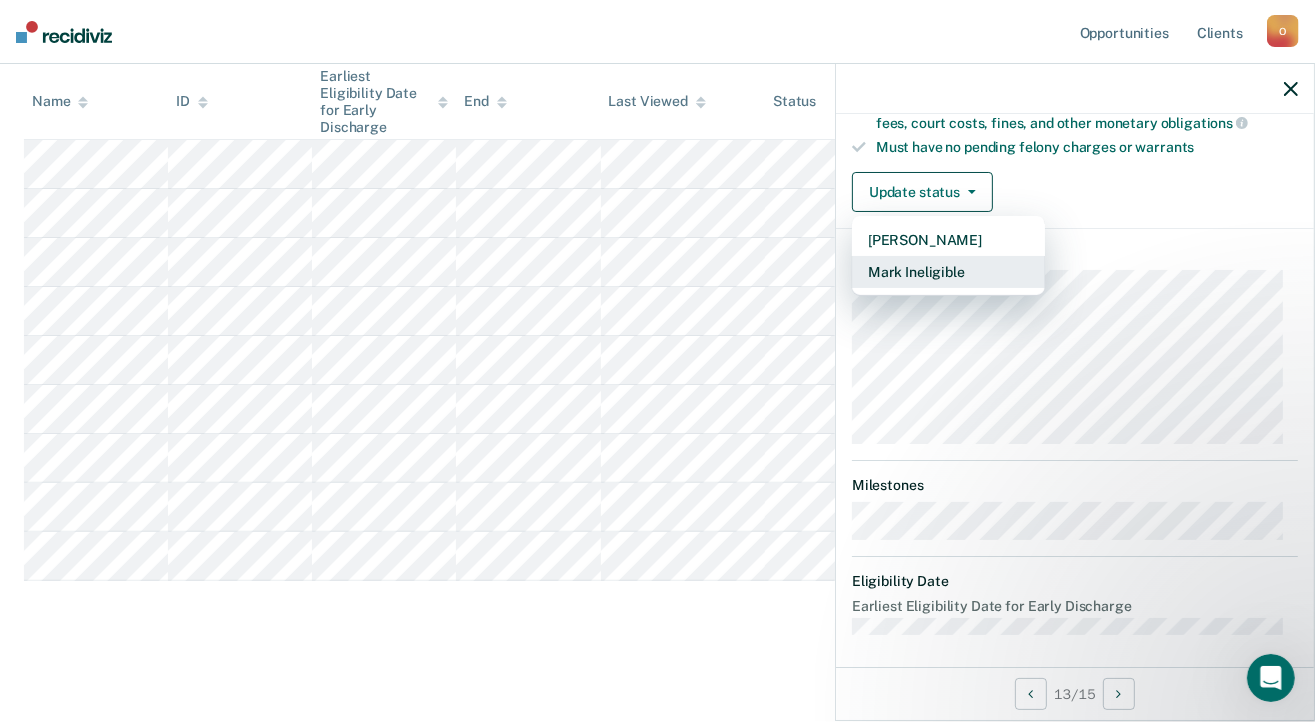 click on "Mark Ineligible" at bounding box center [948, 272] 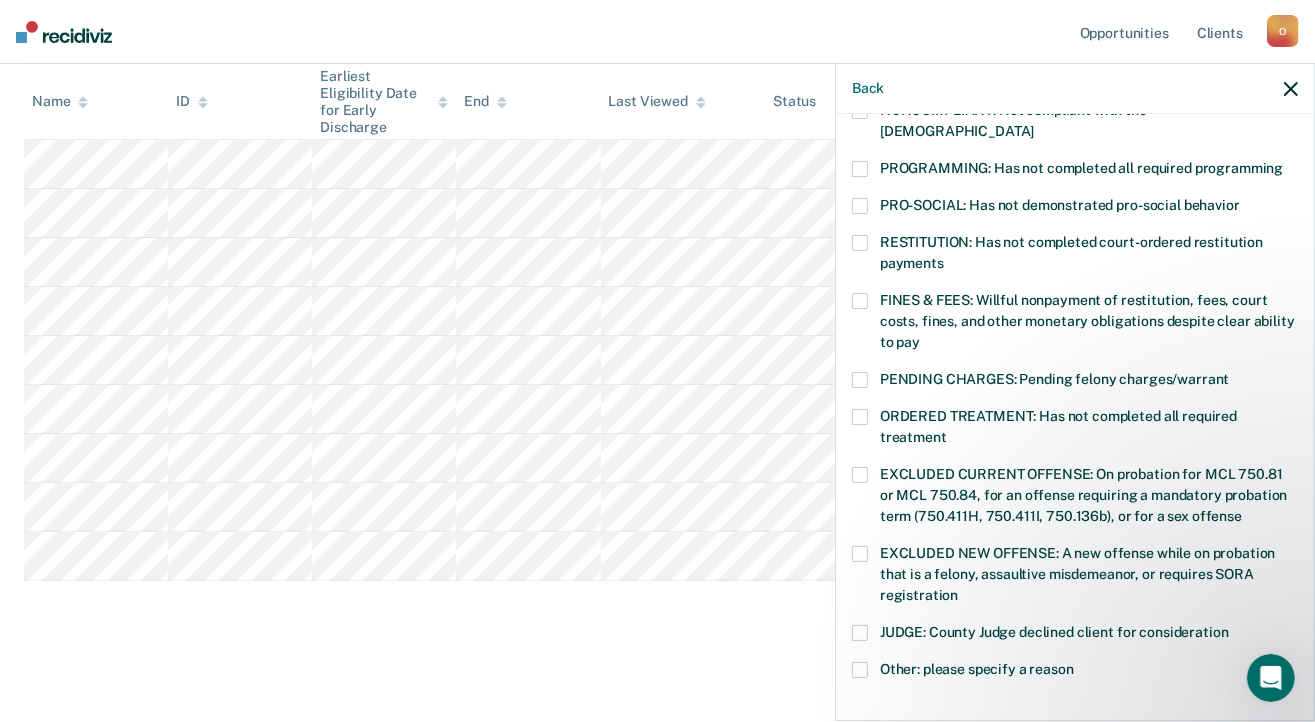 click at bounding box center (860, 554) 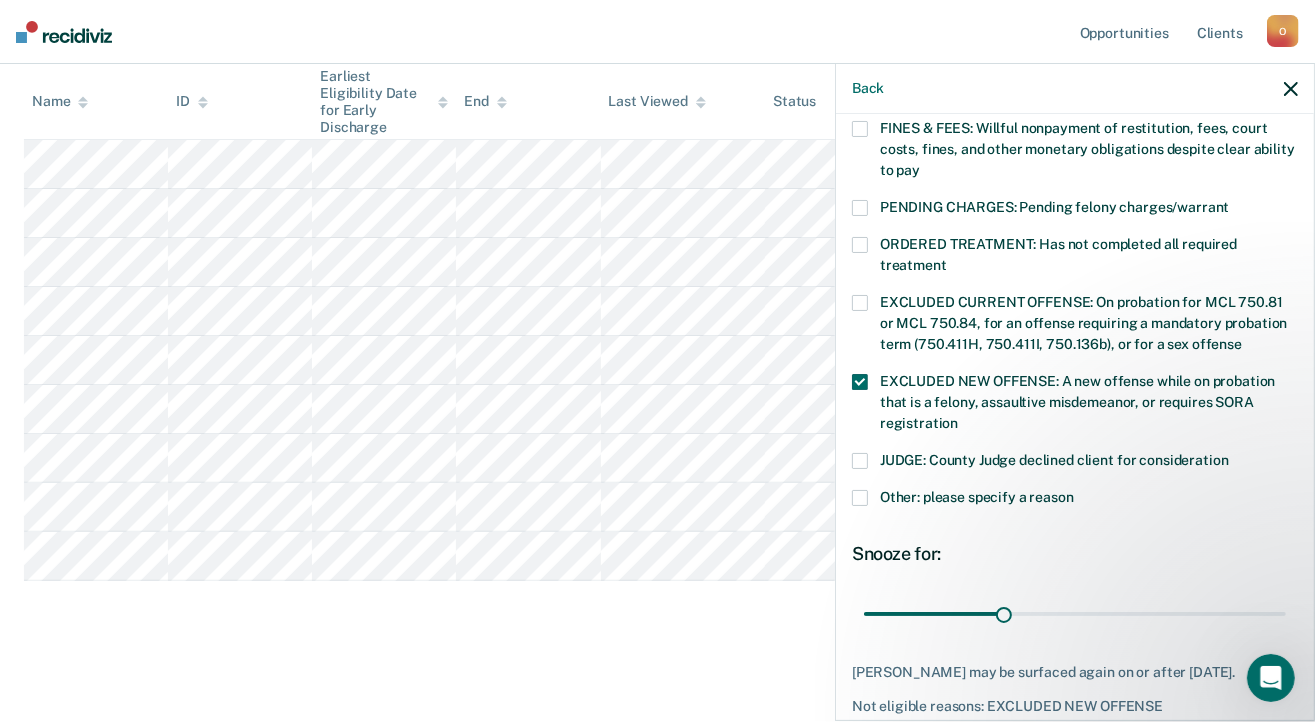 scroll, scrollTop: 616, scrollLeft: 0, axis: vertical 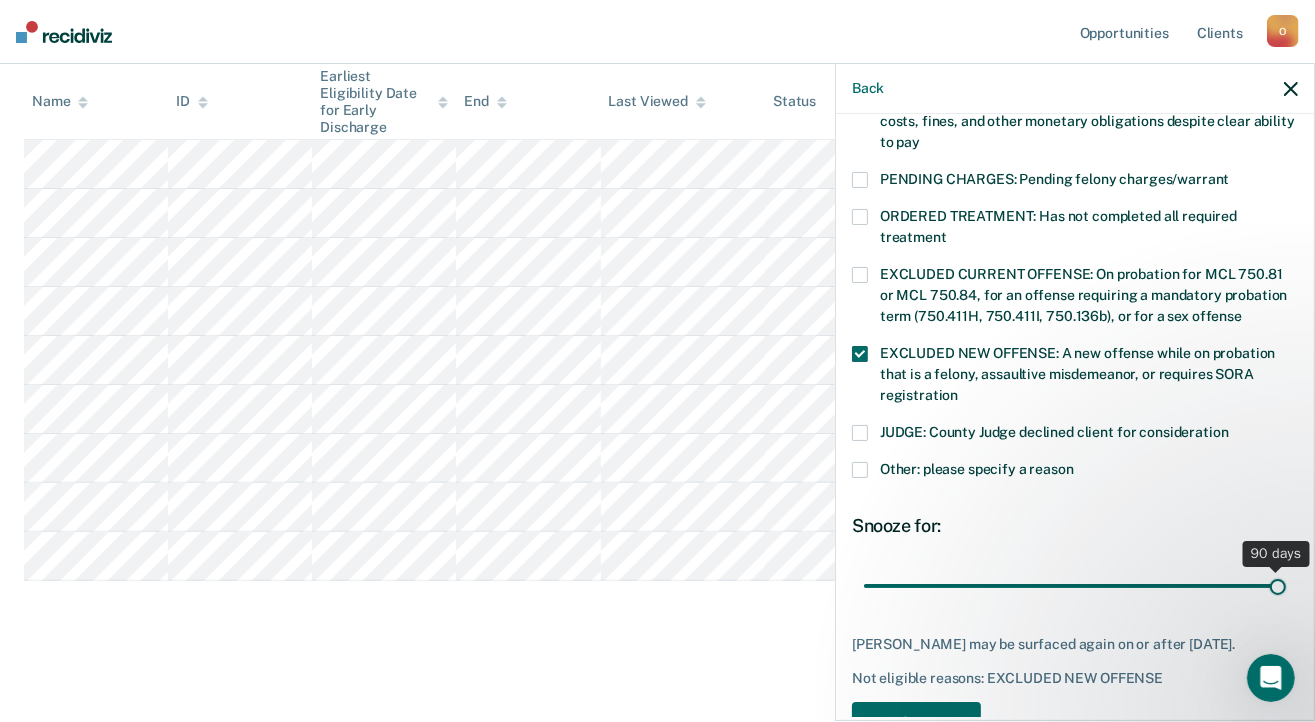 drag, startPoint x: 1004, startPoint y: 563, endPoint x: 1325, endPoint y: 565, distance: 321.00623 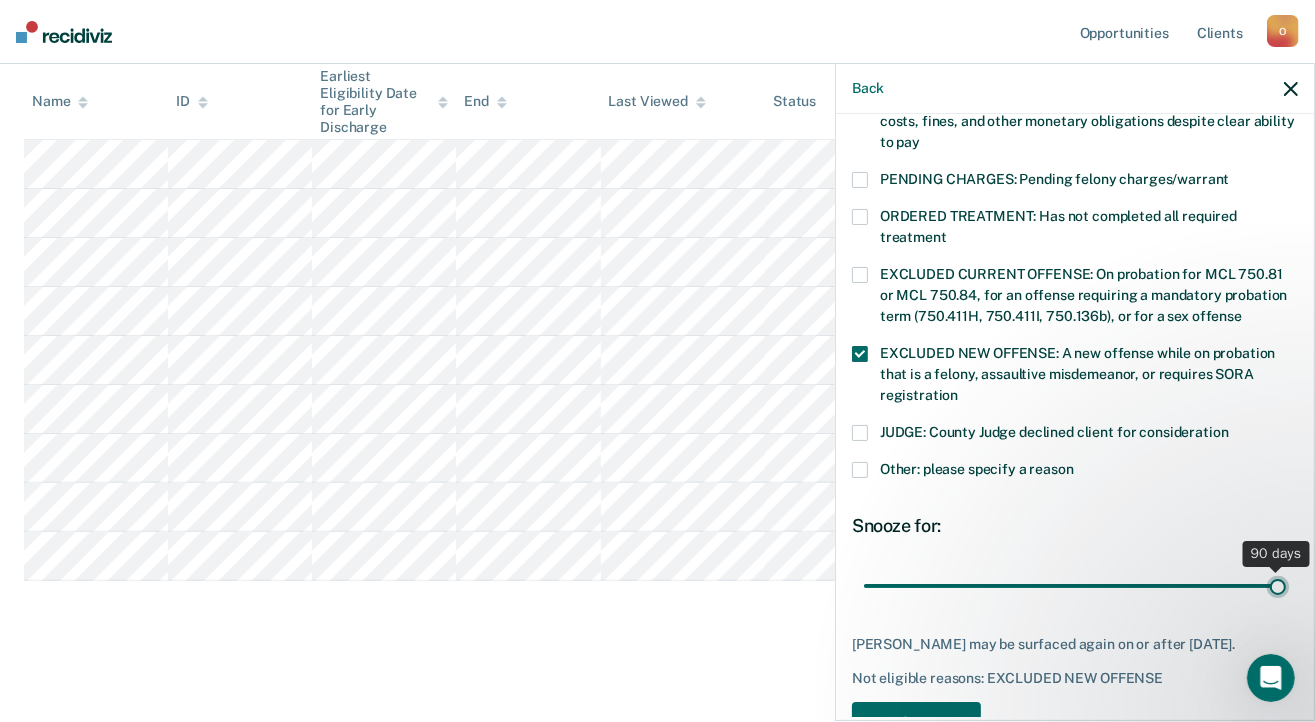 type on "90" 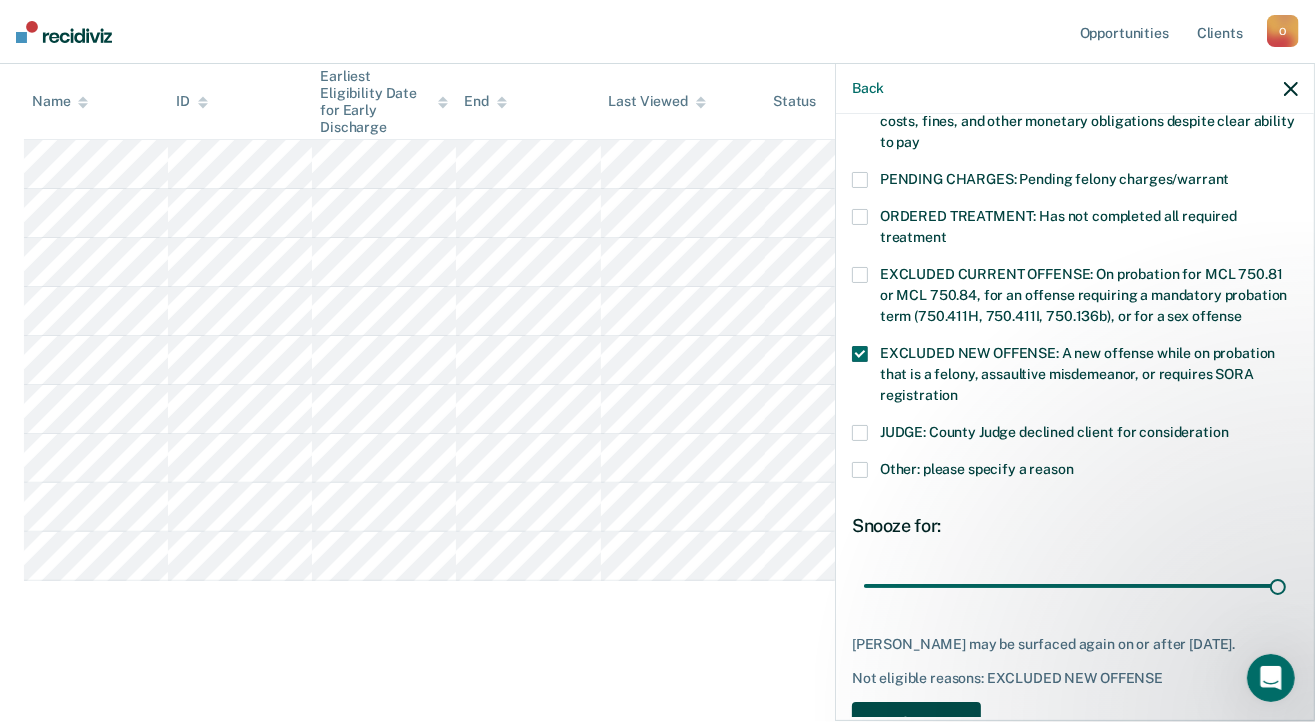 click on "Save" at bounding box center [916, 722] 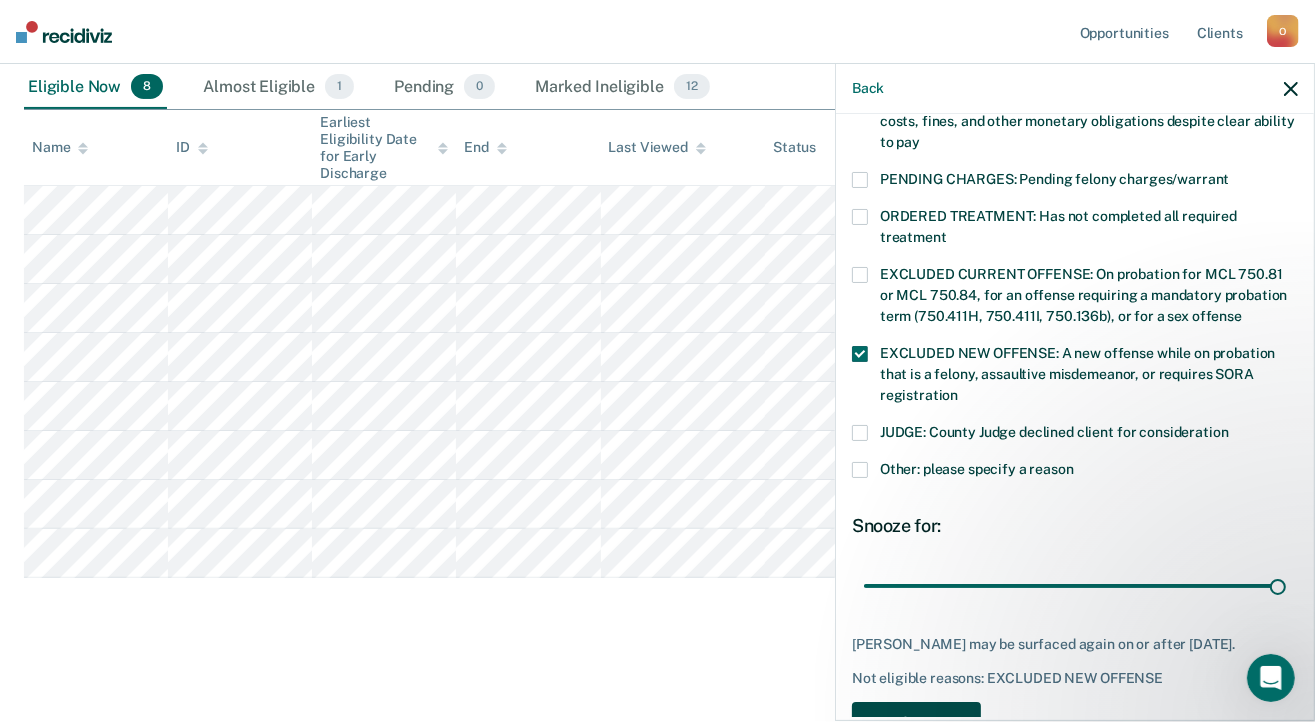scroll, scrollTop: 312, scrollLeft: 0, axis: vertical 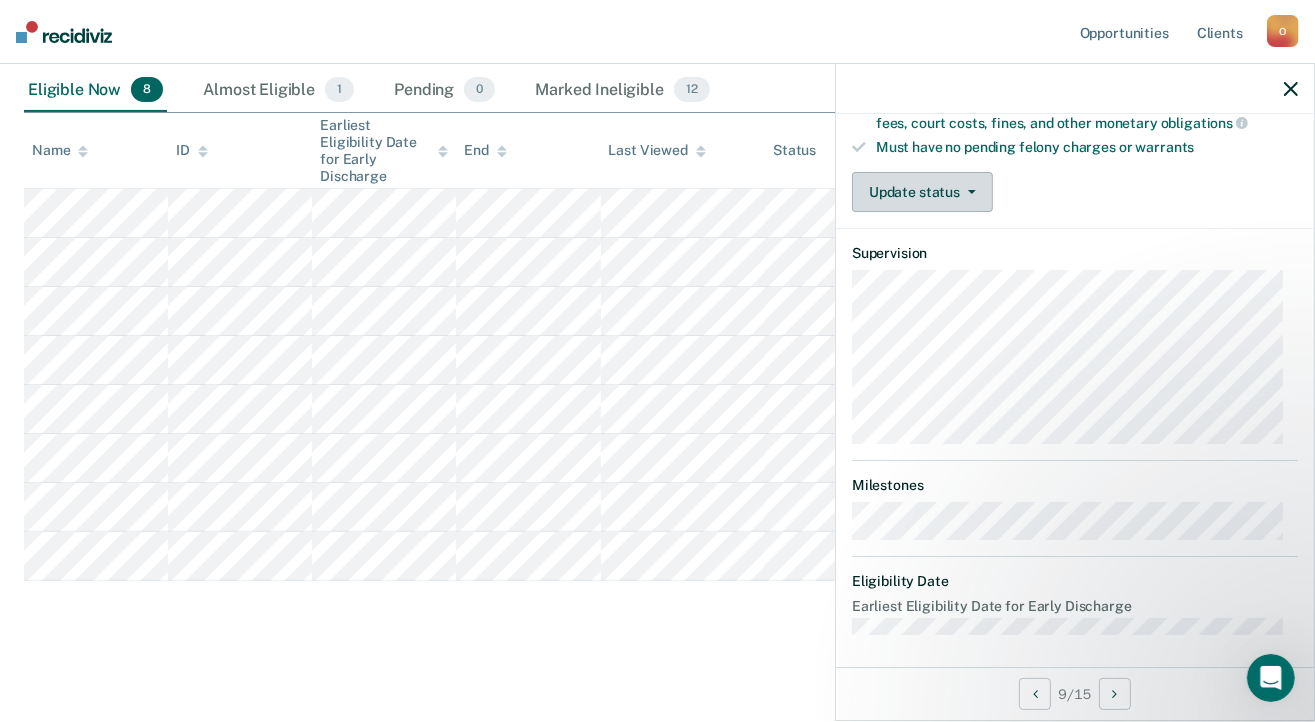 click on "Update status" at bounding box center (922, 192) 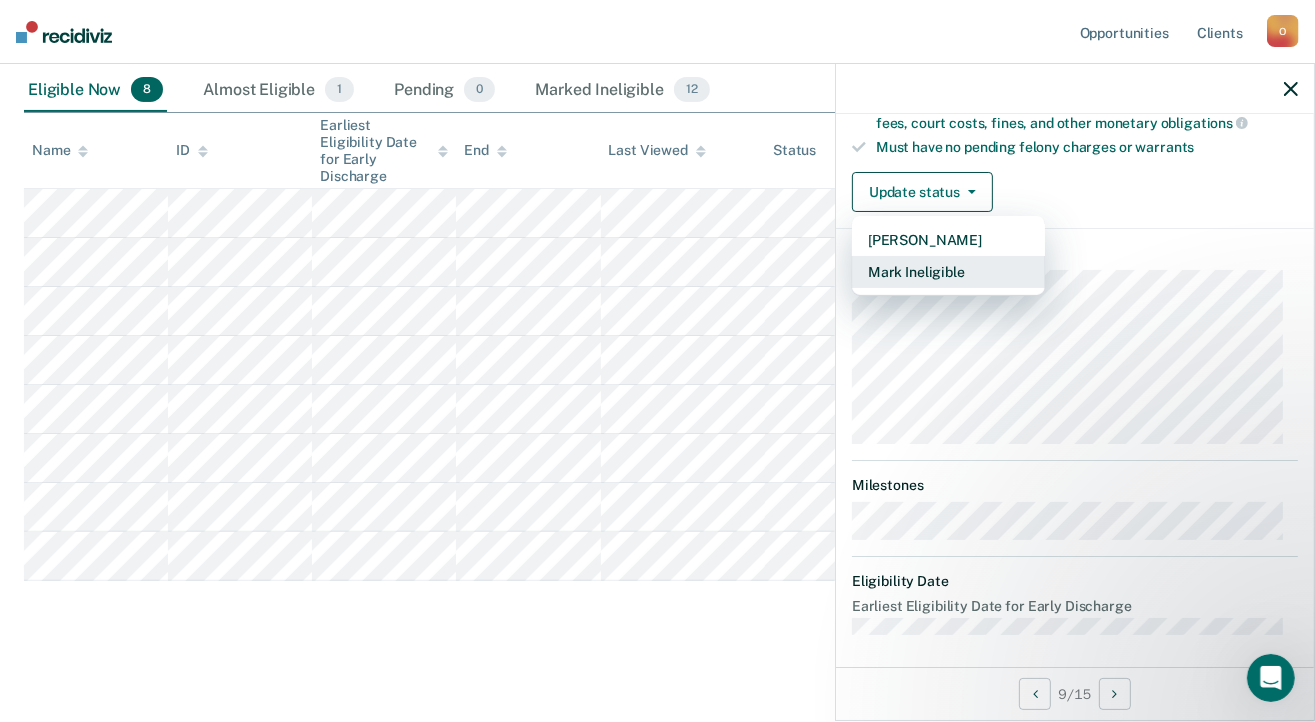 click on "Mark Ineligible" at bounding box center [948, 272] 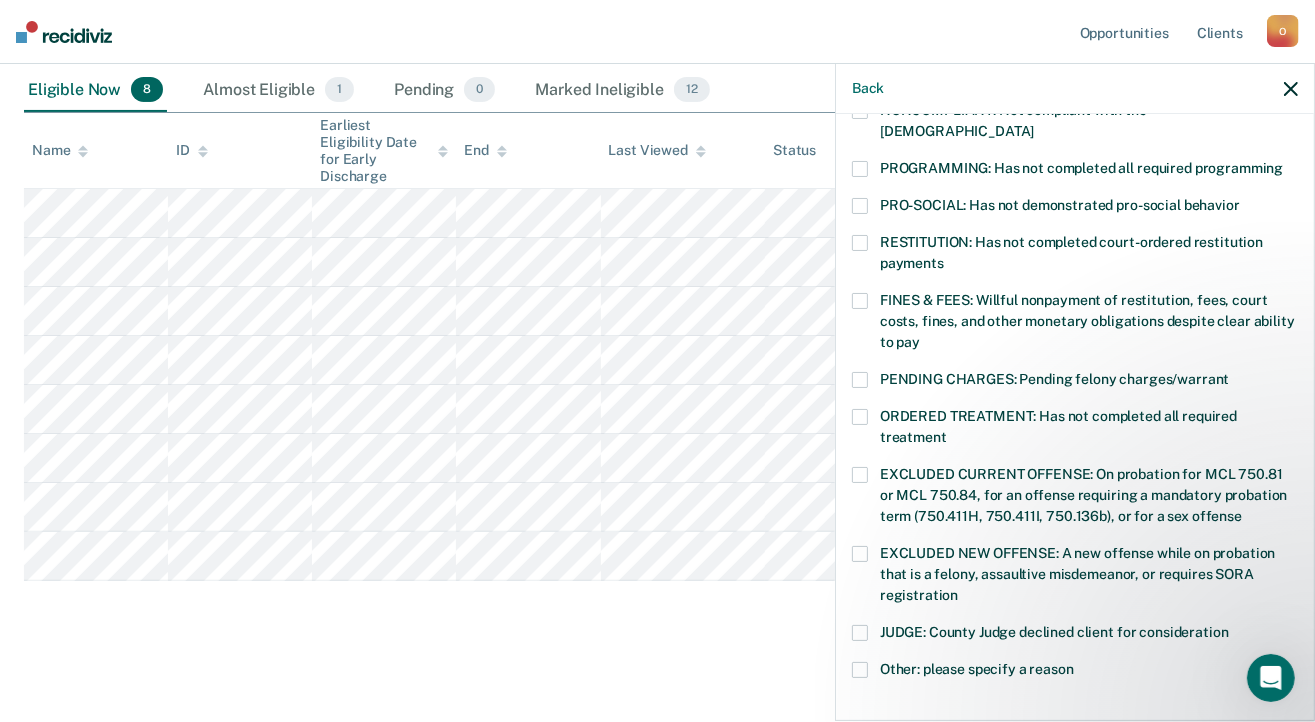 click at bounding box center (860, 169) 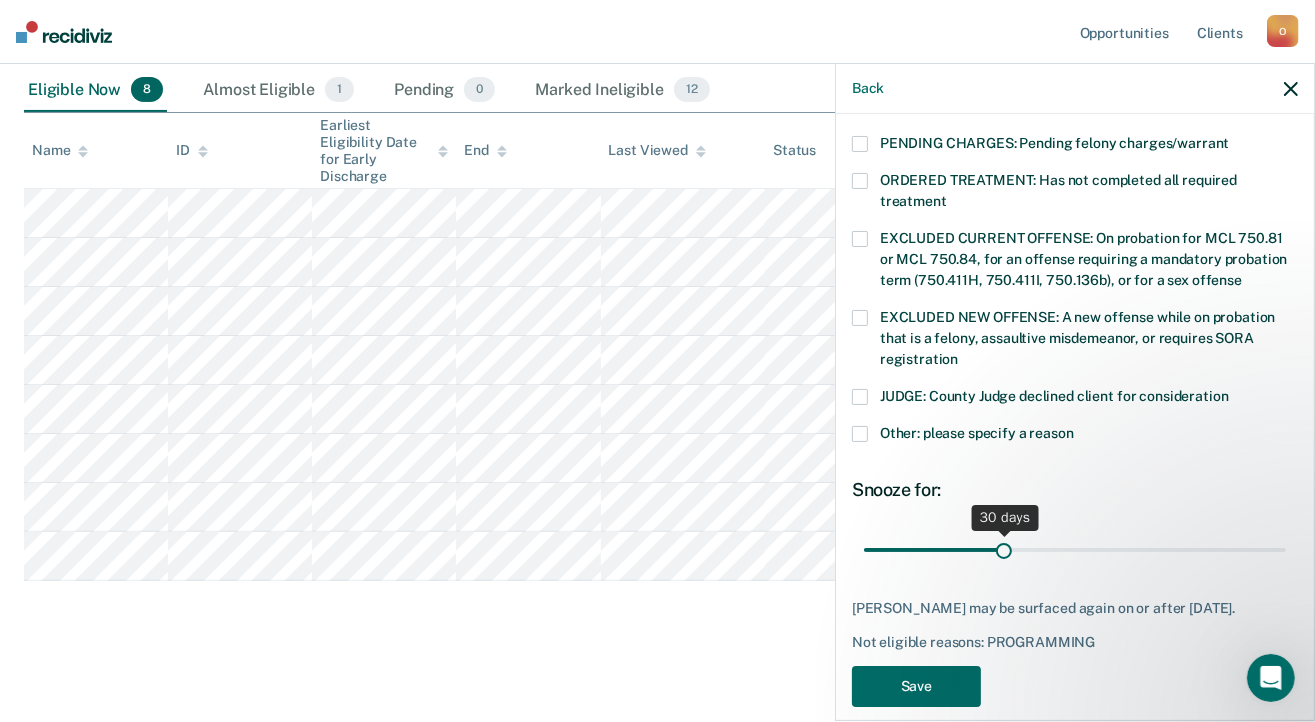 scroll, scrollTop: 654, scrollLeft: 0, axis: vertical 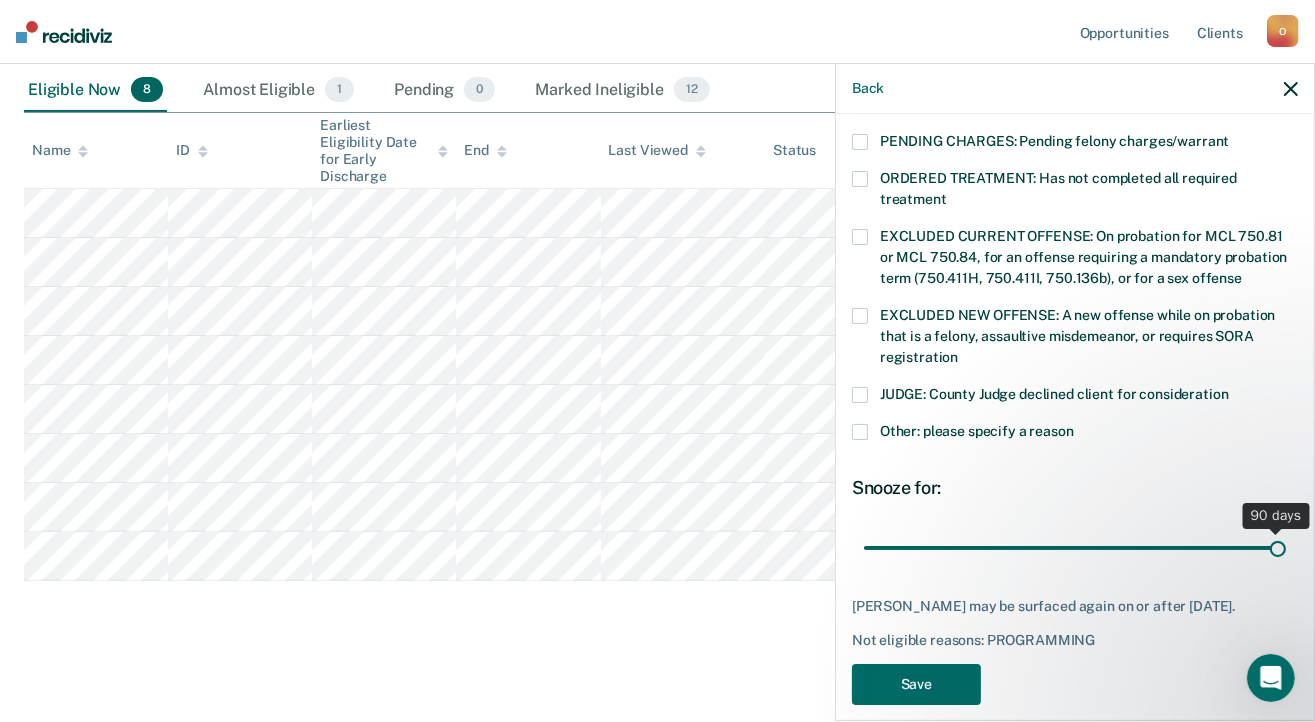 drag, startPoint x: 1000, startPoint y: 526, endPoint x: 1337, endPoint y: 541, distance: 337.33365 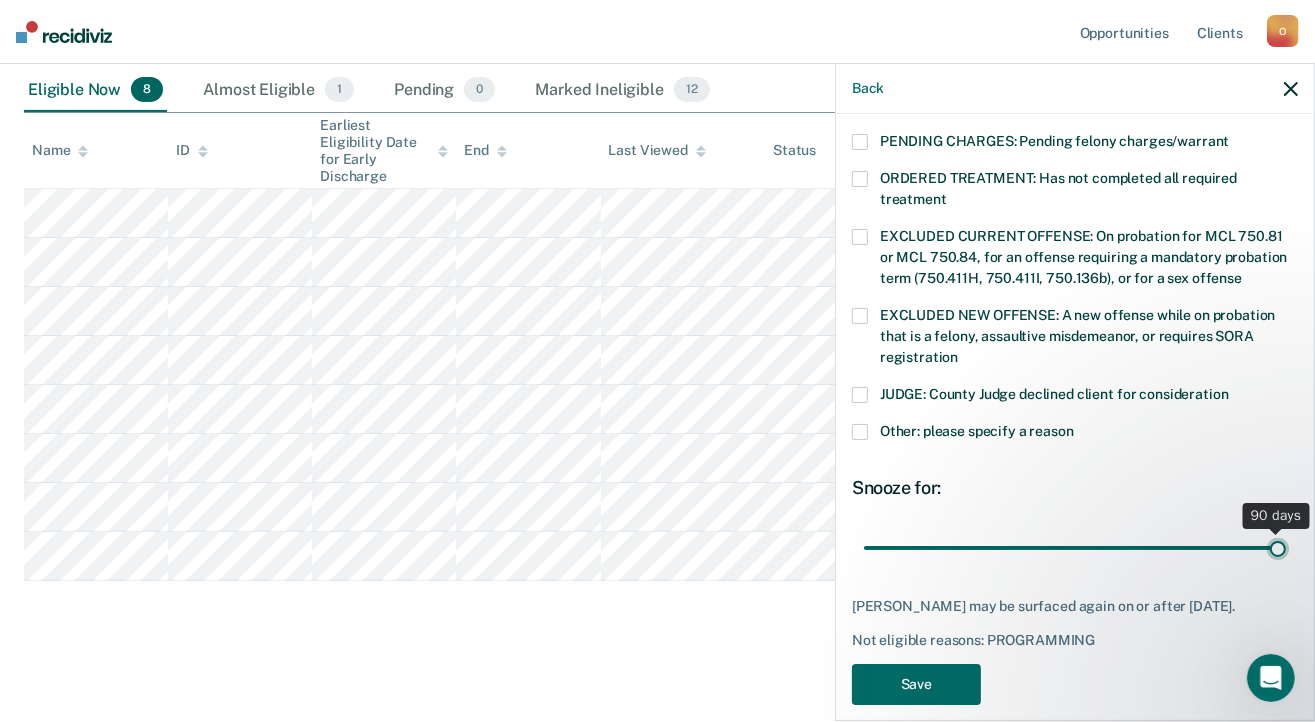 type on "90" 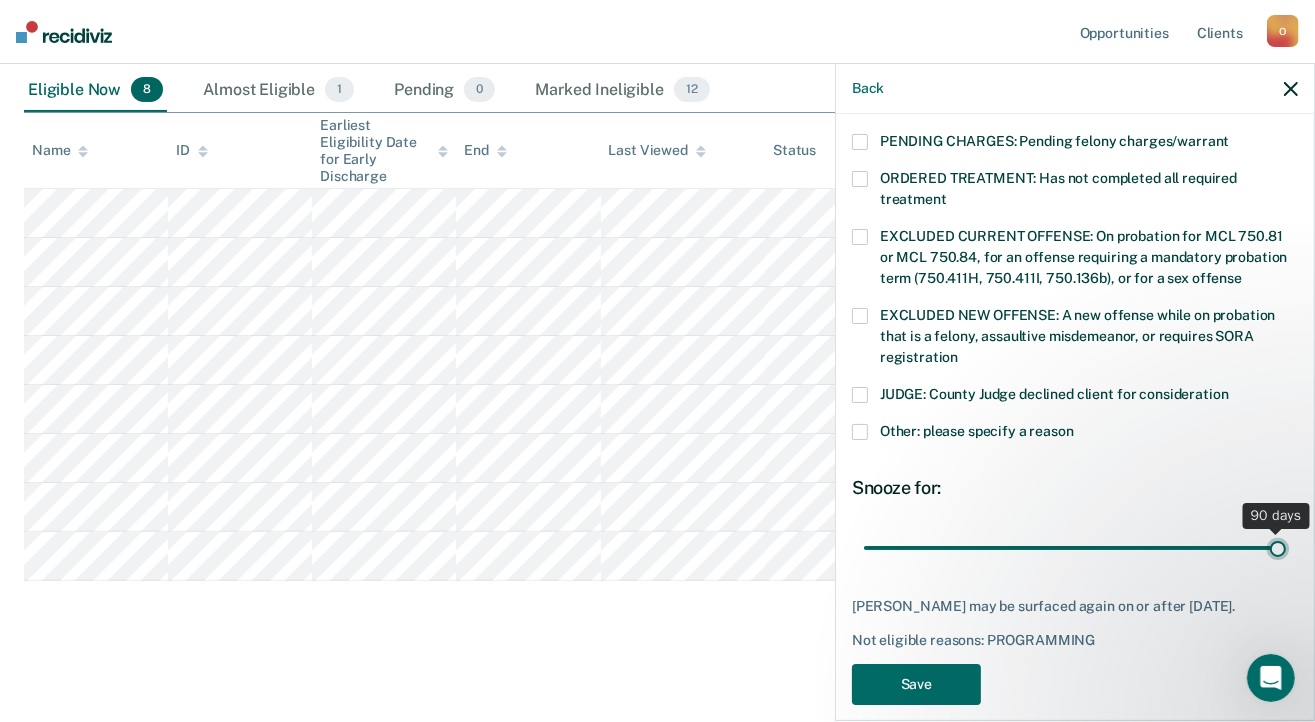 click at bounding box center (1075, 548) 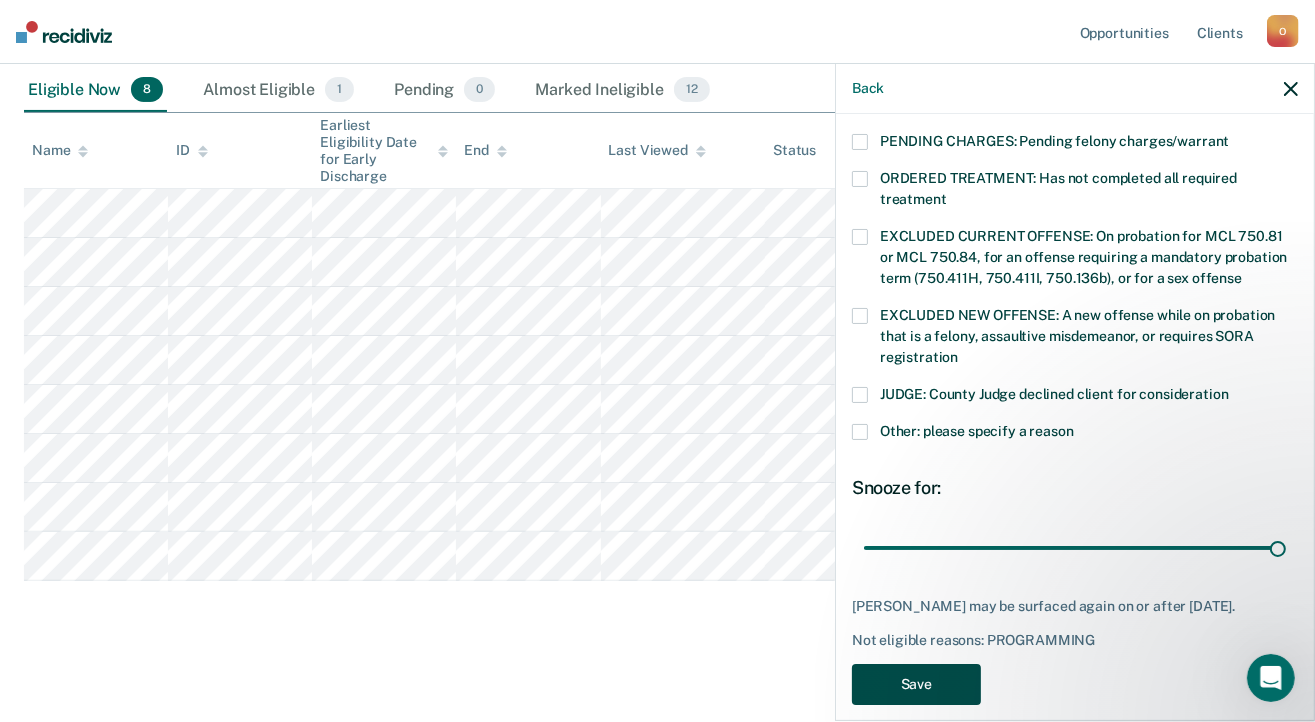 click on "Save" at bounding box center (916, 684) 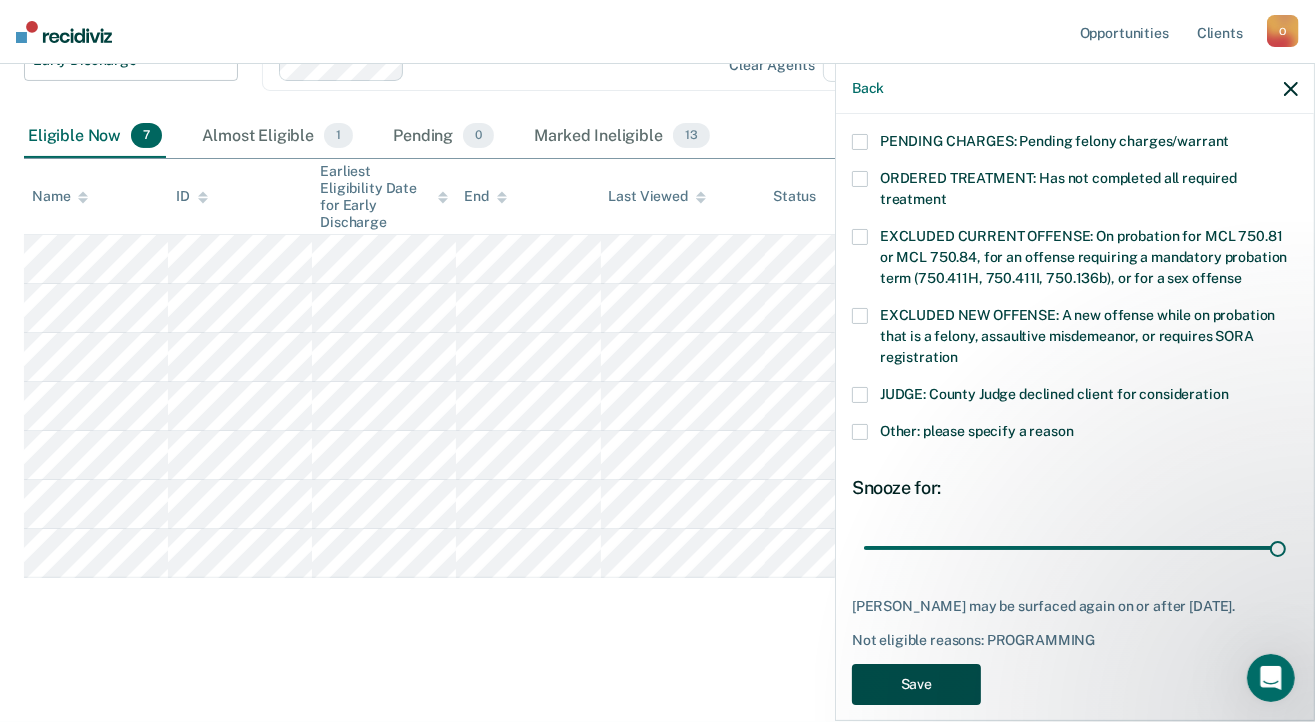 scroll, scrollTop: 264, scrollLeft: 0, axis: vertical 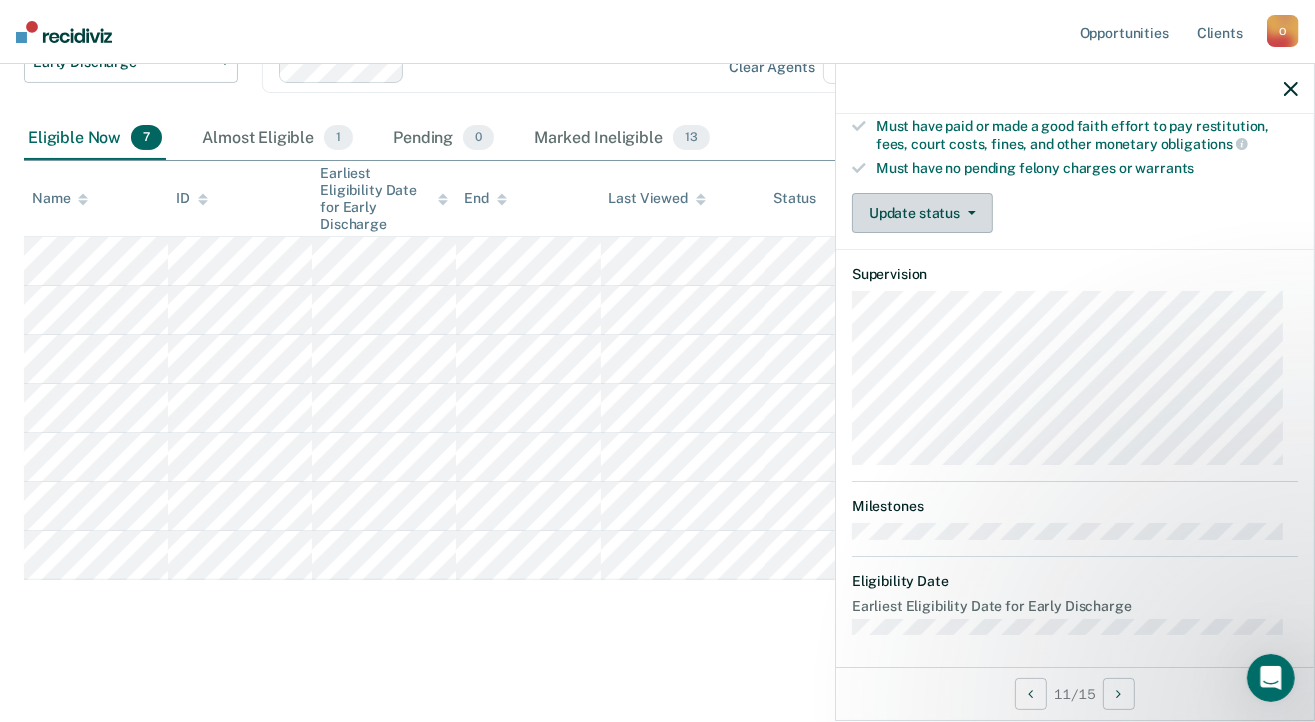click on "Update status" at bounding box center (922, 213) 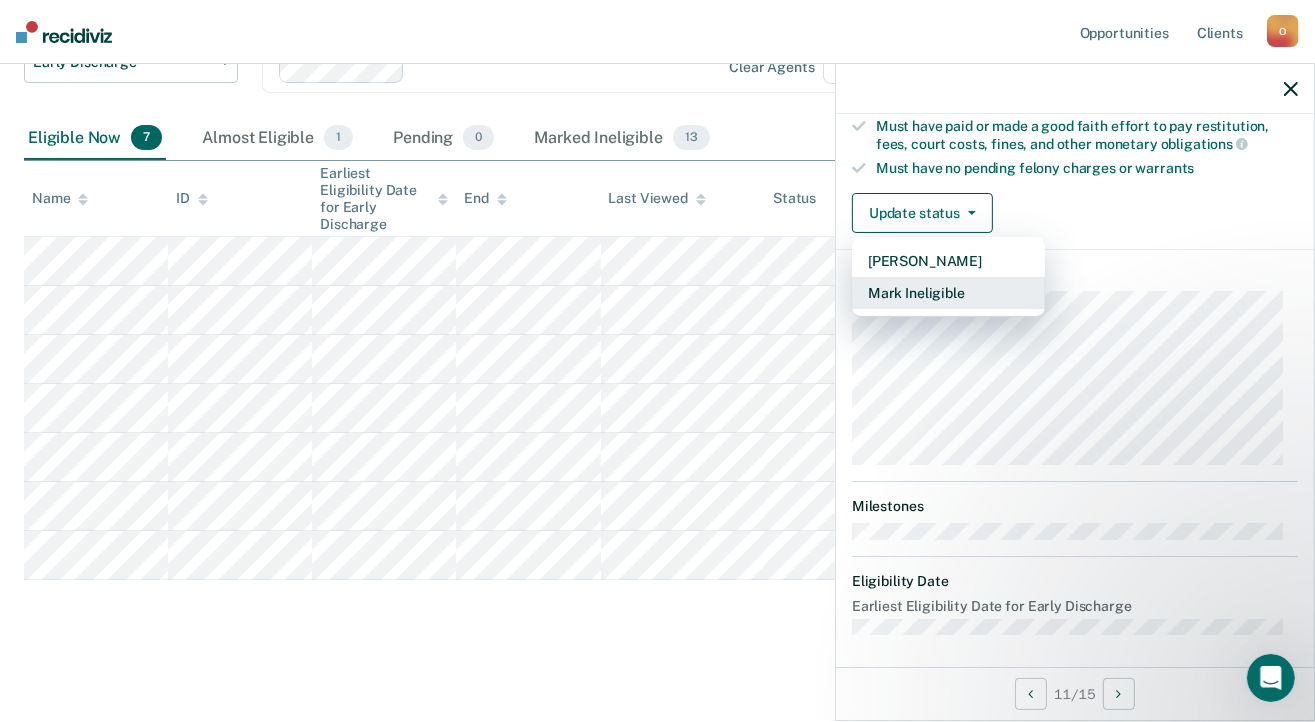 click on "Mark Ineligible" at bounding box center (948, 293) 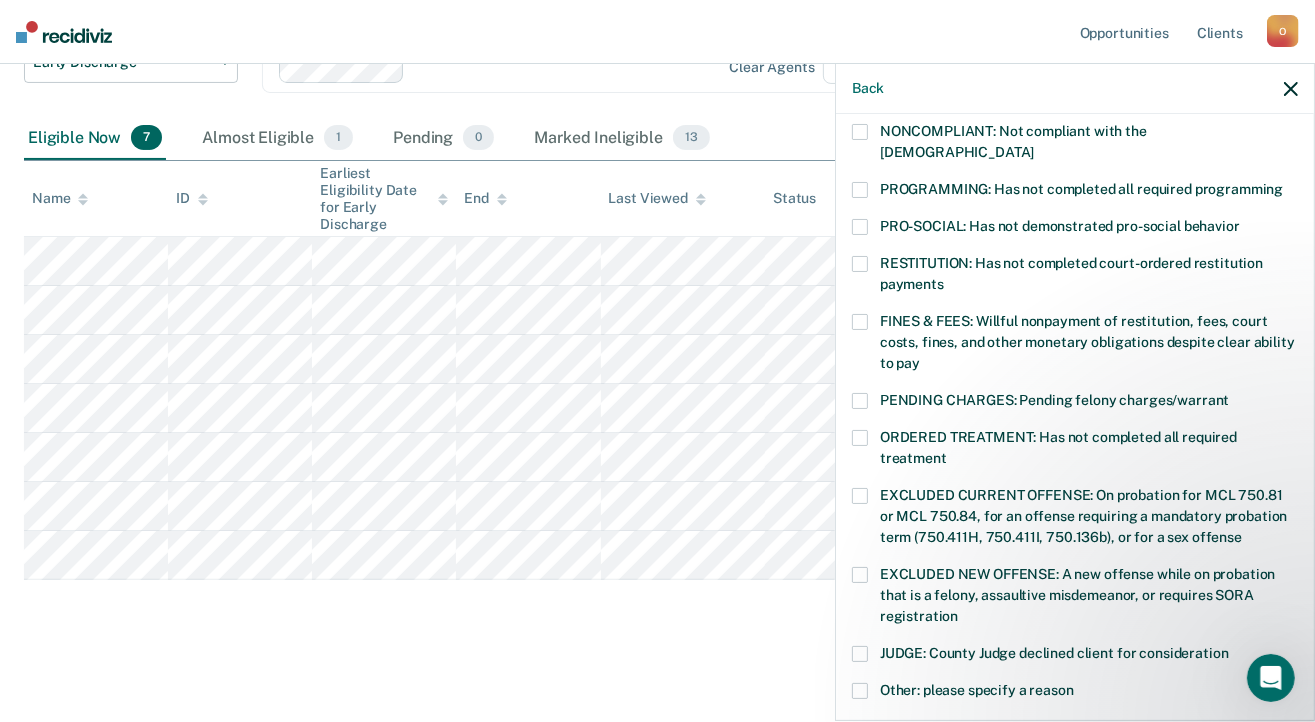 click at bounding box center [860, 322] 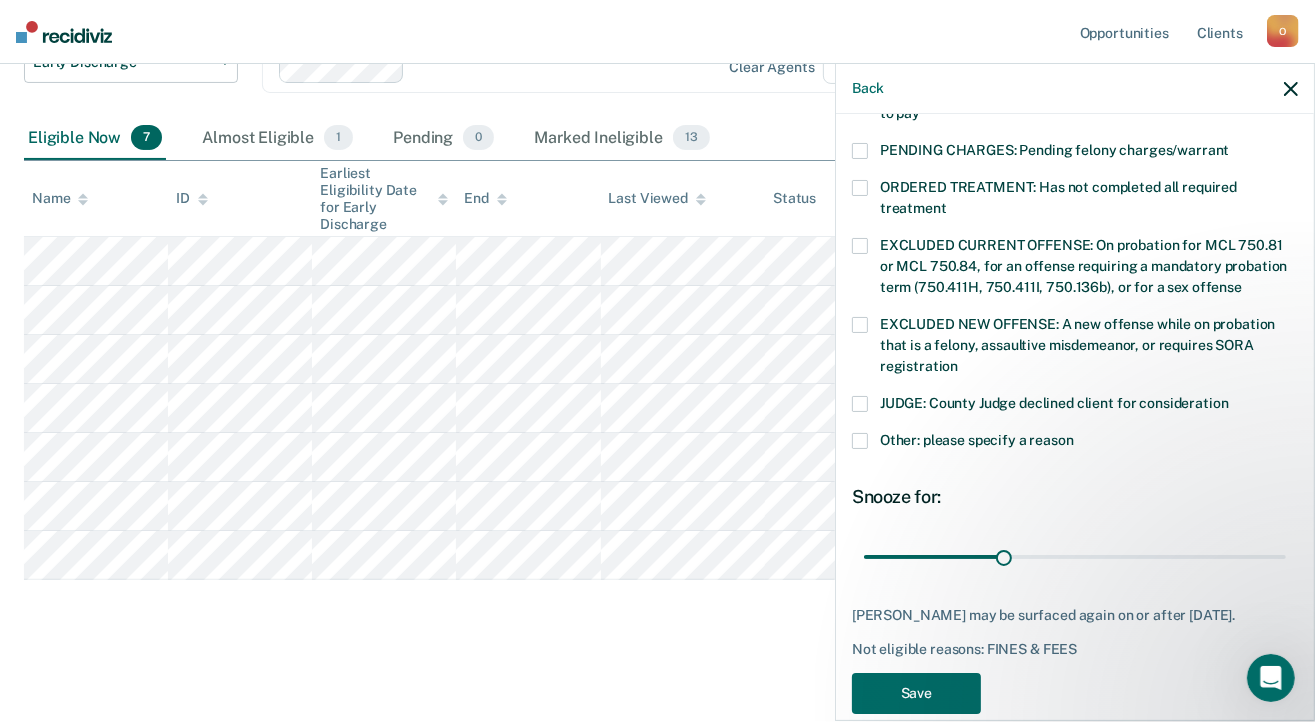 scroll, scrollTop: 671, scrollLeft: 0, axis: vertical 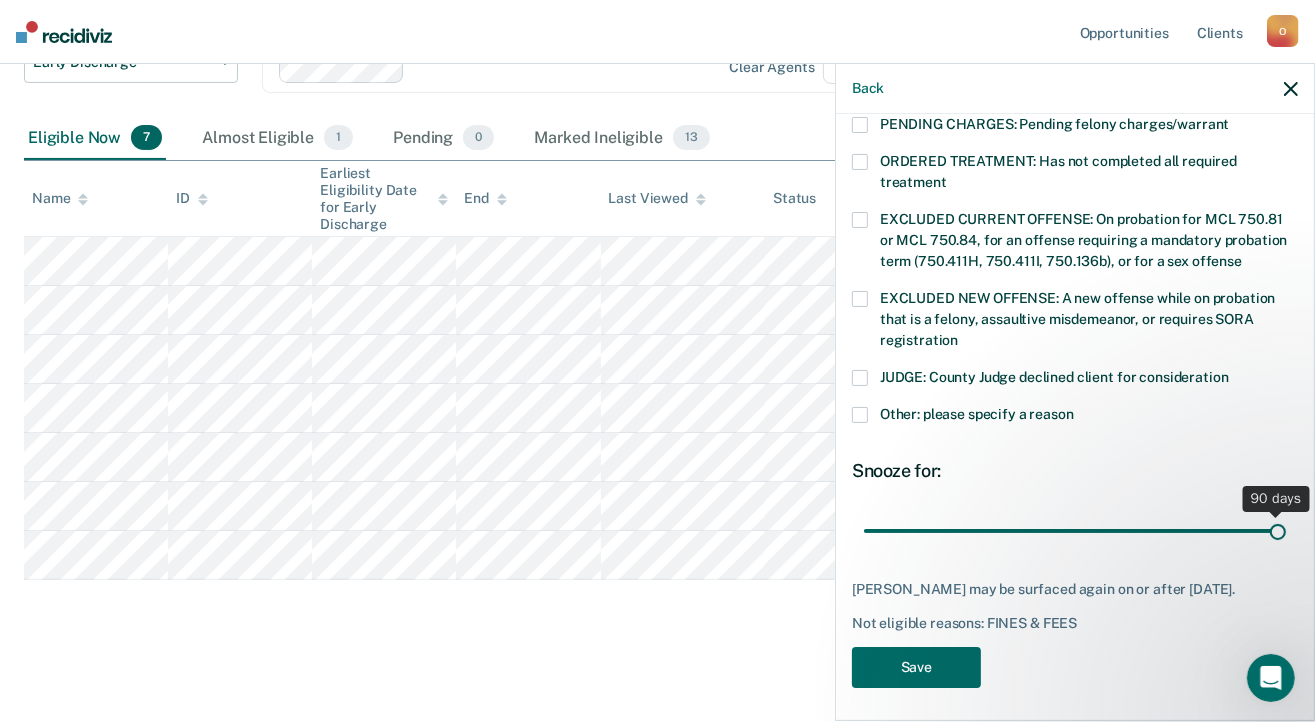 drag, startPoint x: 996, startPoint y: 508, endPoint x: 1330, endPoint y: 503, distance: 334.0374 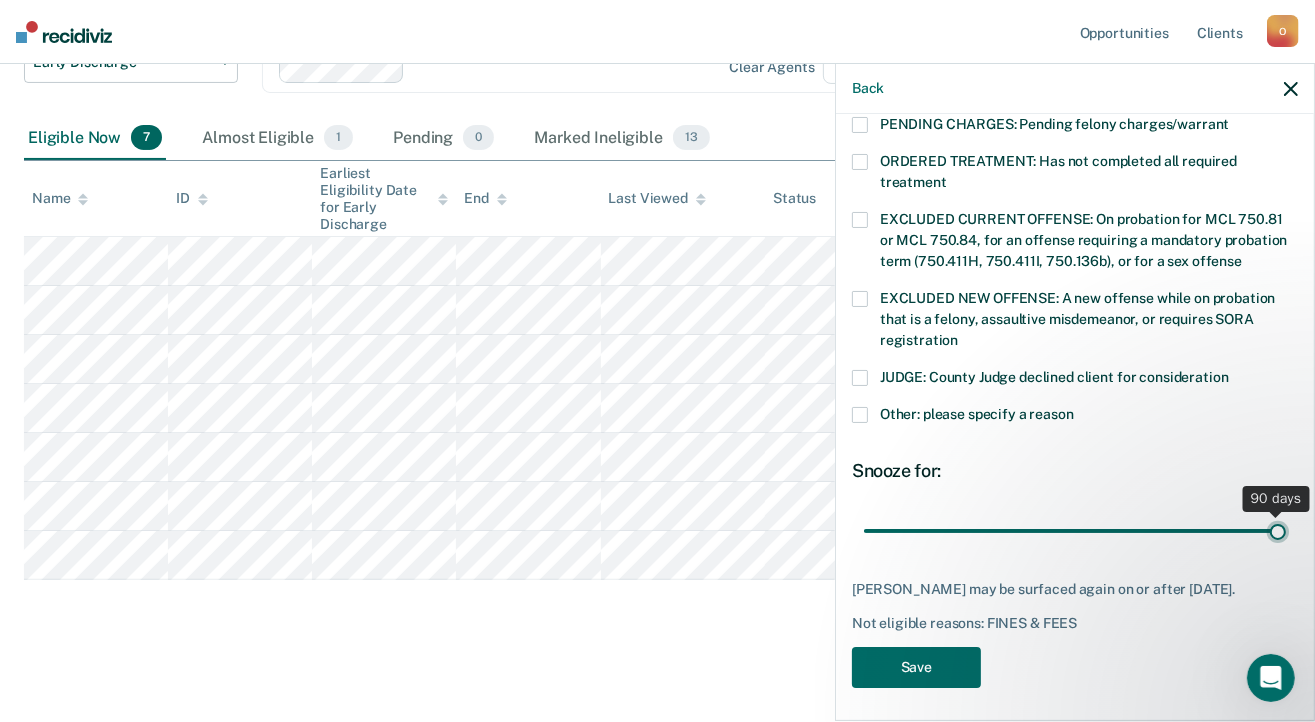 type on "90" 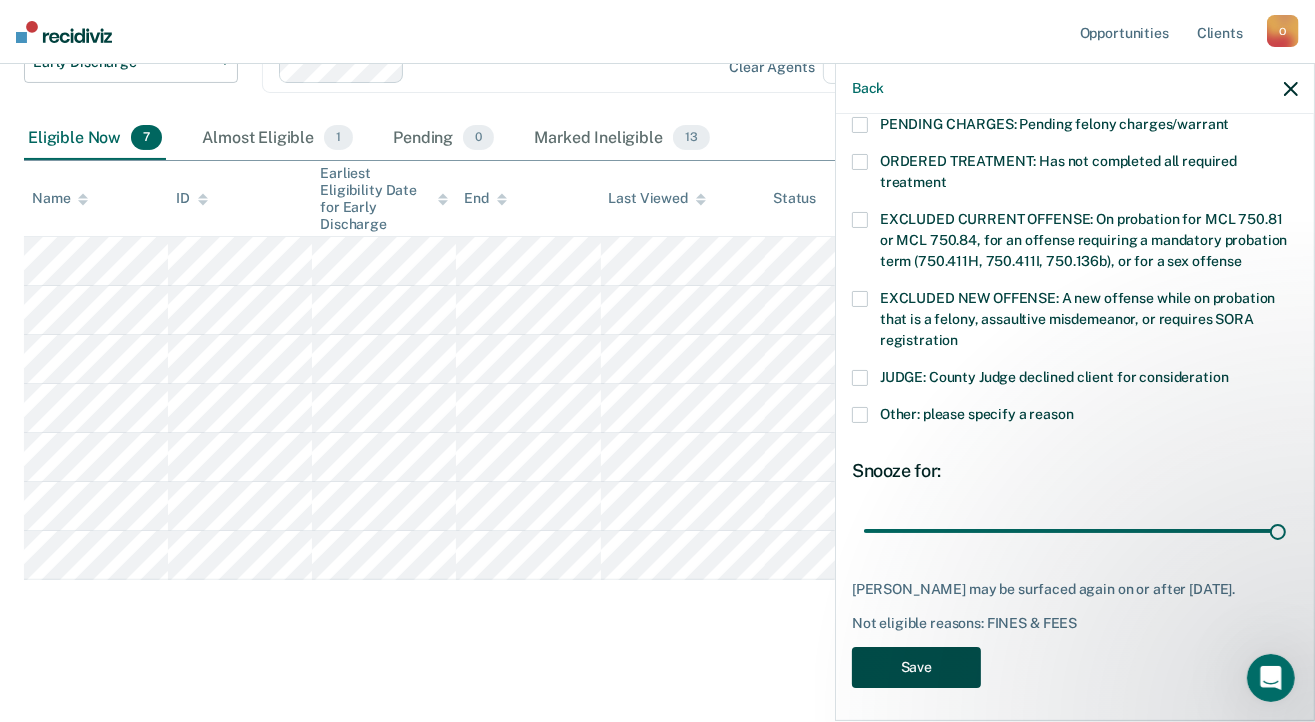 click on "Save" at bounding box center [916, 667] 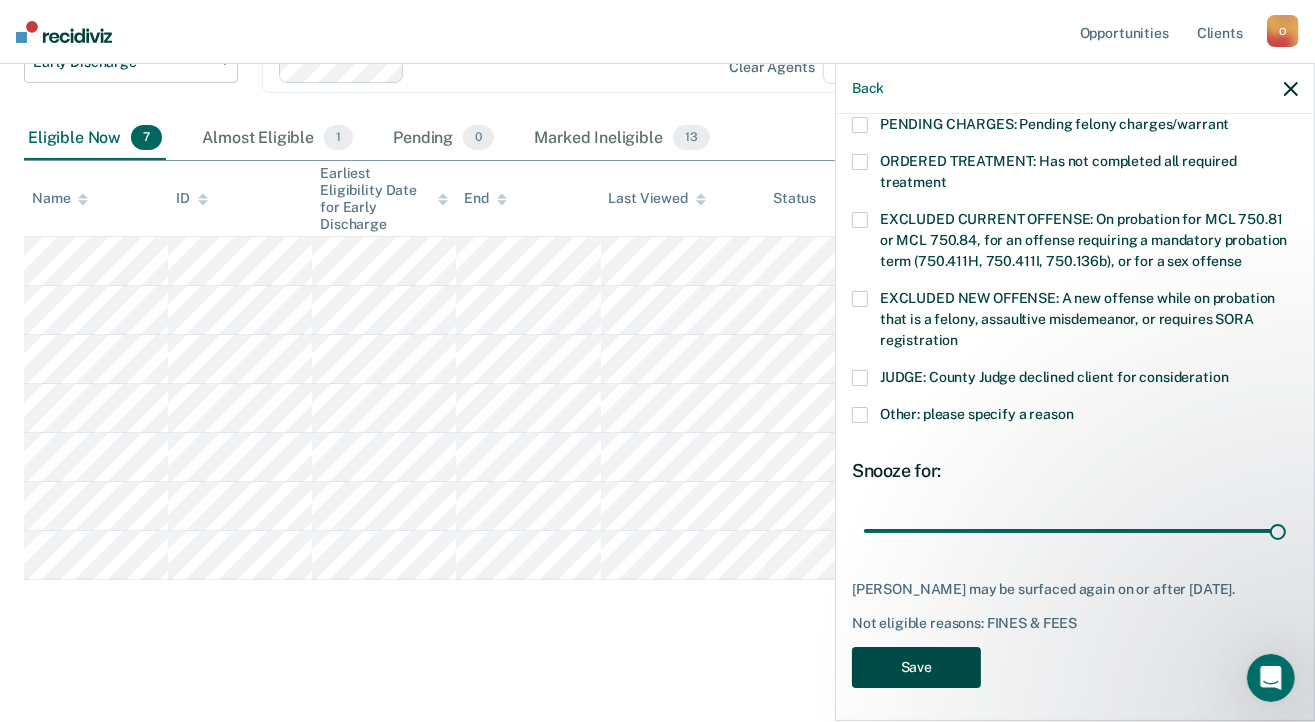 scroll, scrollTop: 215, scrollLeft: 0, axis: vertical 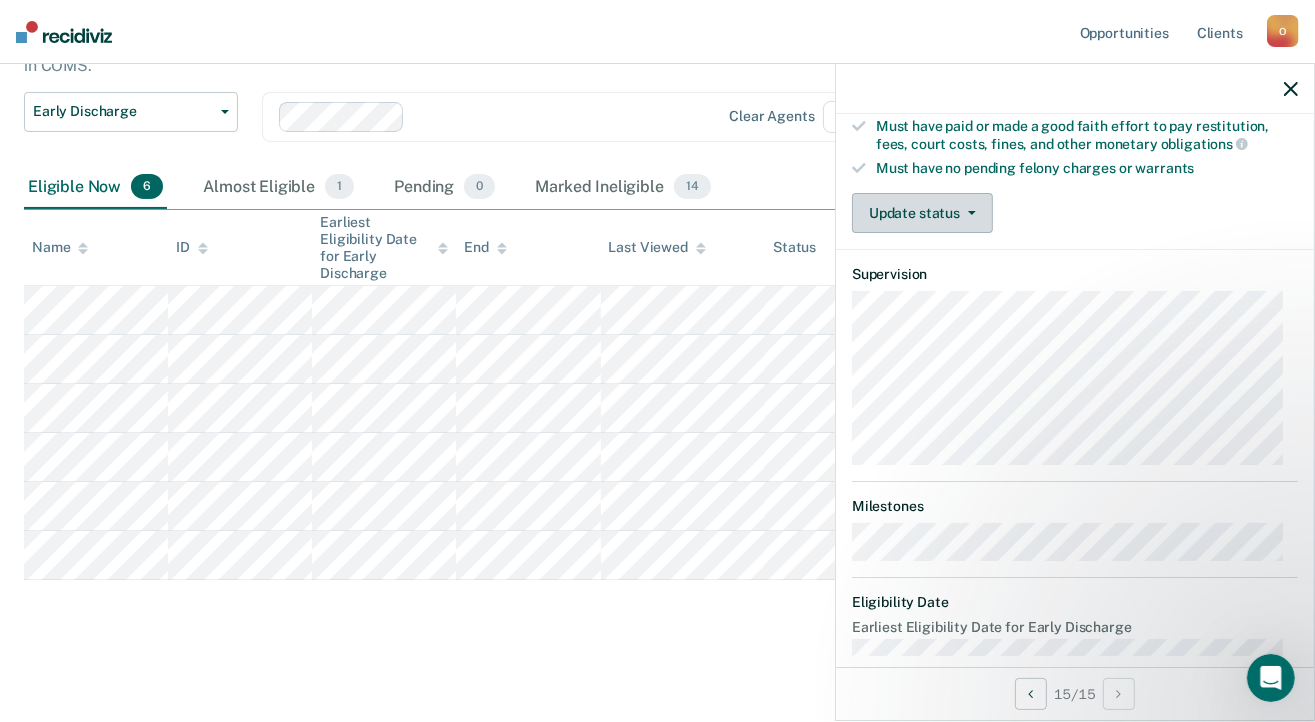 click on "Update status" at bounding box center [922, 213] 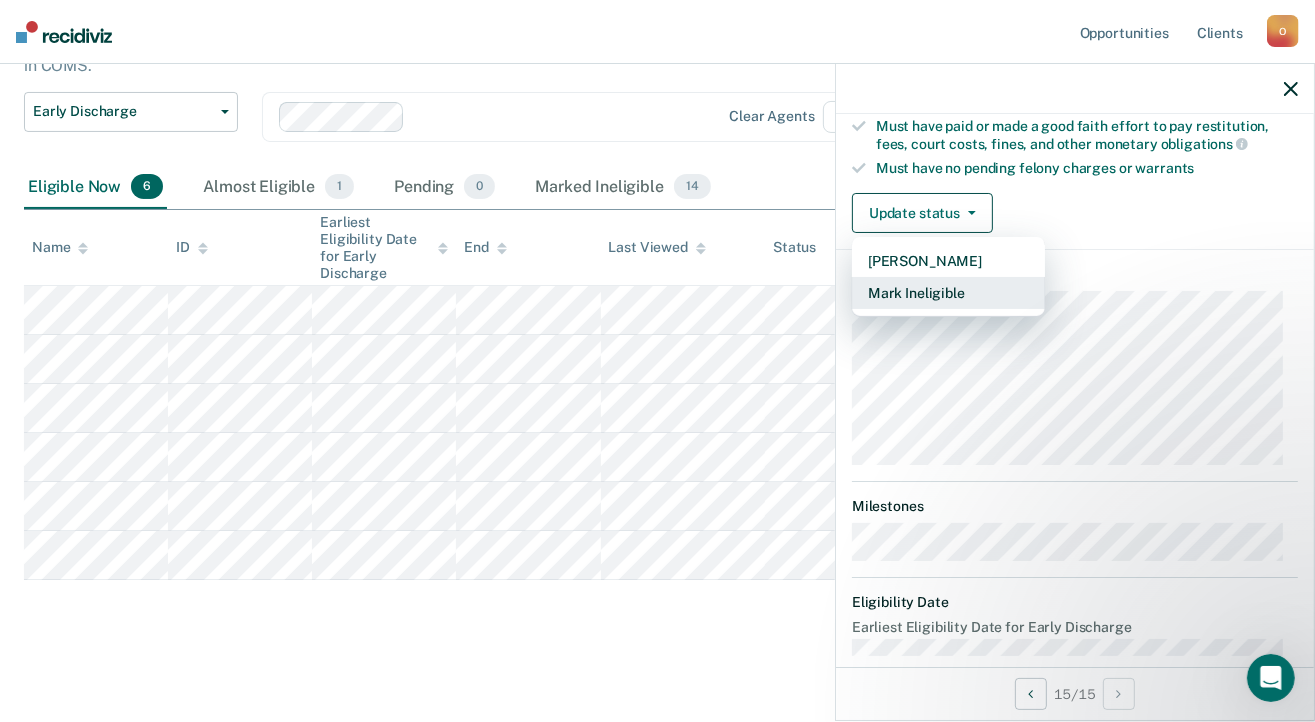 click on "Mark Ineligible" at bounding box center (948, 293) 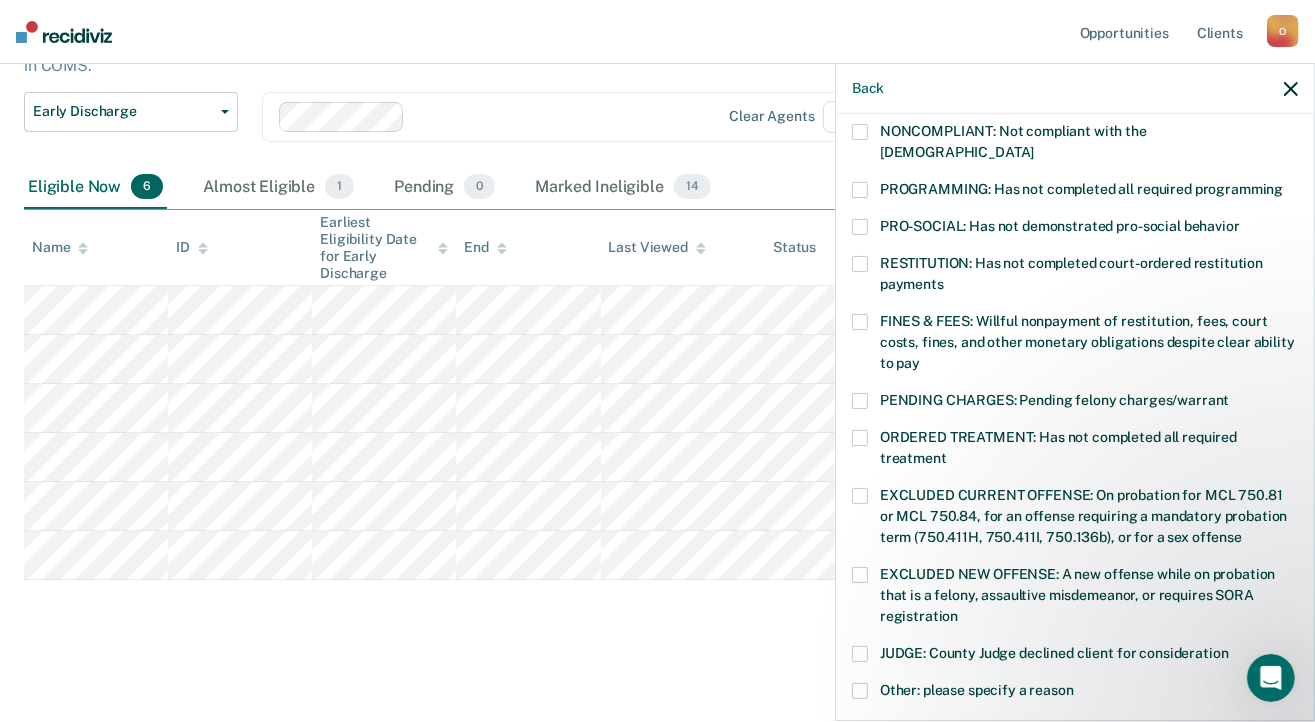 click at bounding box center (860, 322) 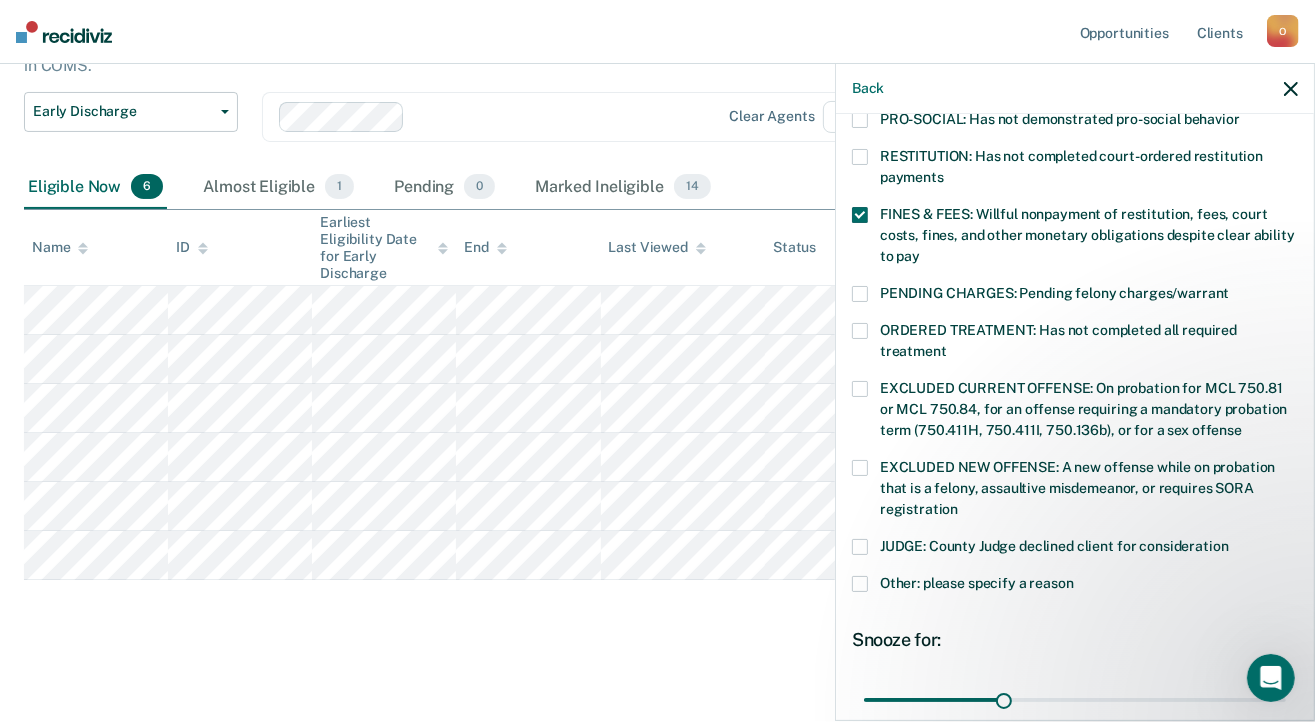 scroll, scrollTop: 654, scrollLeft: 0, axis: vertical 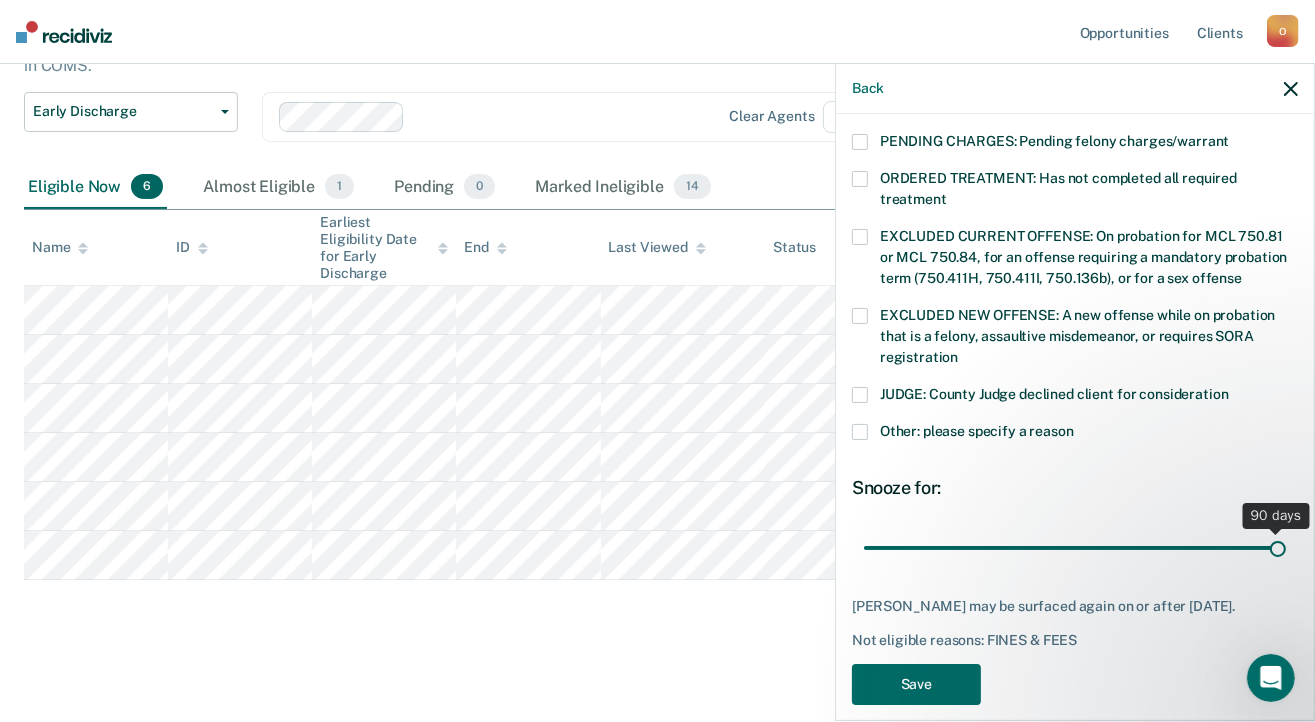 drag, startPoint x: 997, startPoint y: 525, endPoint x: 1324, endPoint y: 529, distance: 327.02448 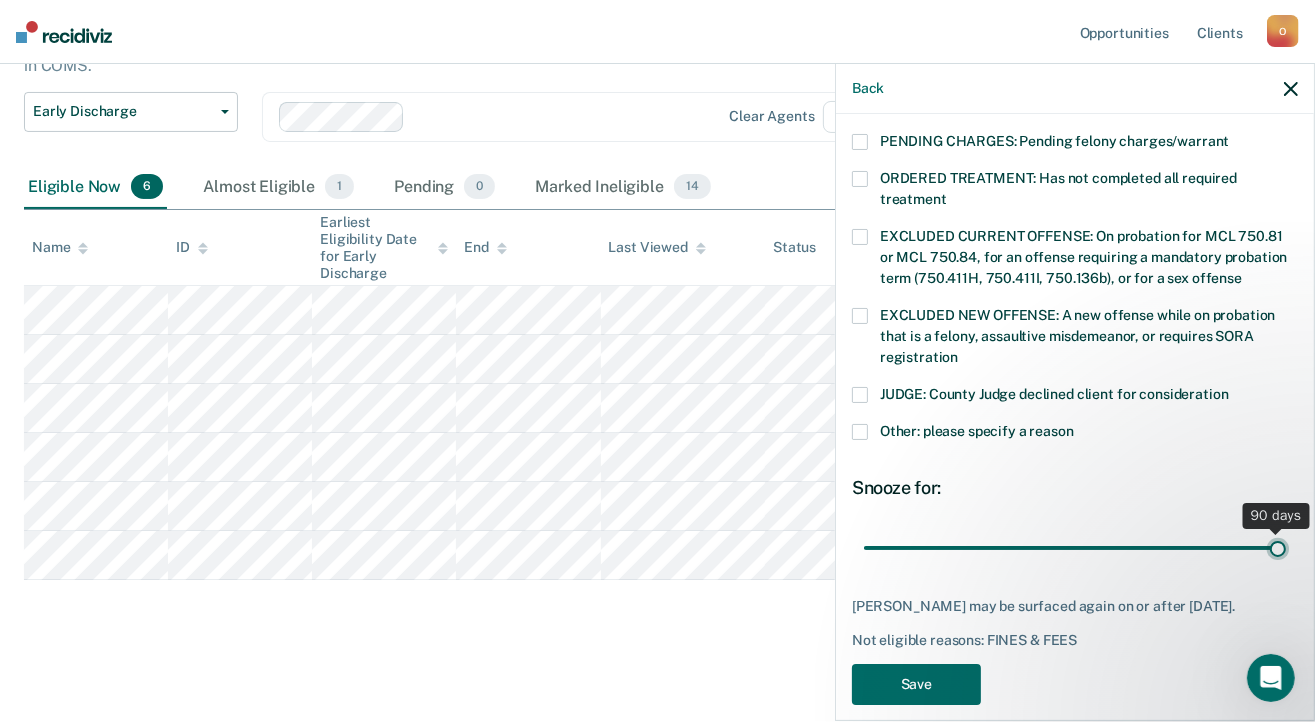 type on "90" 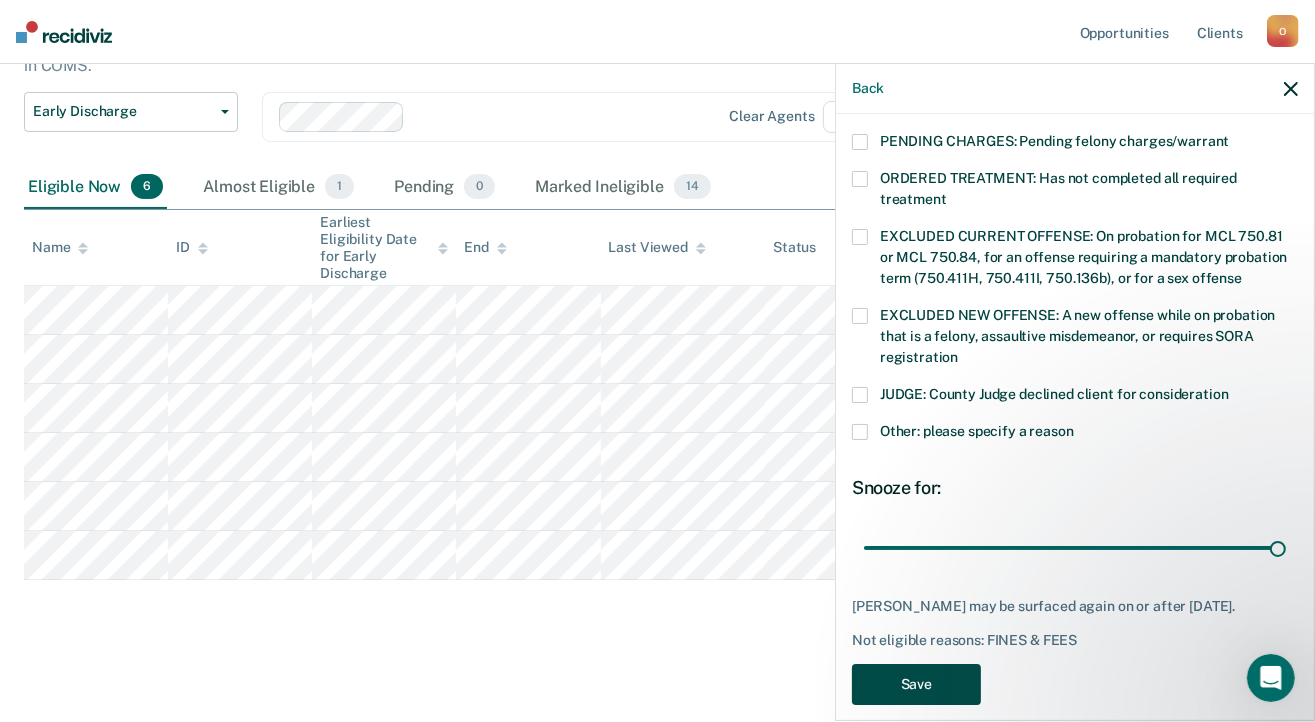 click on "Save" at bounding box center [916, 684] 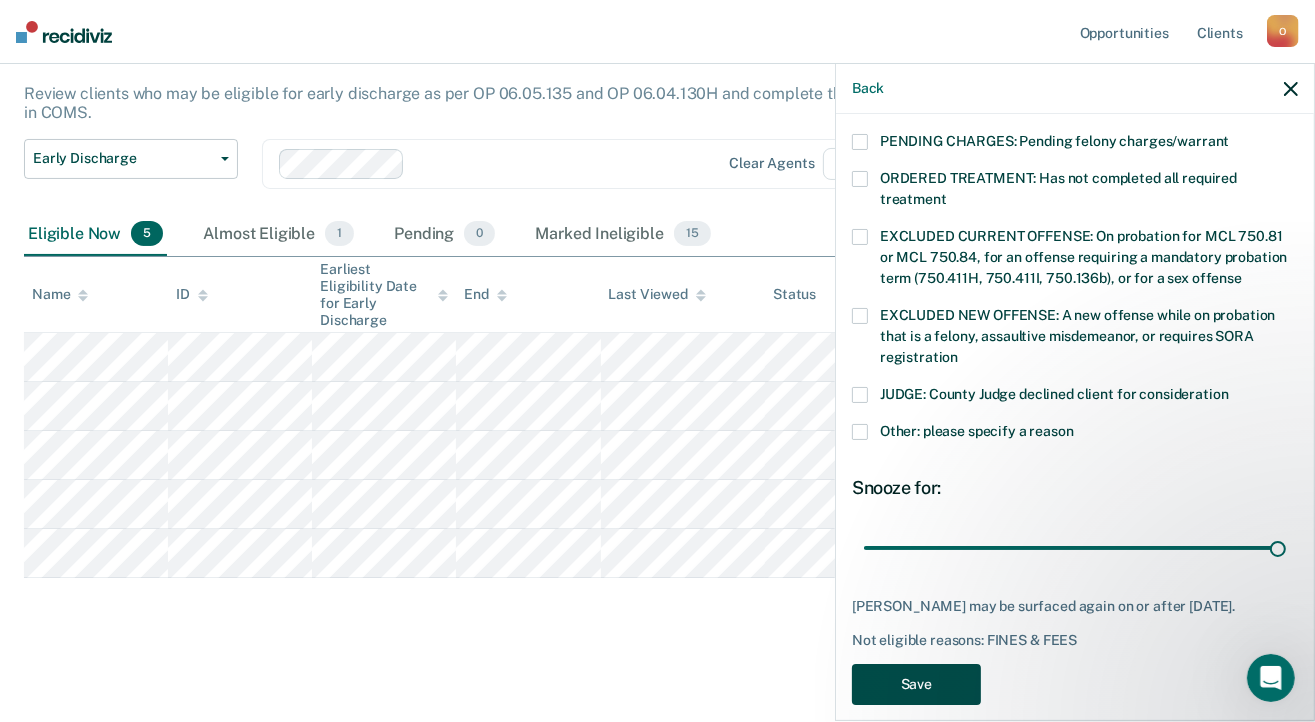 scroll, scrollTop: 165, scrollLeft: 0, axis: vertical 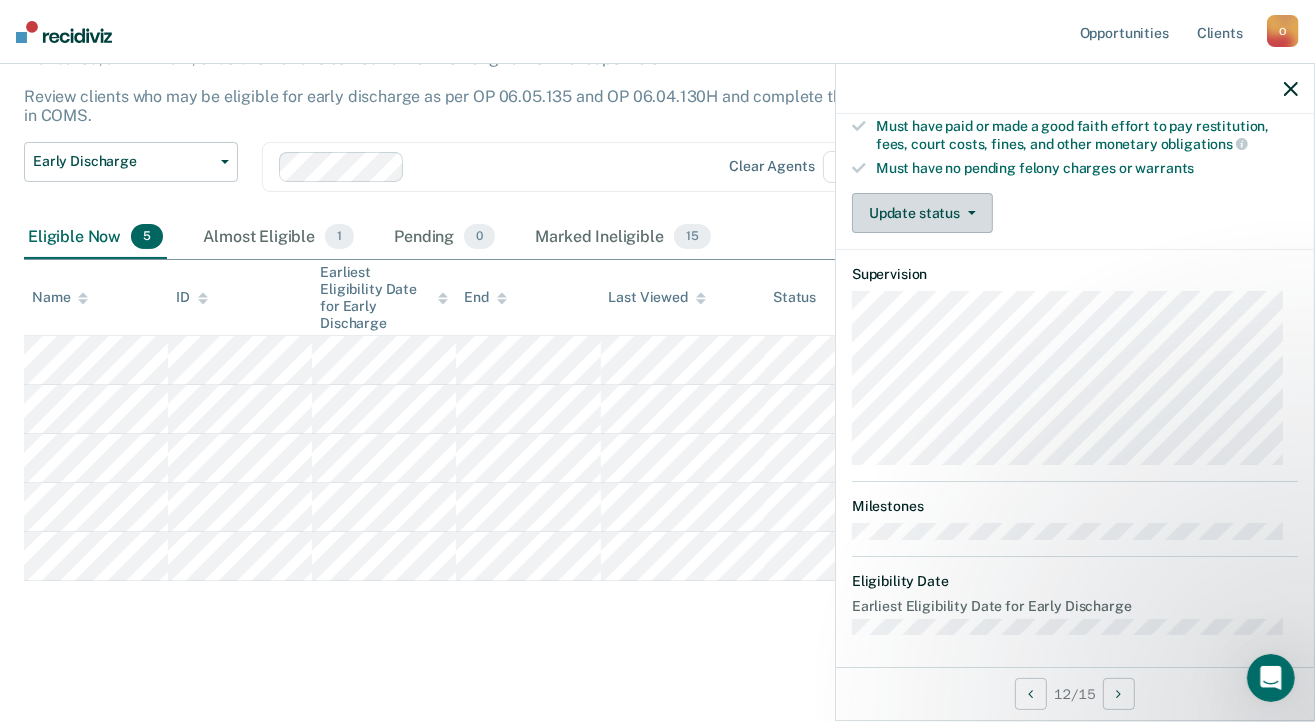 click on "Update status" at bounding box center (922, 213) 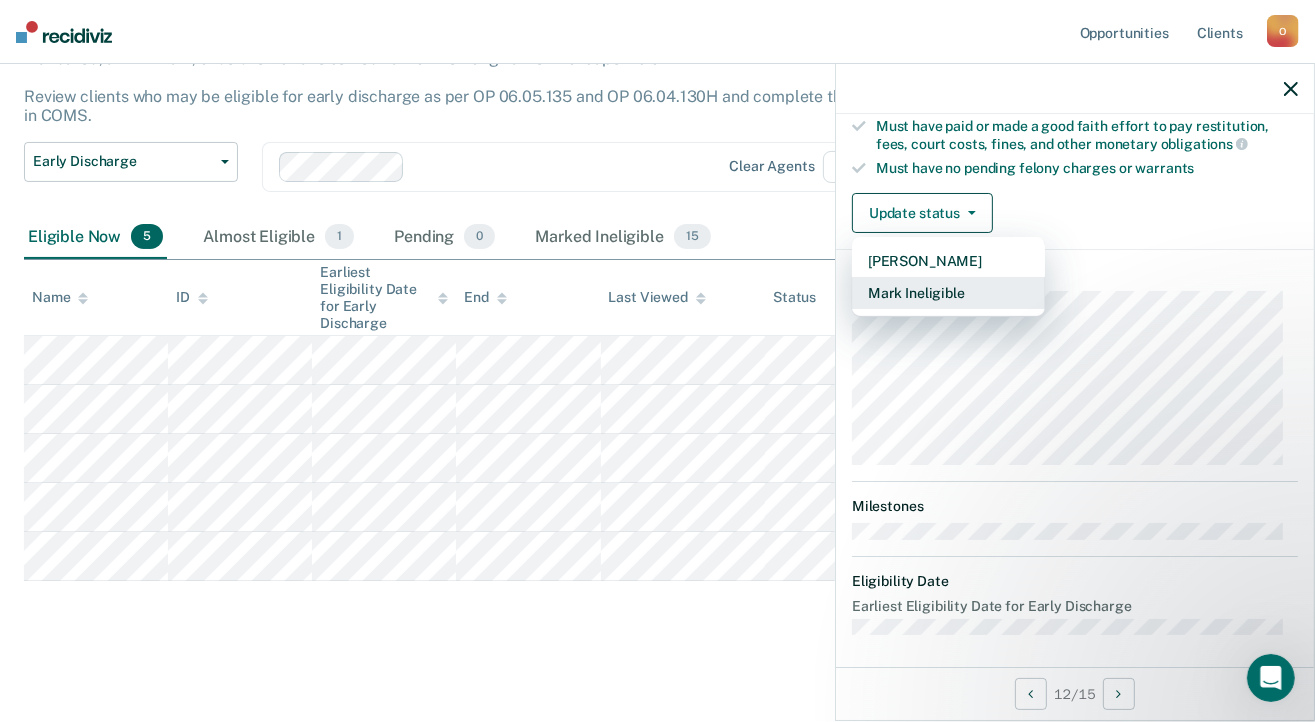click on "Mark Ineligible" at bounding box center [948, 293] 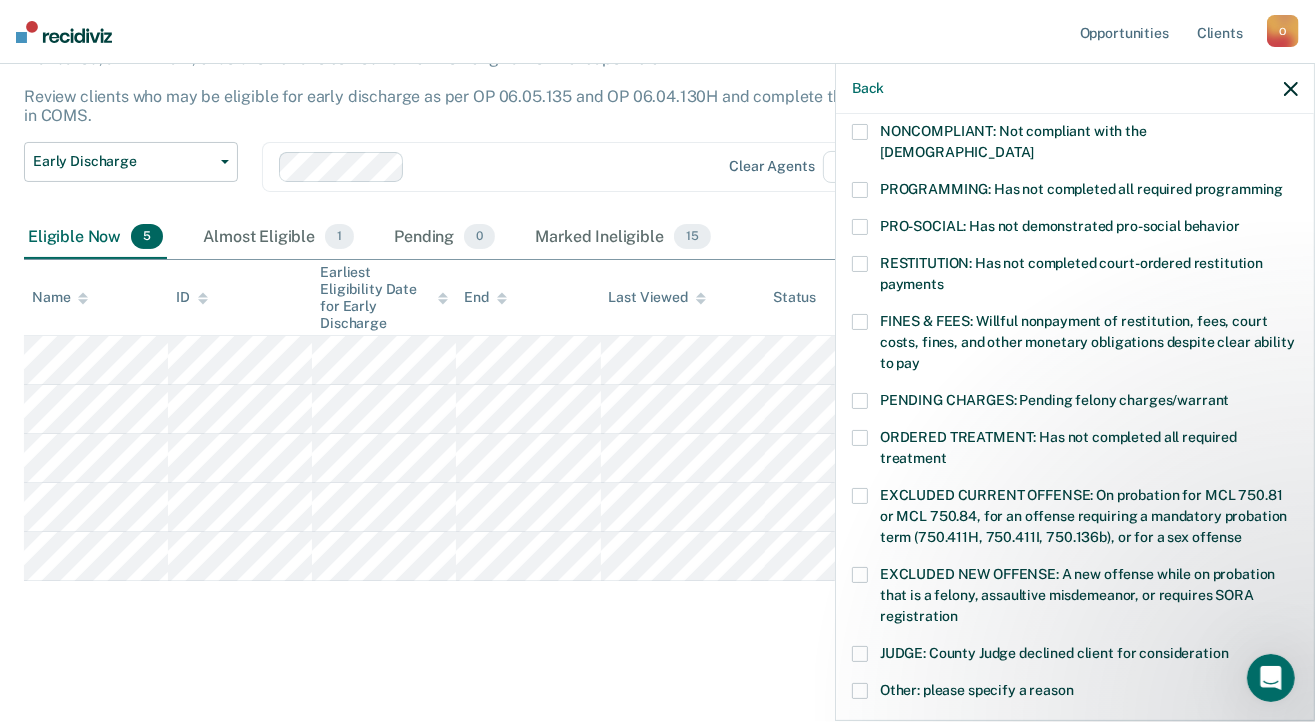 click at bounding box center [860, 654] 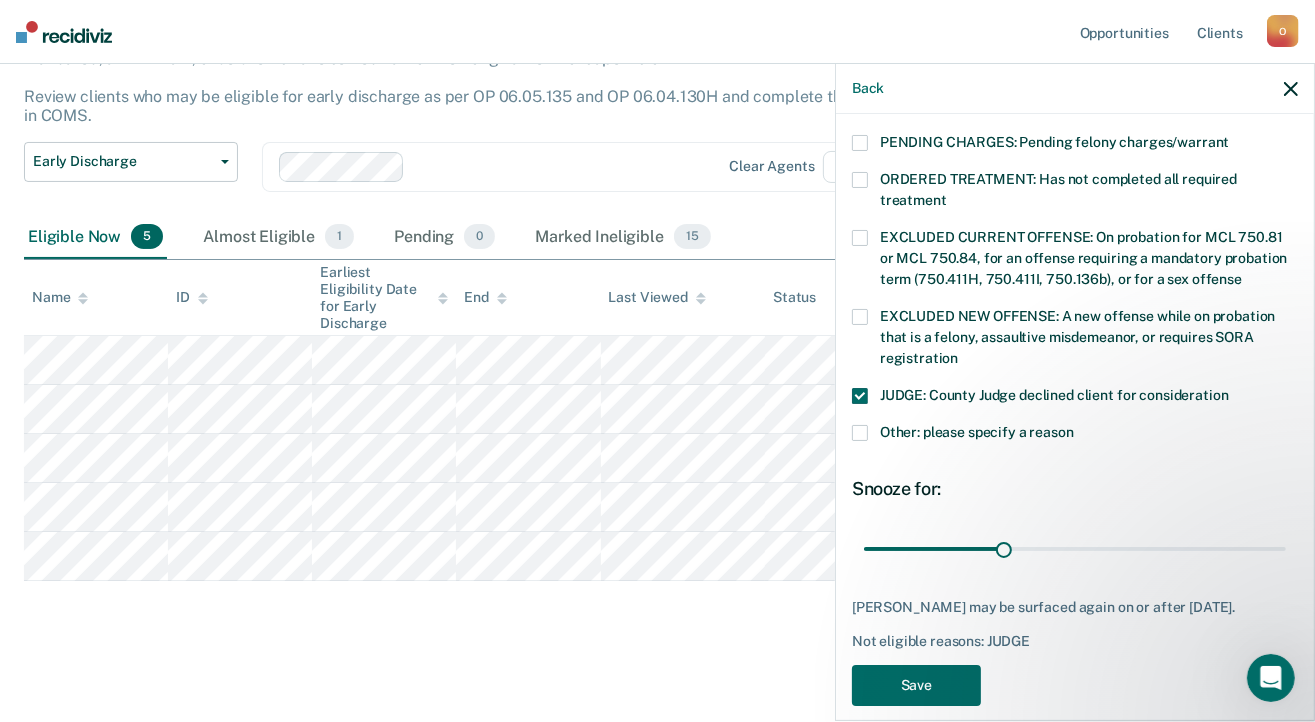 scroll, scrollTop: 671, scrollLeft: 0, axis: vertical 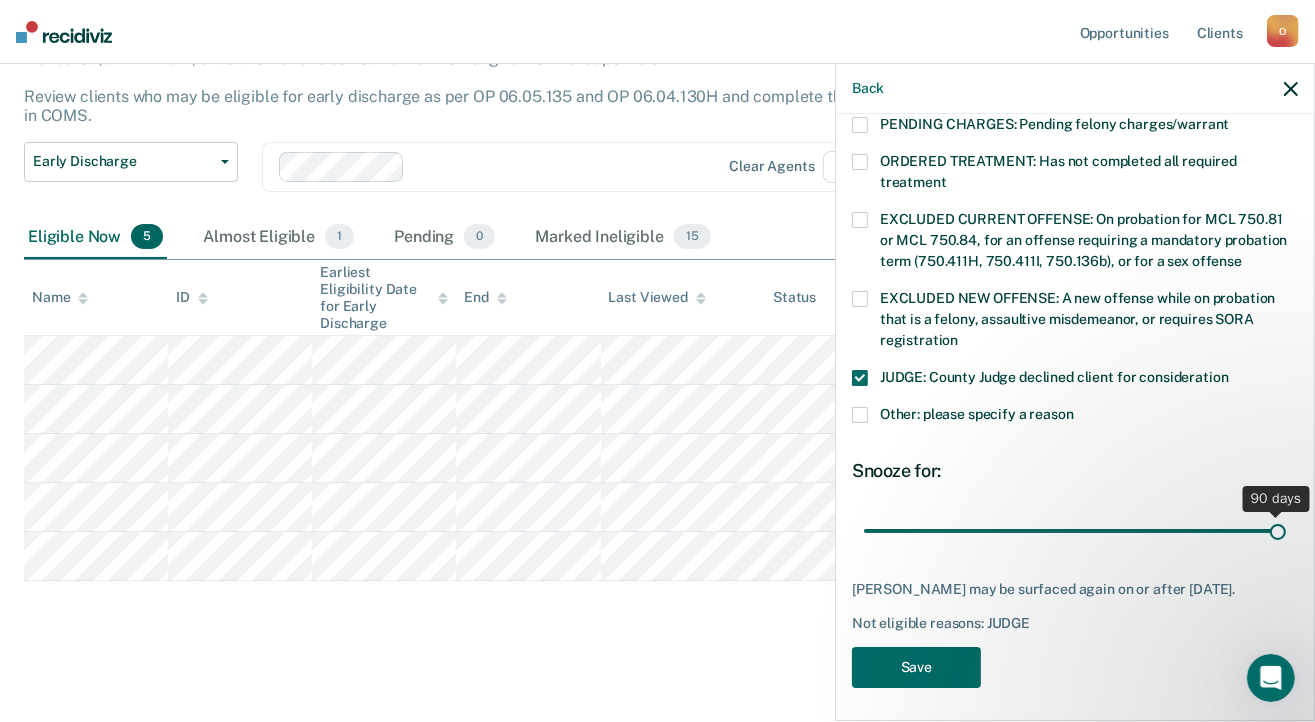 drag, startPoint x: 1024, startPoint y: 507, endPoint x: 1346, endPoint y: 494, distance: 322.26233 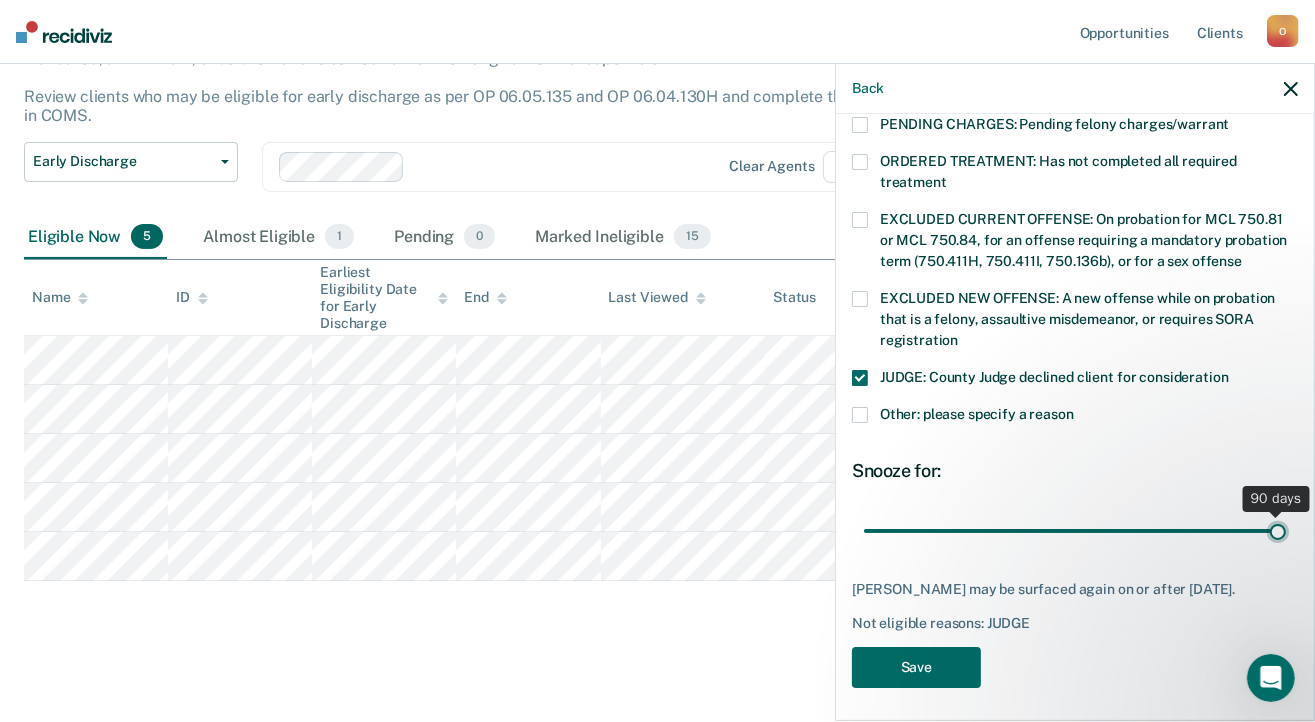 type on "90" 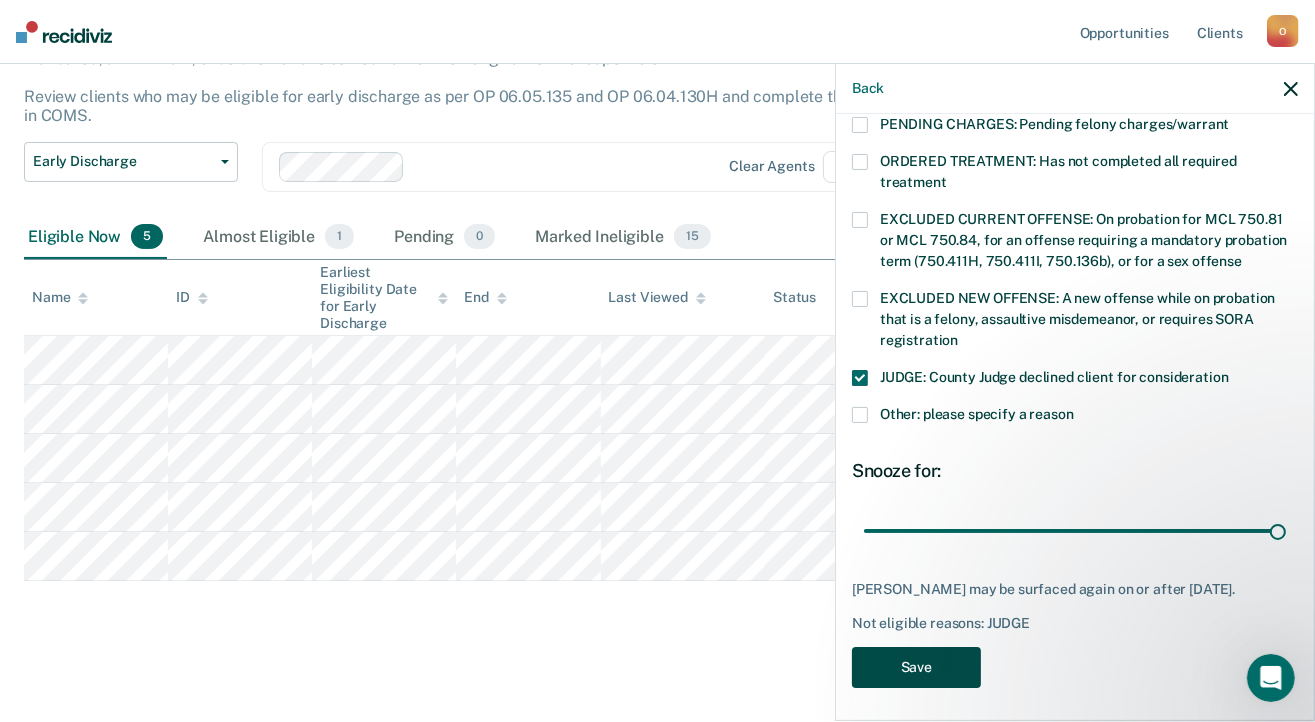 click on "Save" at bounding box center [916, 667] 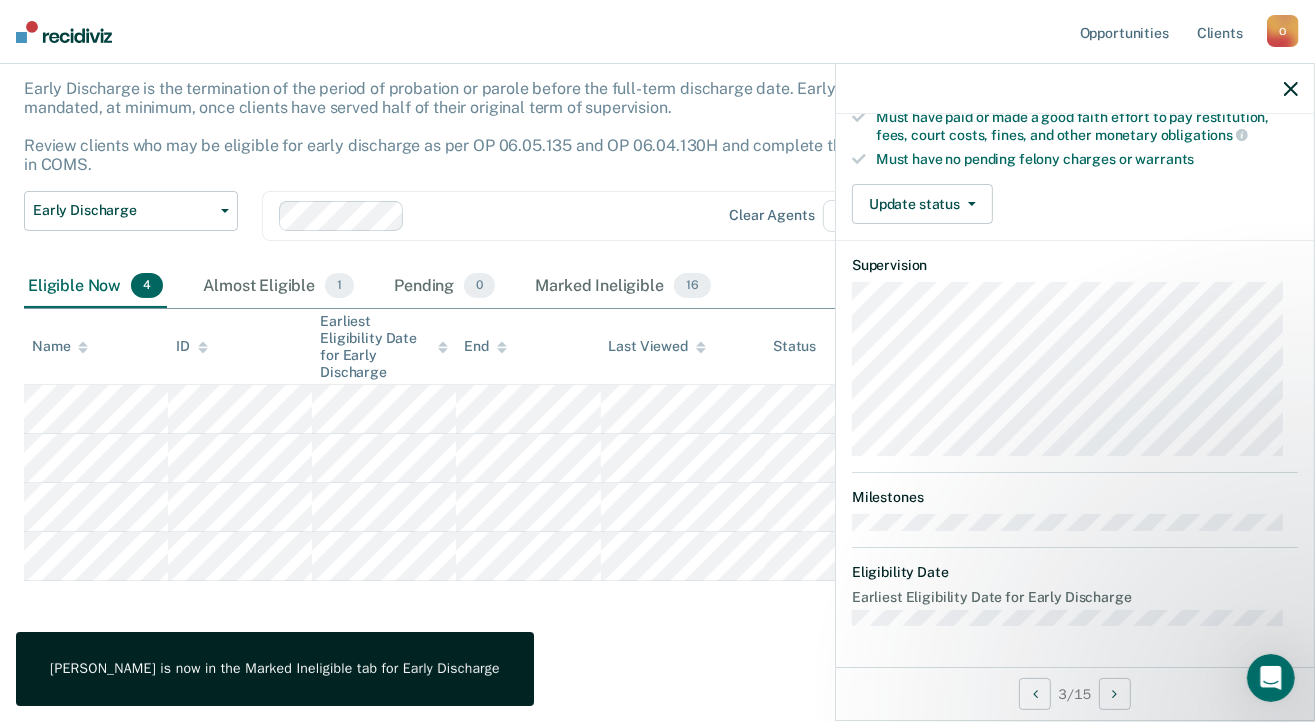 scroll, scrollTop: 395, scrollLeft: 0, axis: vertical 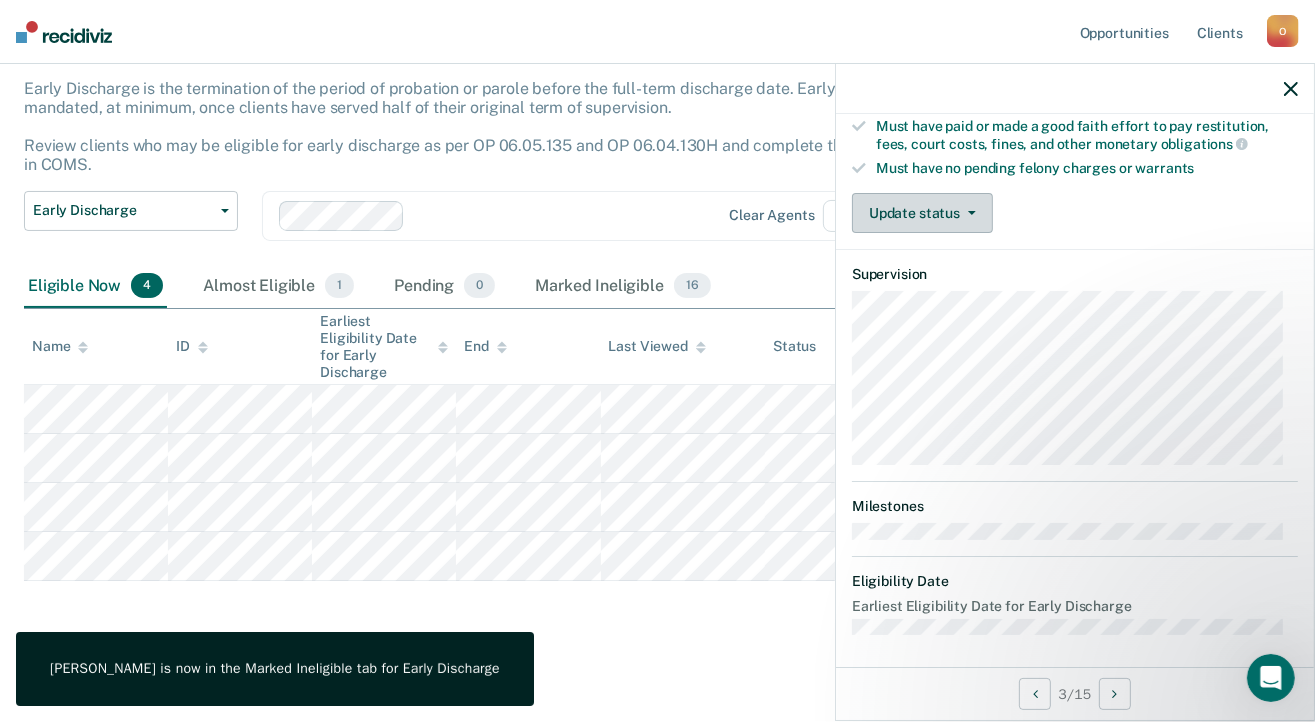 click on "Update status" at bounding box center (922, 213) 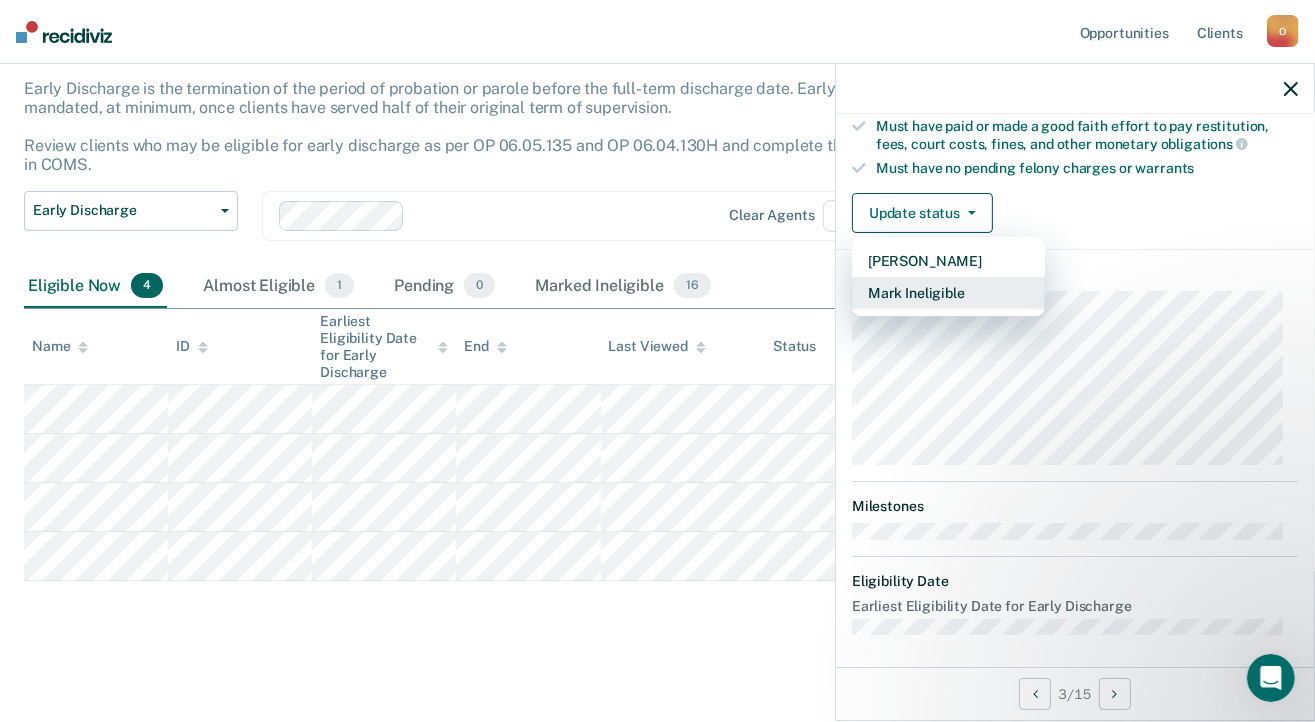 click on "Mark Ineligible" at bounding box center [948, 293] 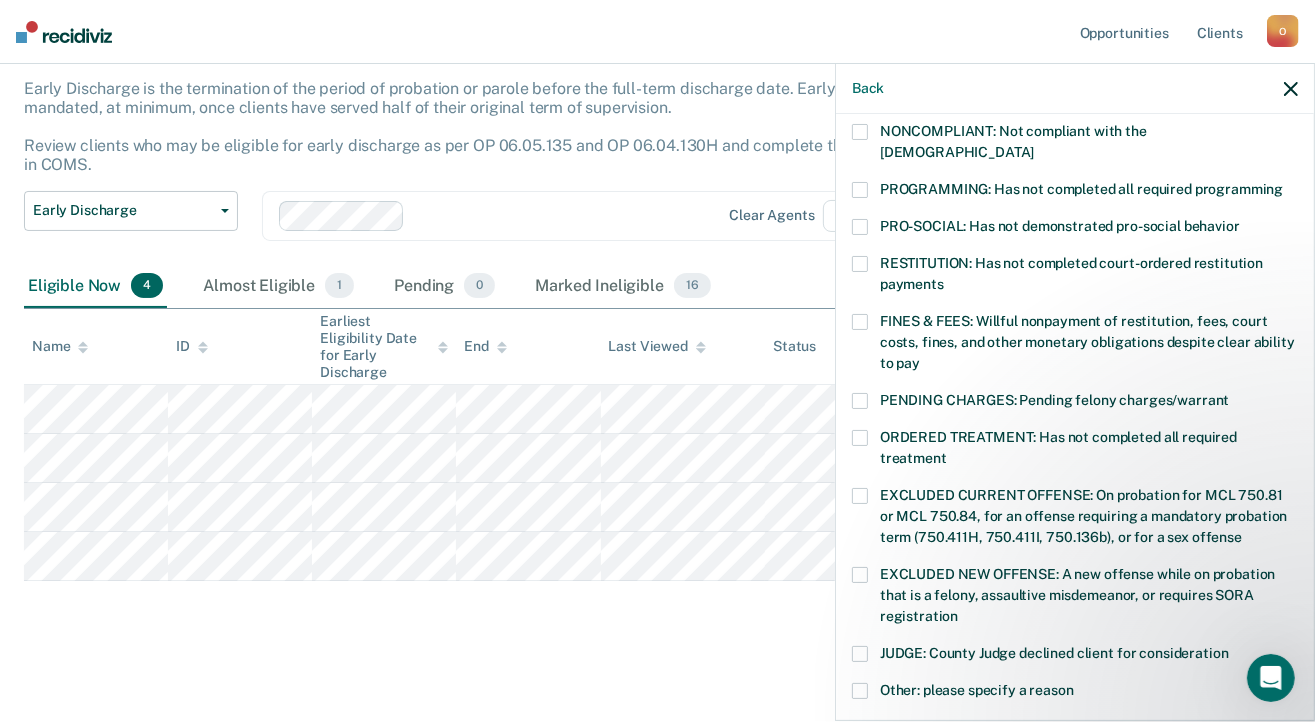 click at bounding box center [860, 322] 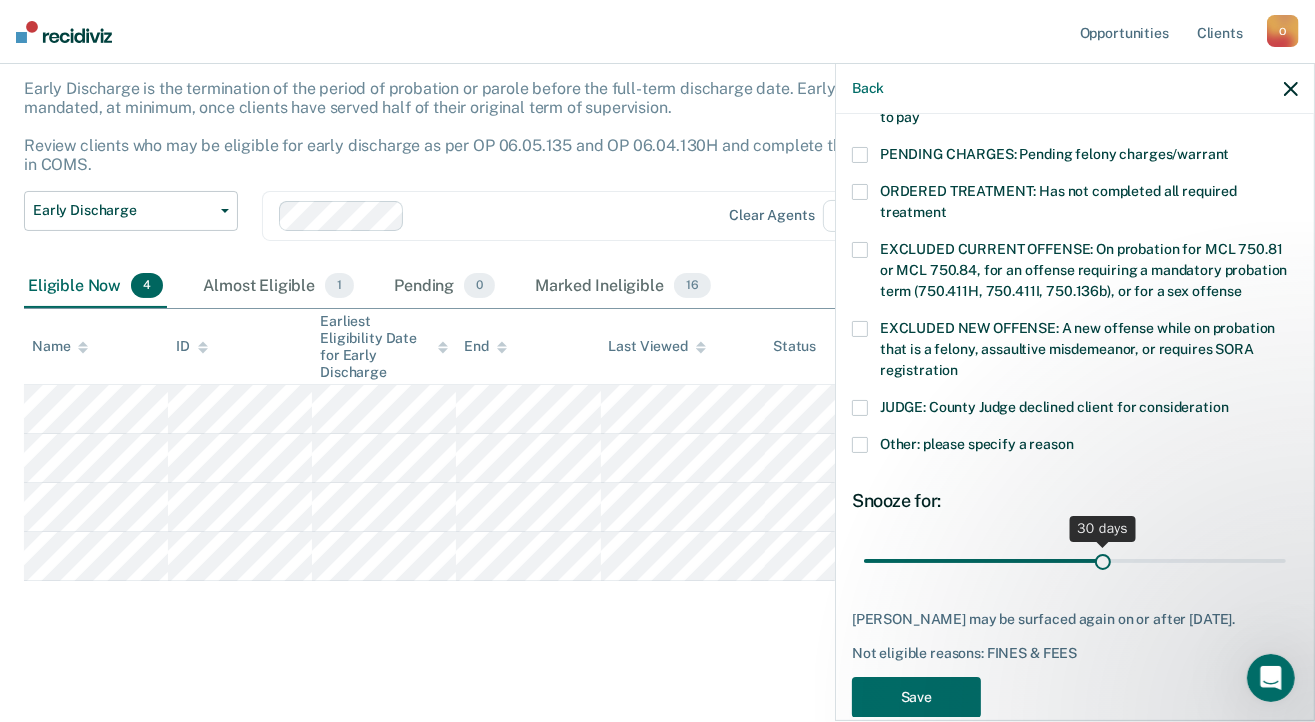 scroll, scrollTop: 654, scrollLeft: 0, axis: vertical 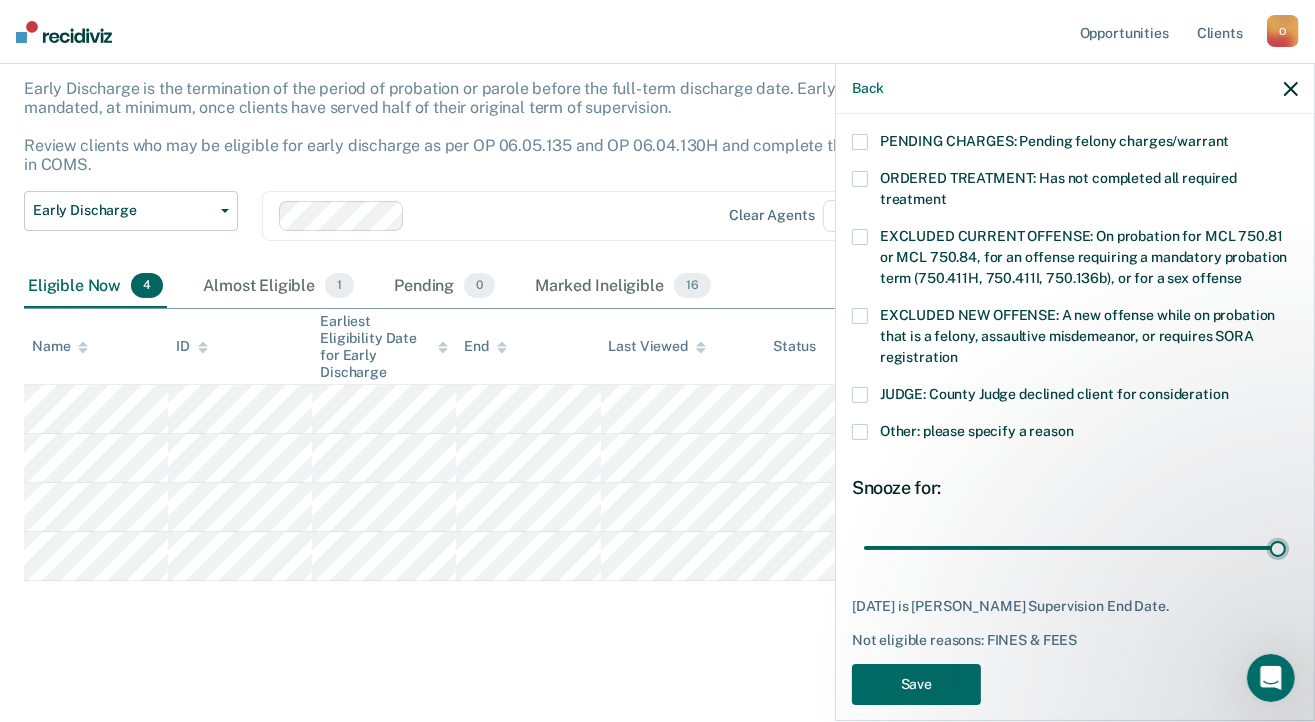 drag, startPoint x: 1091, startPoint y: 528, endPoint x: 1321, endPoint y: 531, distance: 230.01956 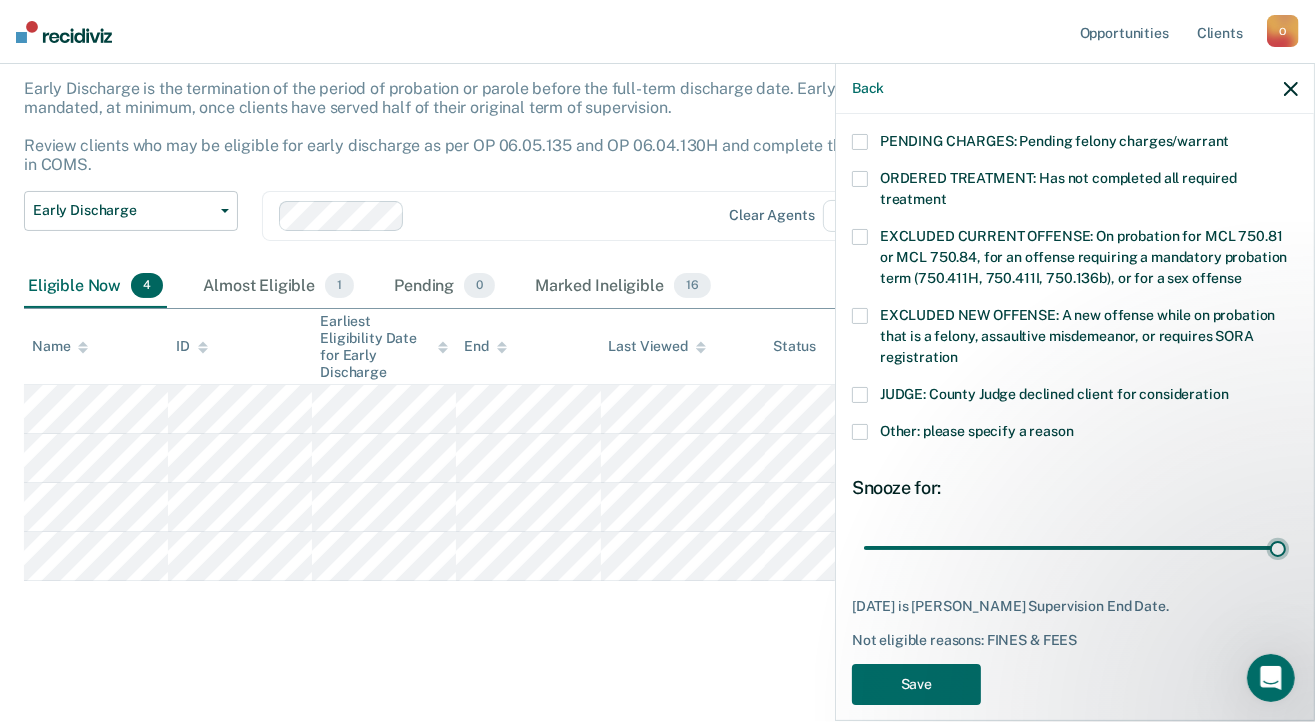 type on "52" 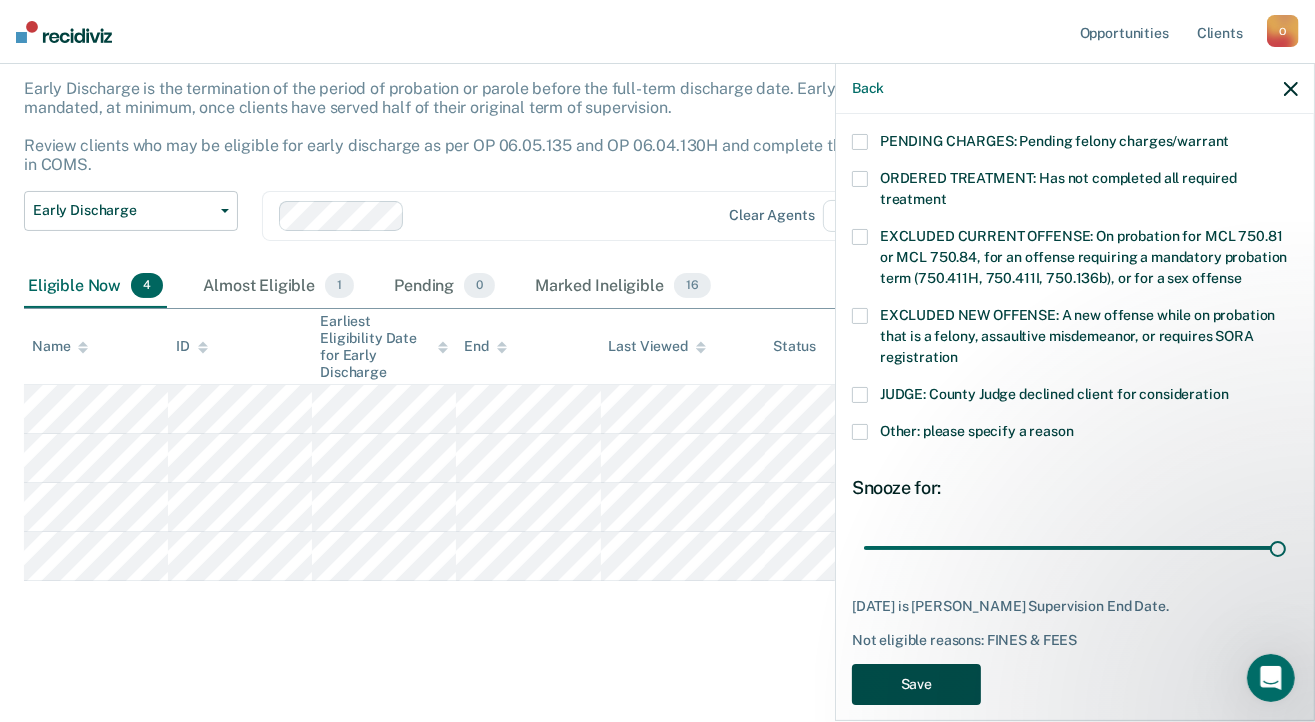 click on "Save" at bounding box center [916, 684] 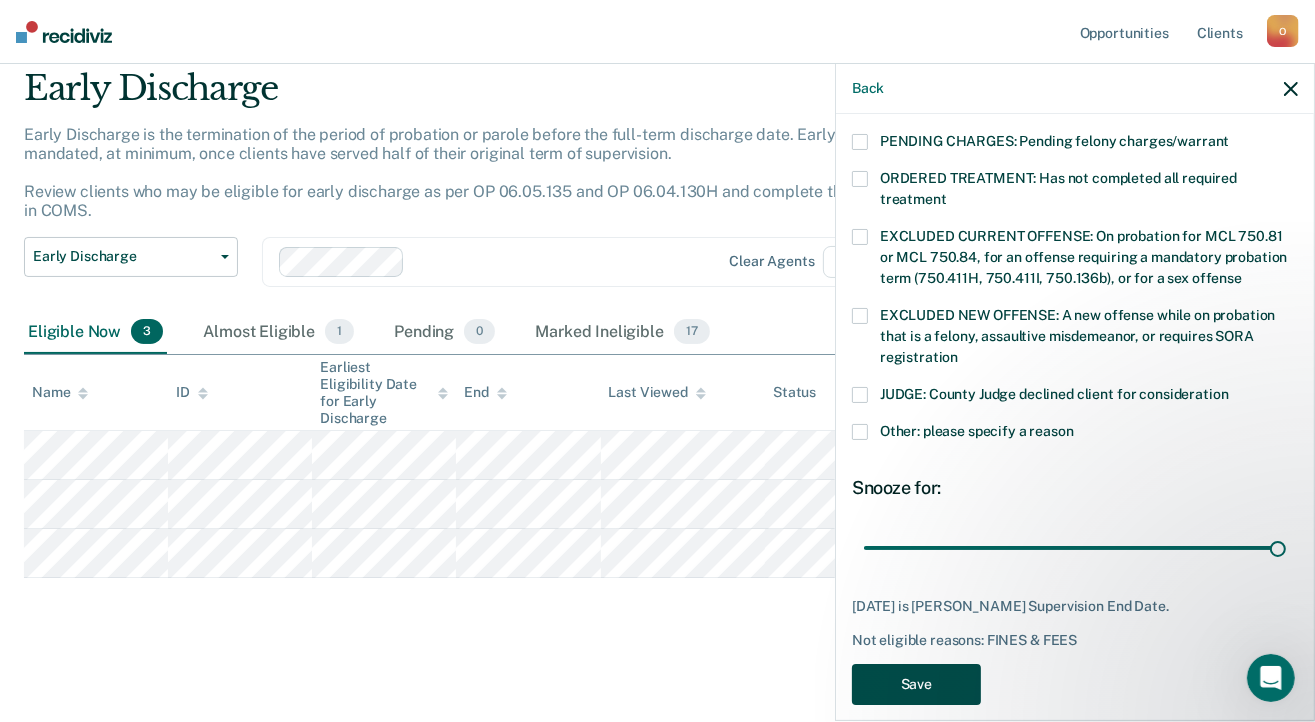 scroll, scrollTop: 68, scrollLeft: 0, axis: vertical 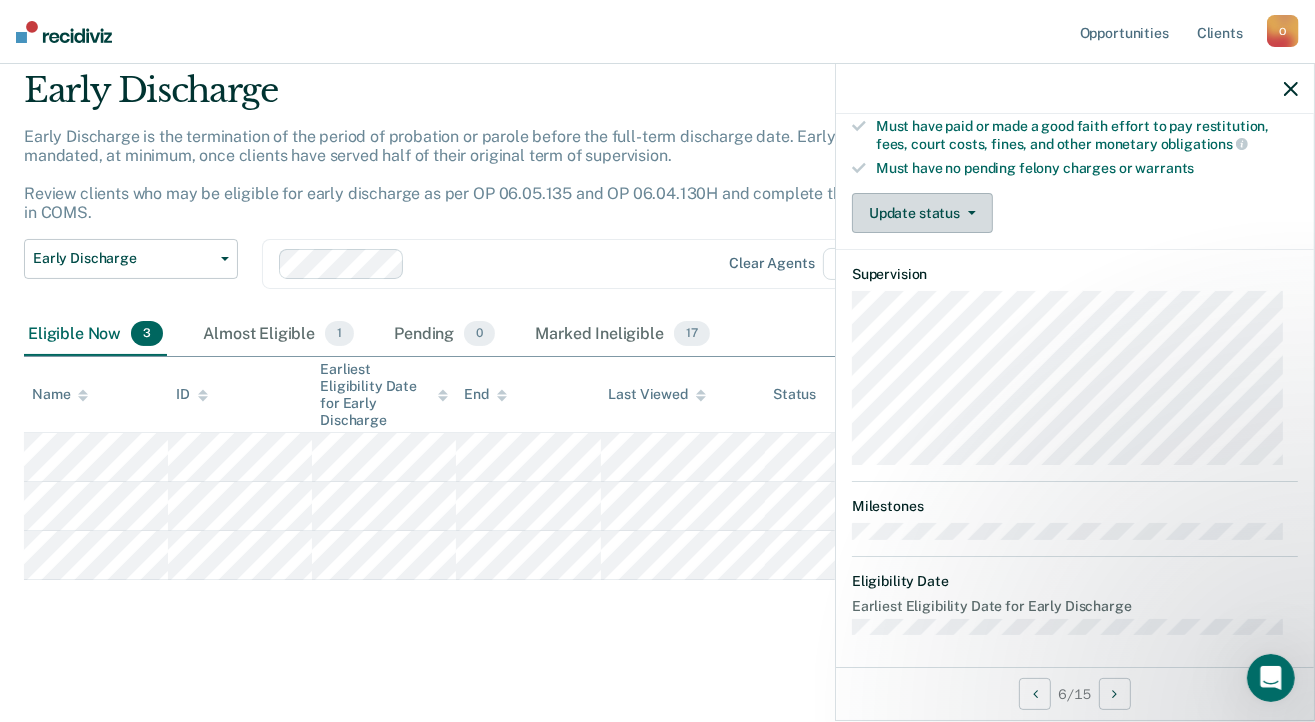 click on "Update status" at bounding box center [922, 213] 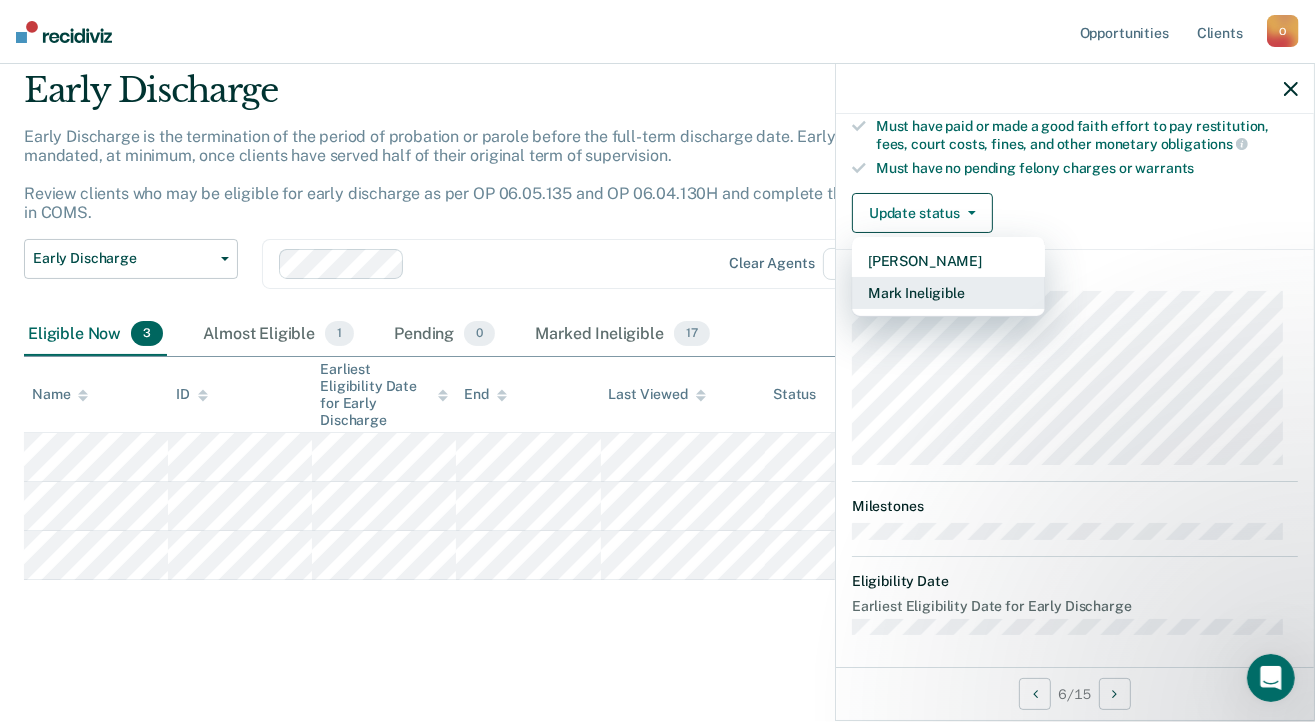 click on "Mark Ineligible" at bounding box center (948, 293) 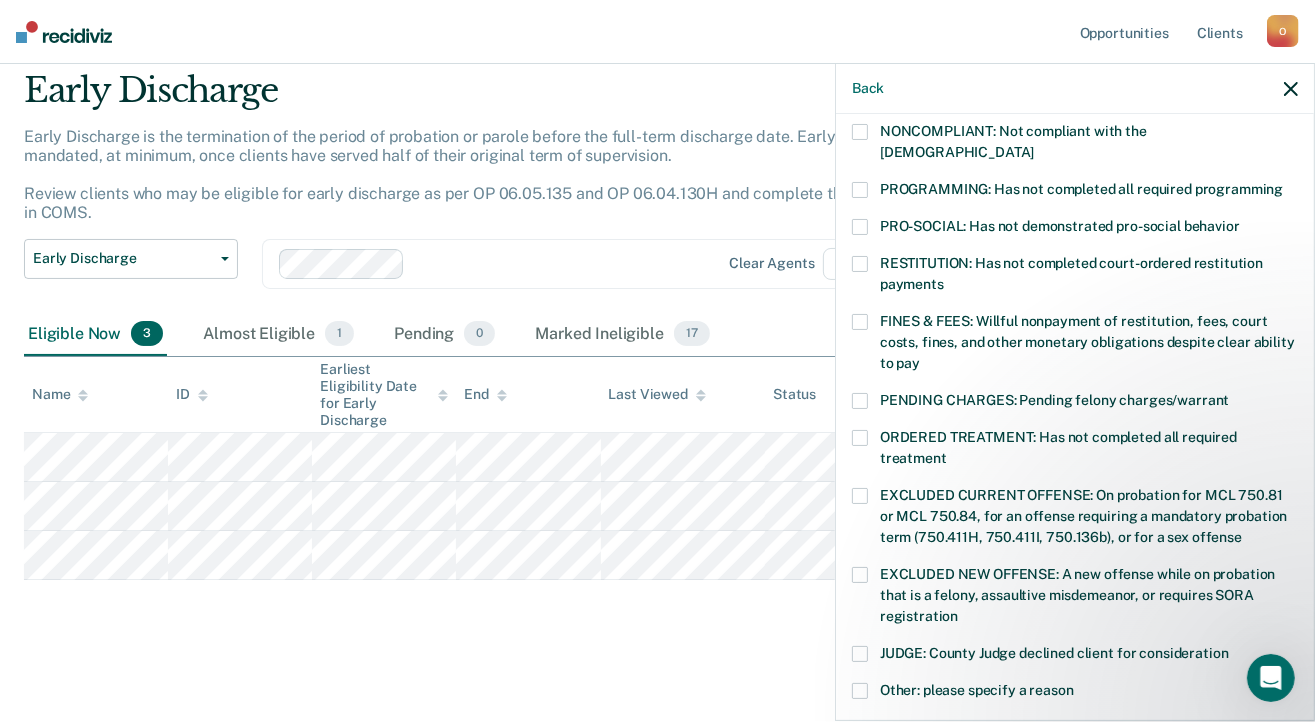 click at bounding box center (860, 322) 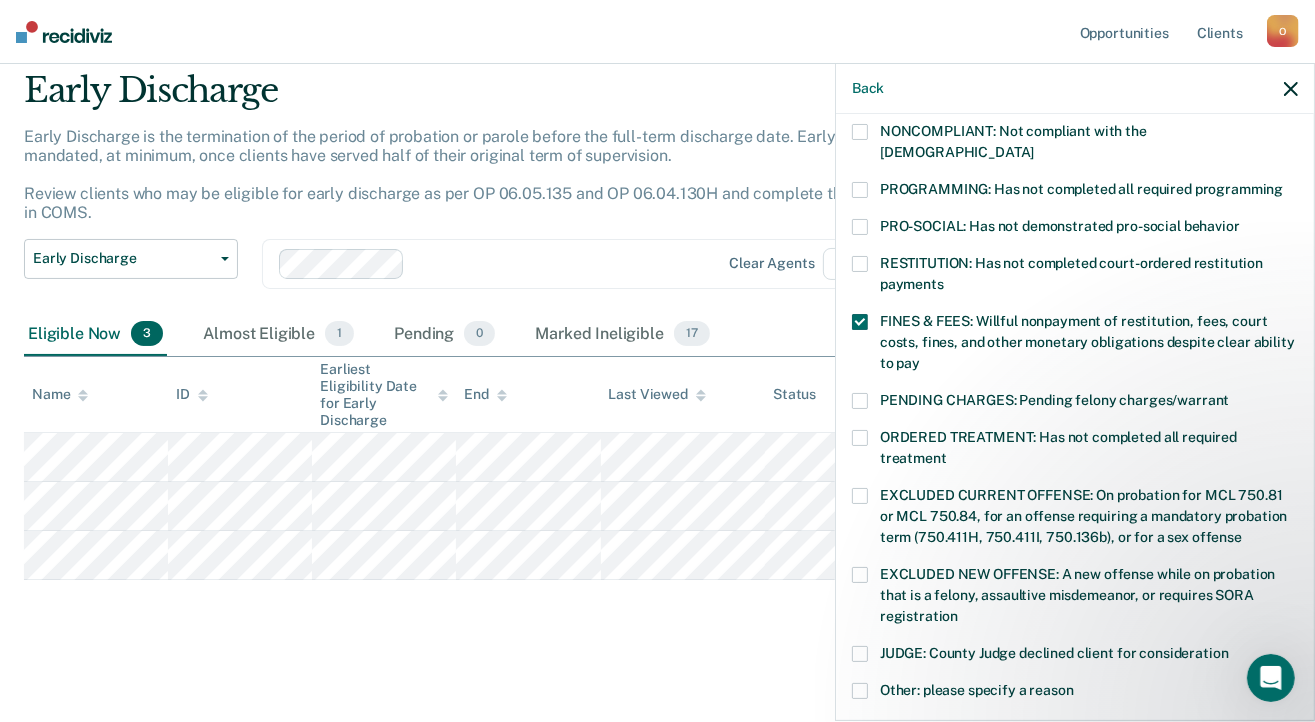 scroll, scrollTop: 654, scrollLeft: 0, axis: vertical 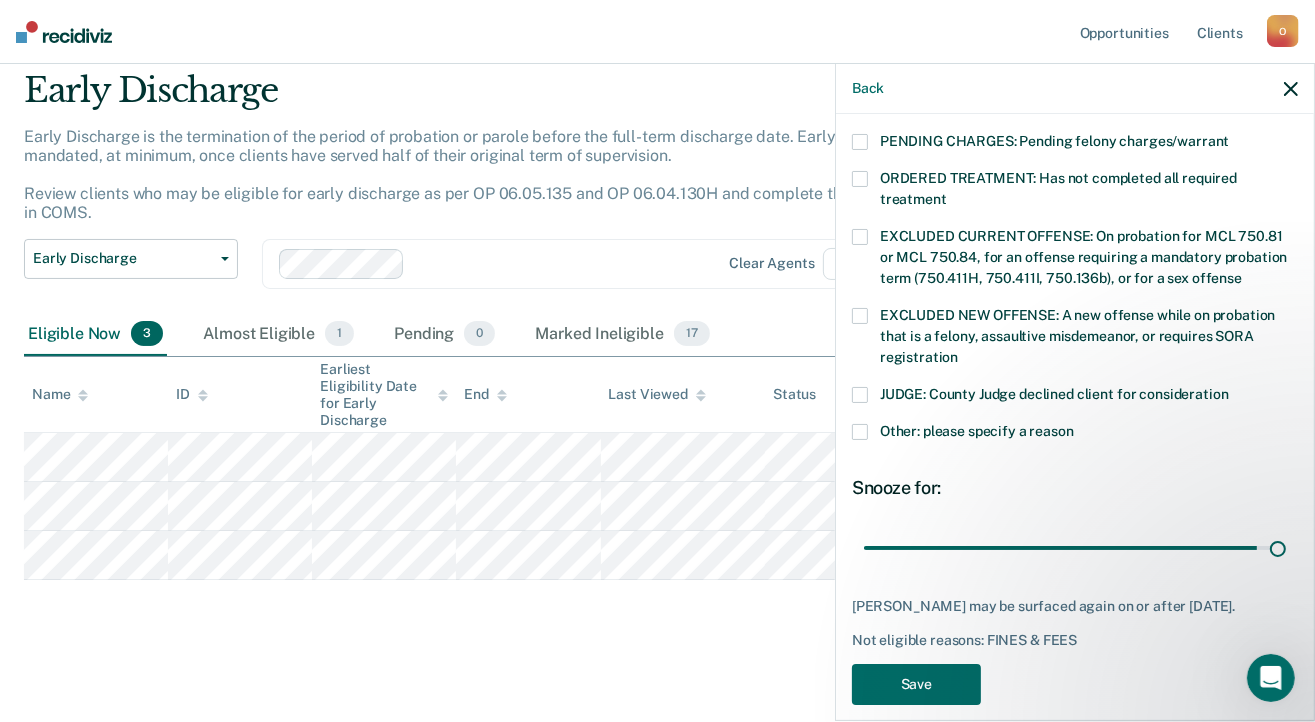 drag, startPoint x: 1071, startPoint y: 521, endPoint x: 1300, endPoint y: 521, distance: 229 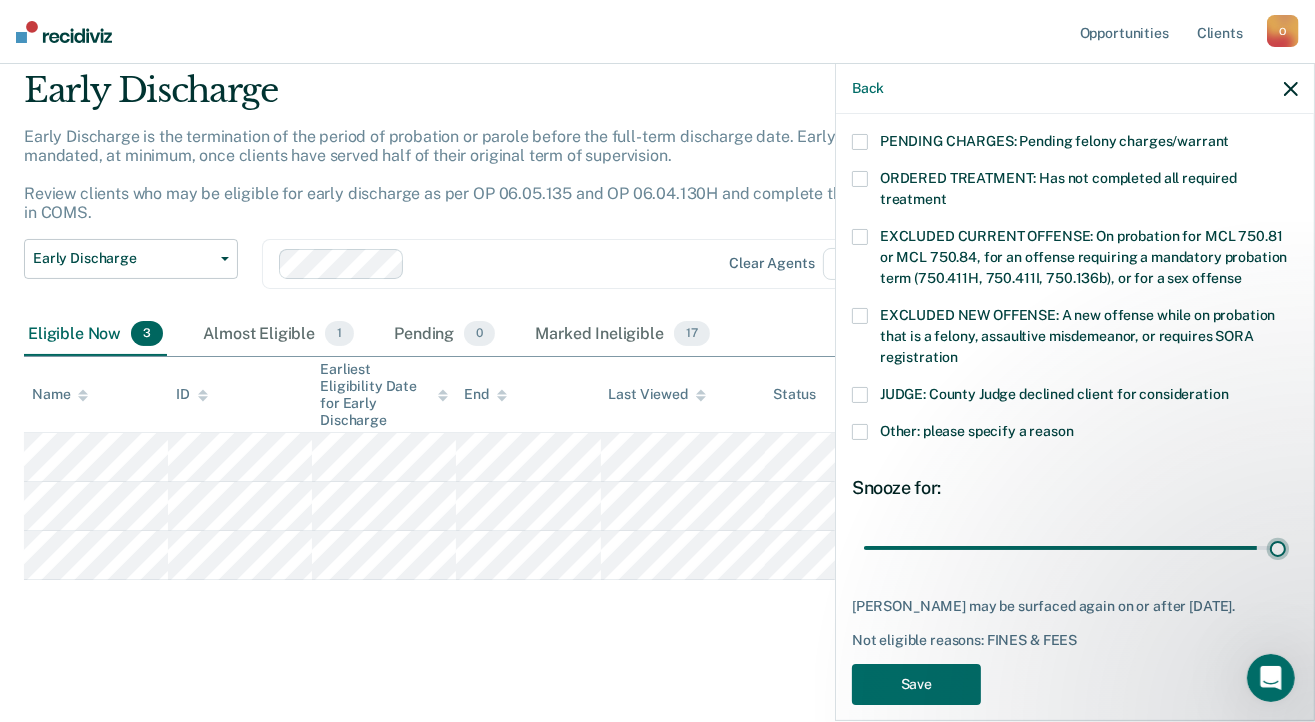 type on "59" 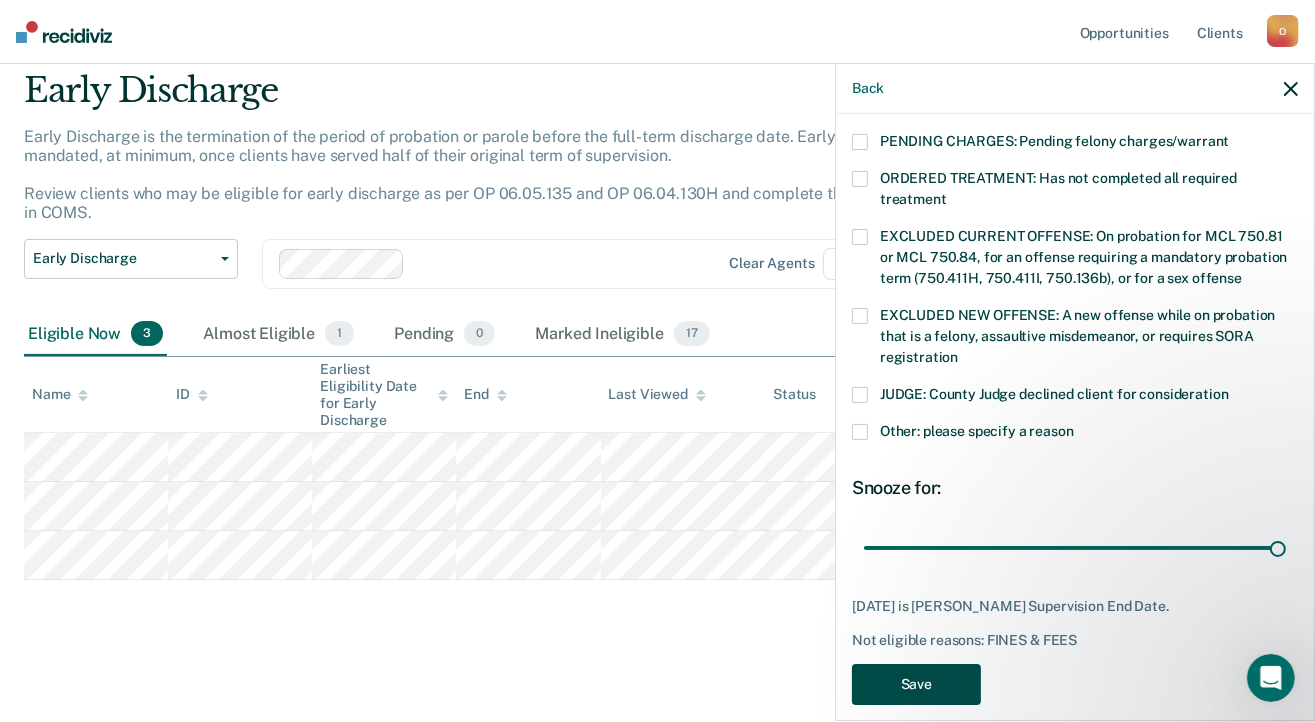 click on "Save" at bounding box center [916, 684] 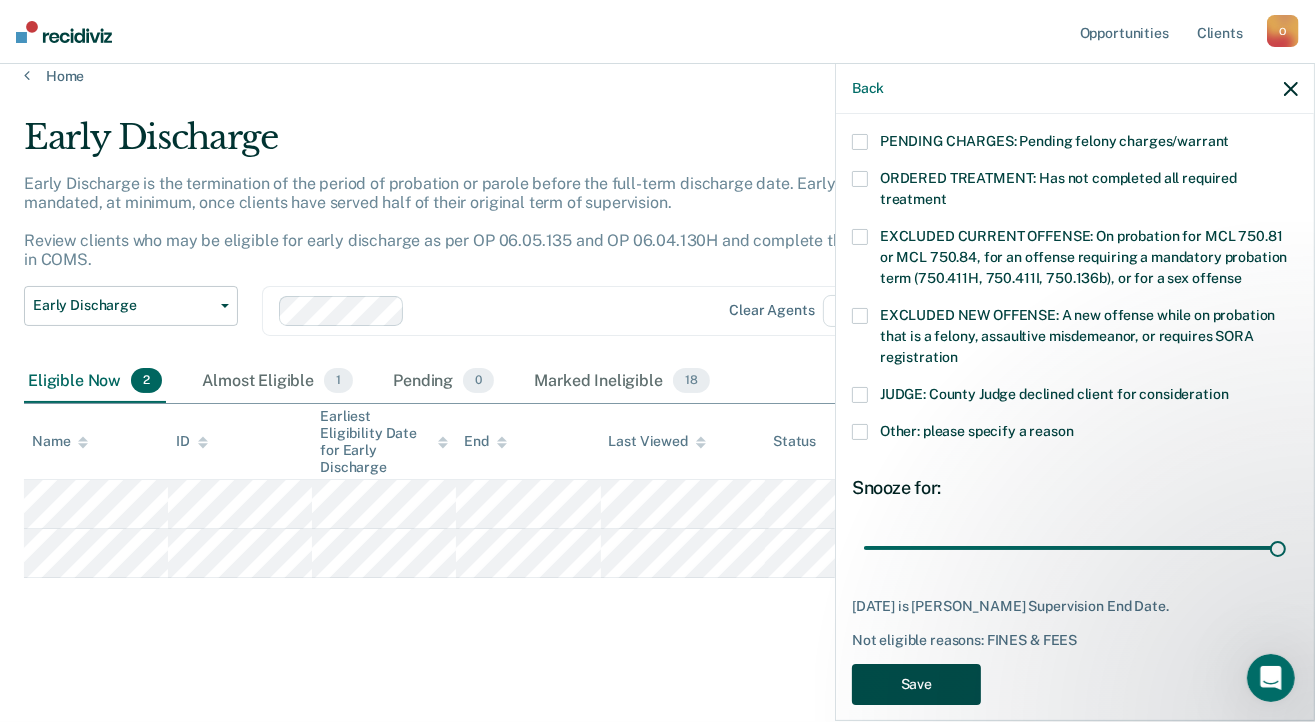 scroll, scrollTop: 19, scrollLeft: 0, axis: vertical 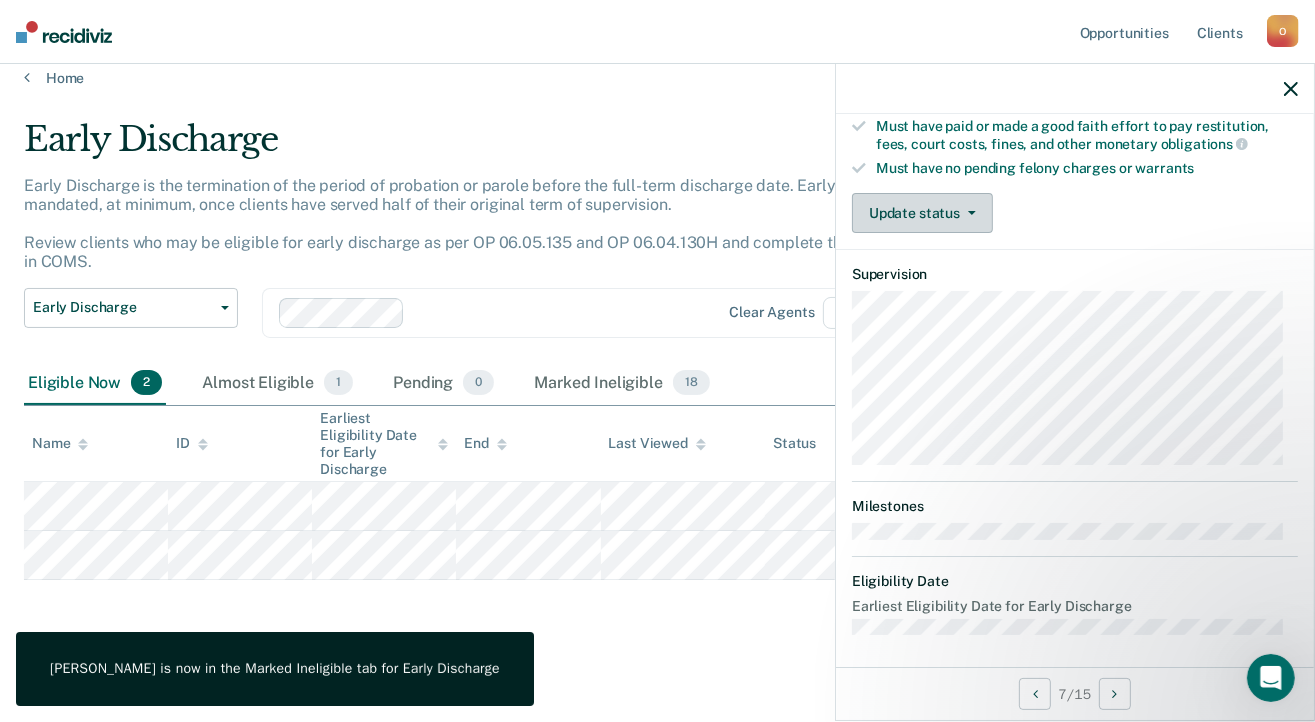 click on "Update status" at bounding box center [922, 213] 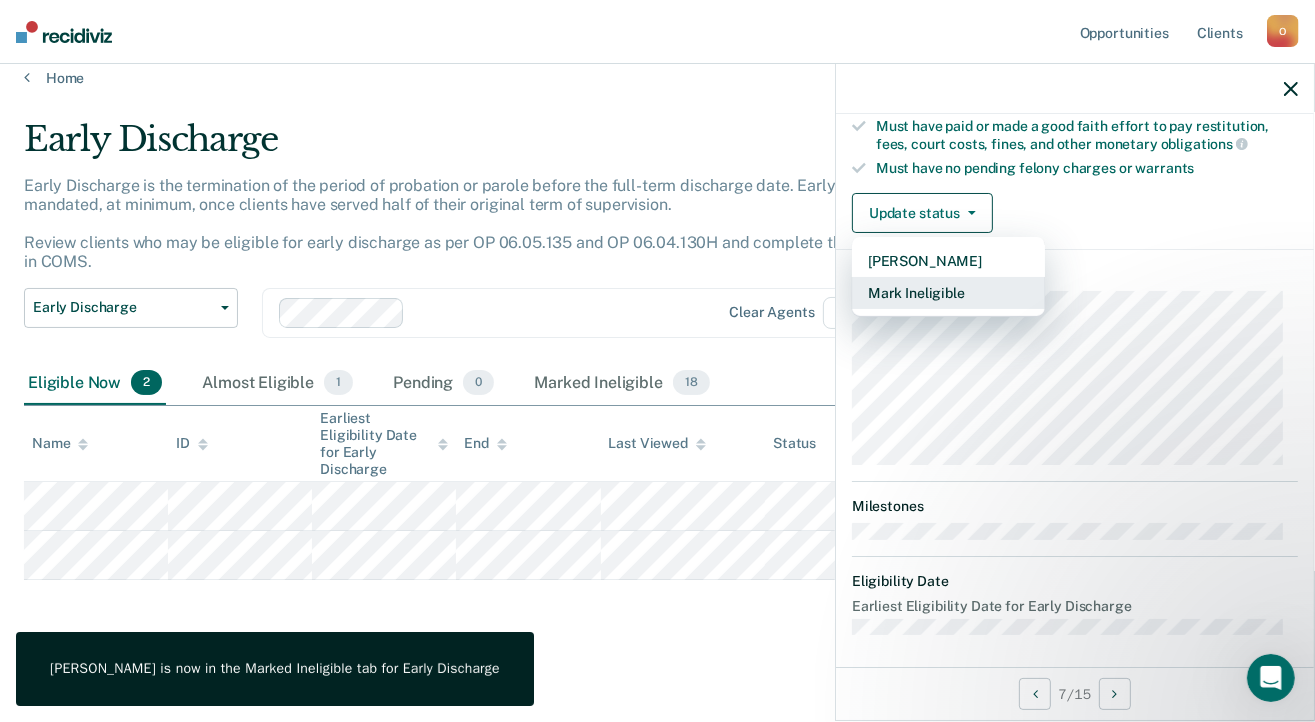 click on "Mark Ineligible" at bounding box center (948, 293) 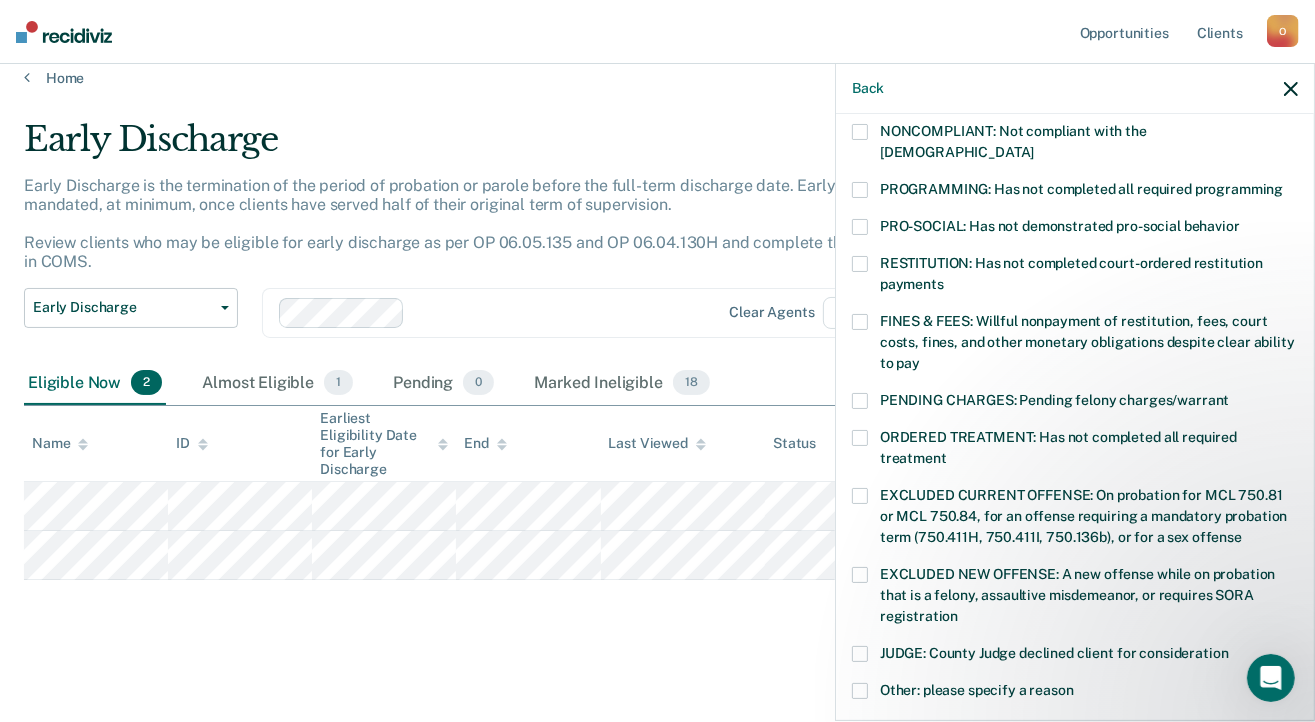 click at bounding box center [860, 322] 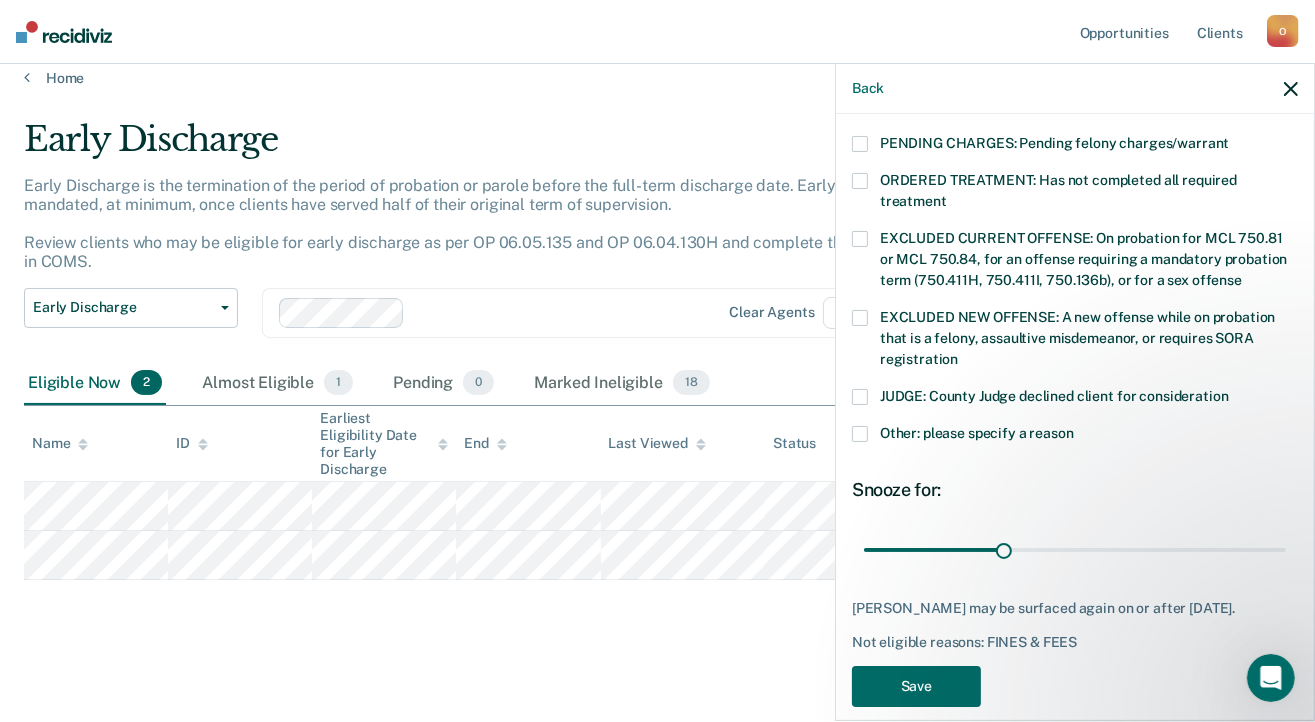 scroll, scrollTop: 654, scrollLeft: 0, axis: vertical 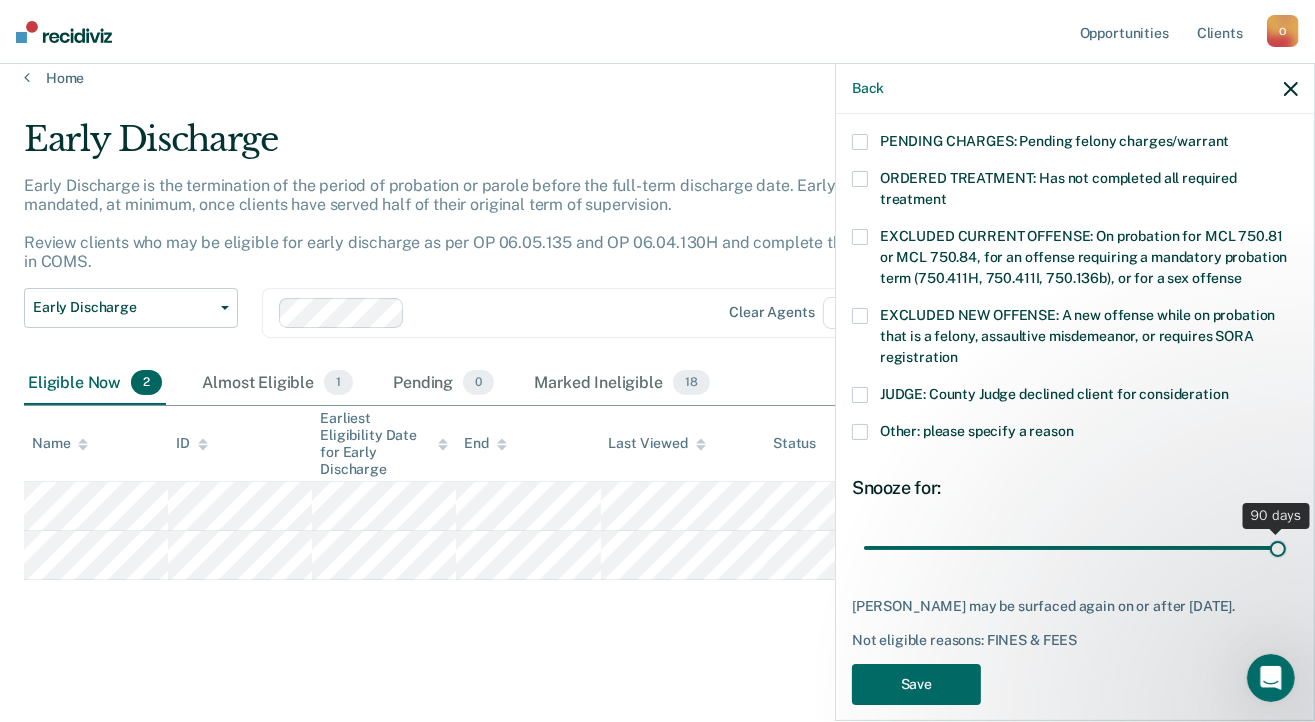 drag, startPoint x: 1000, startPoint y: 527, endPoint x: 1316, endPoint y: 535, distance: 316.10126 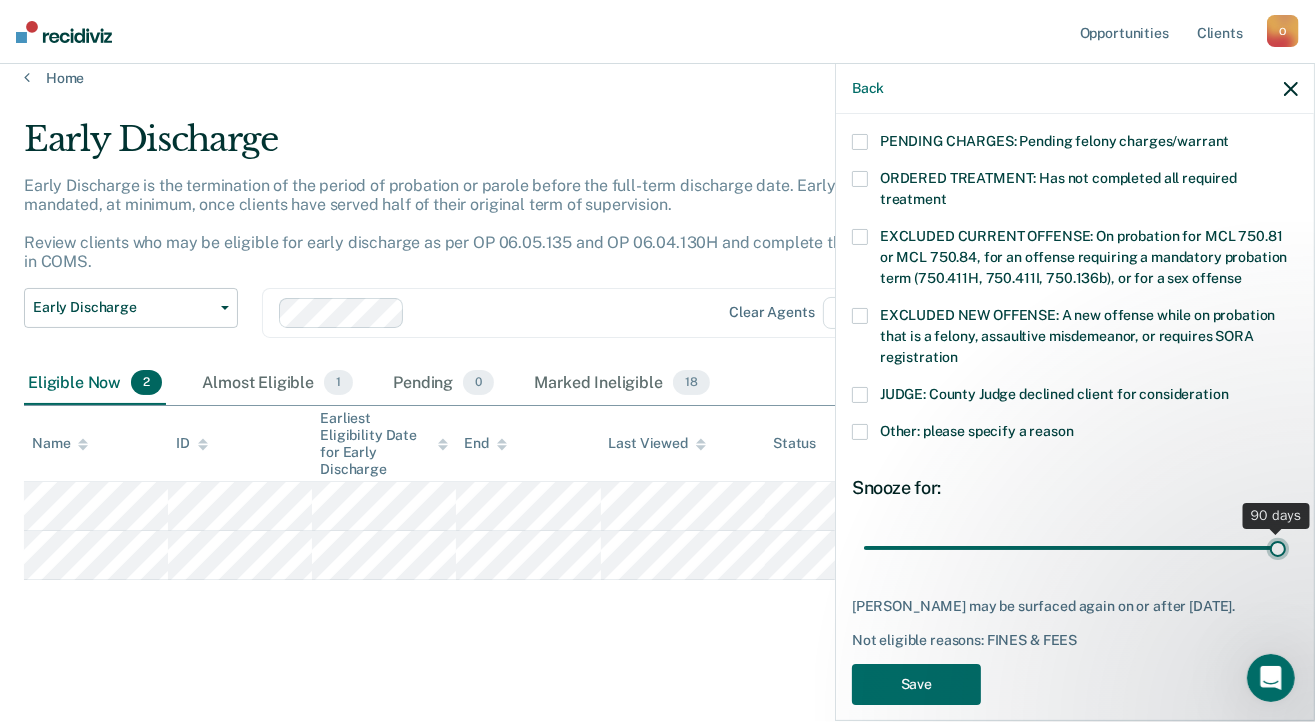 type on "90" 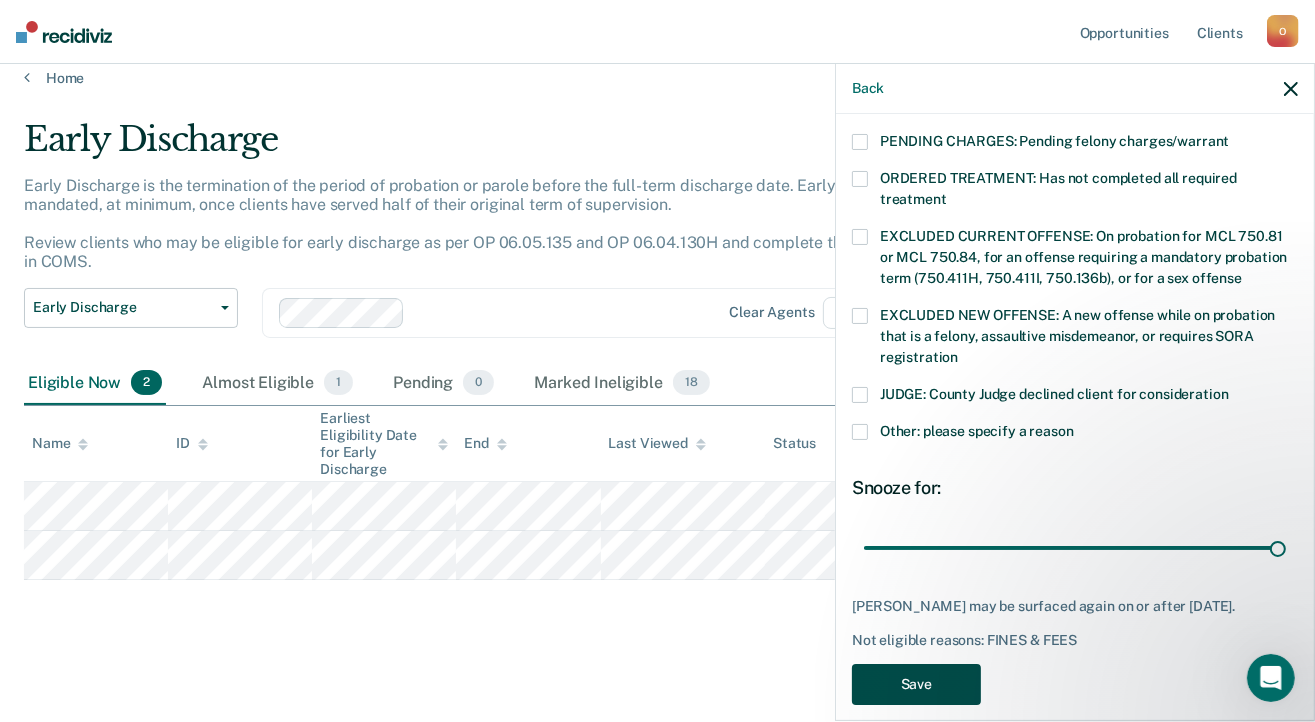 click on "Save" at bounding box center [916, 684] 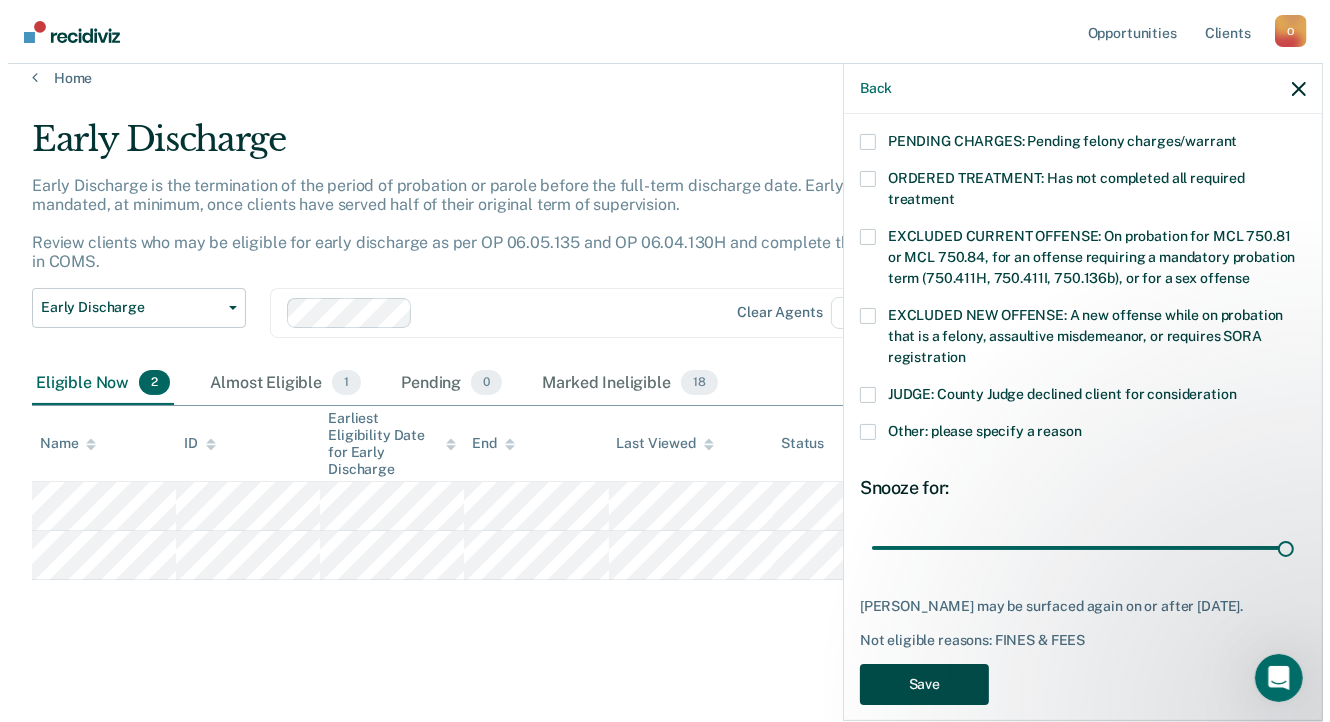 scroll, scrollTop: 0, scrollLeft: 0, axis: both 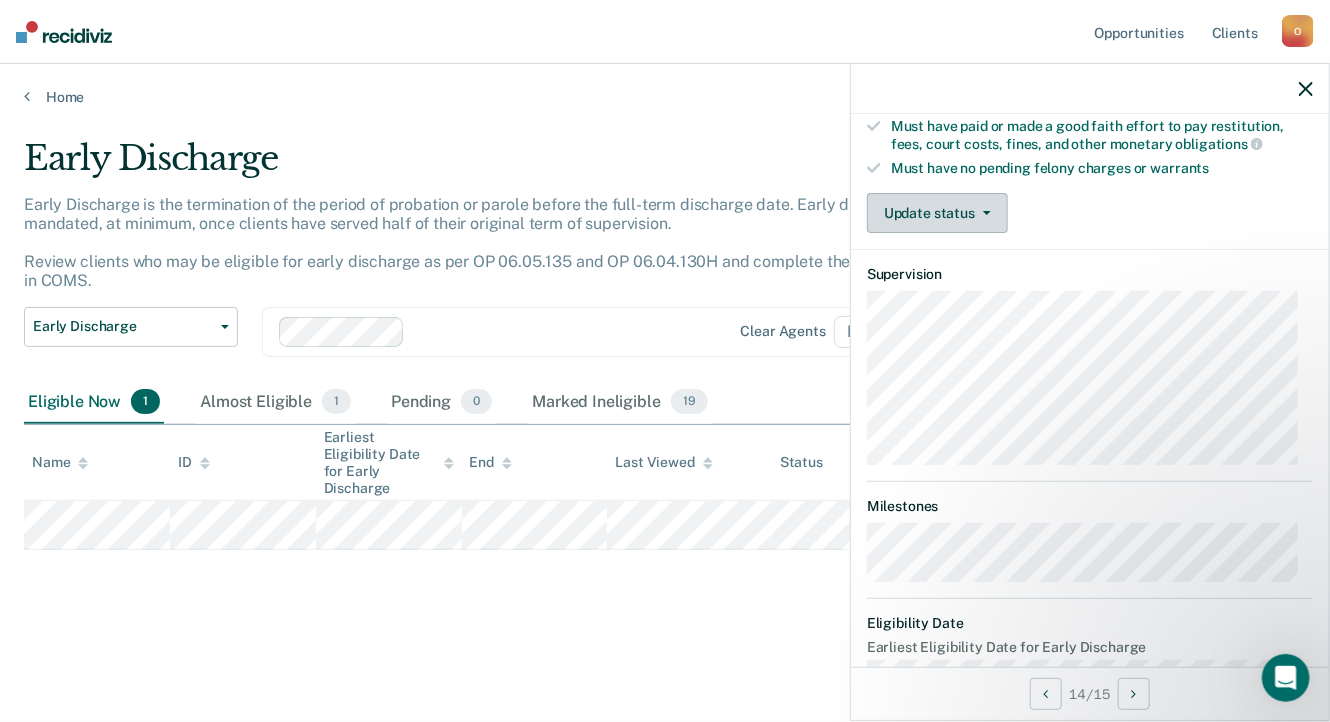 click on "Update status" at bounding box center (937, 213) 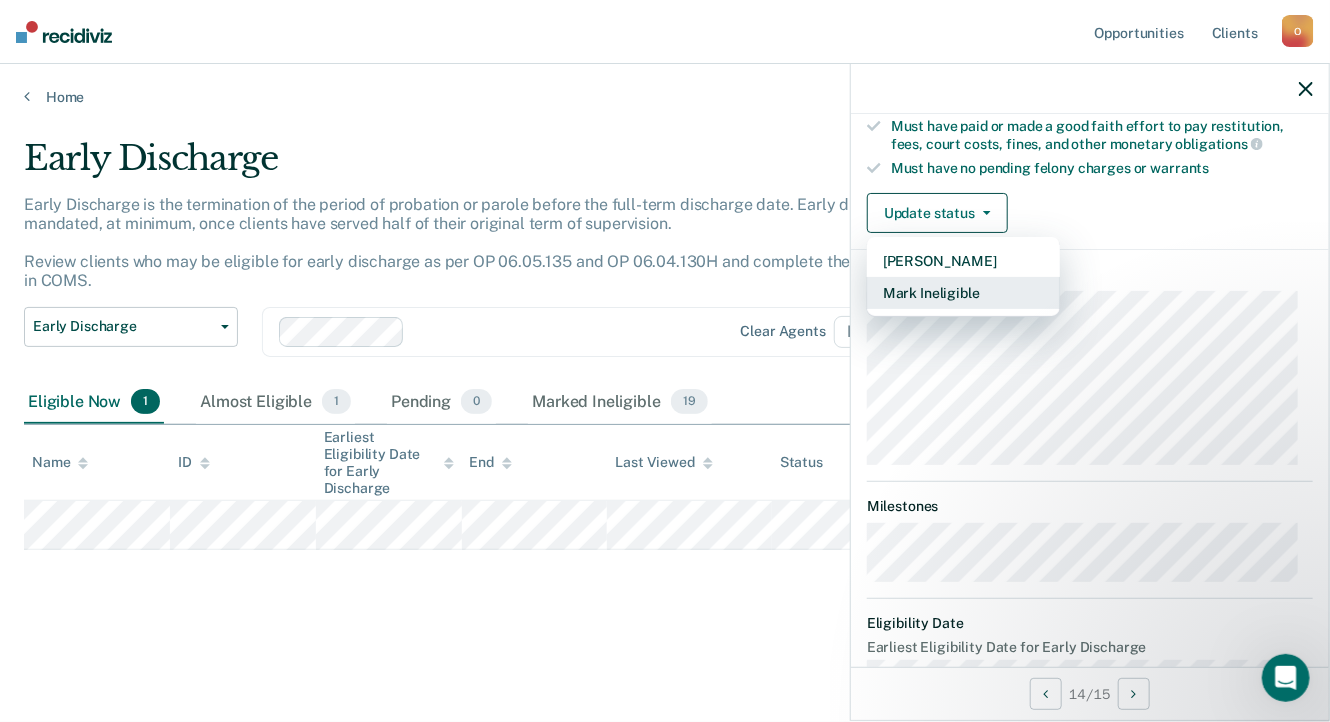click on "Mark Ineligible" at bounding box center (963, 293) 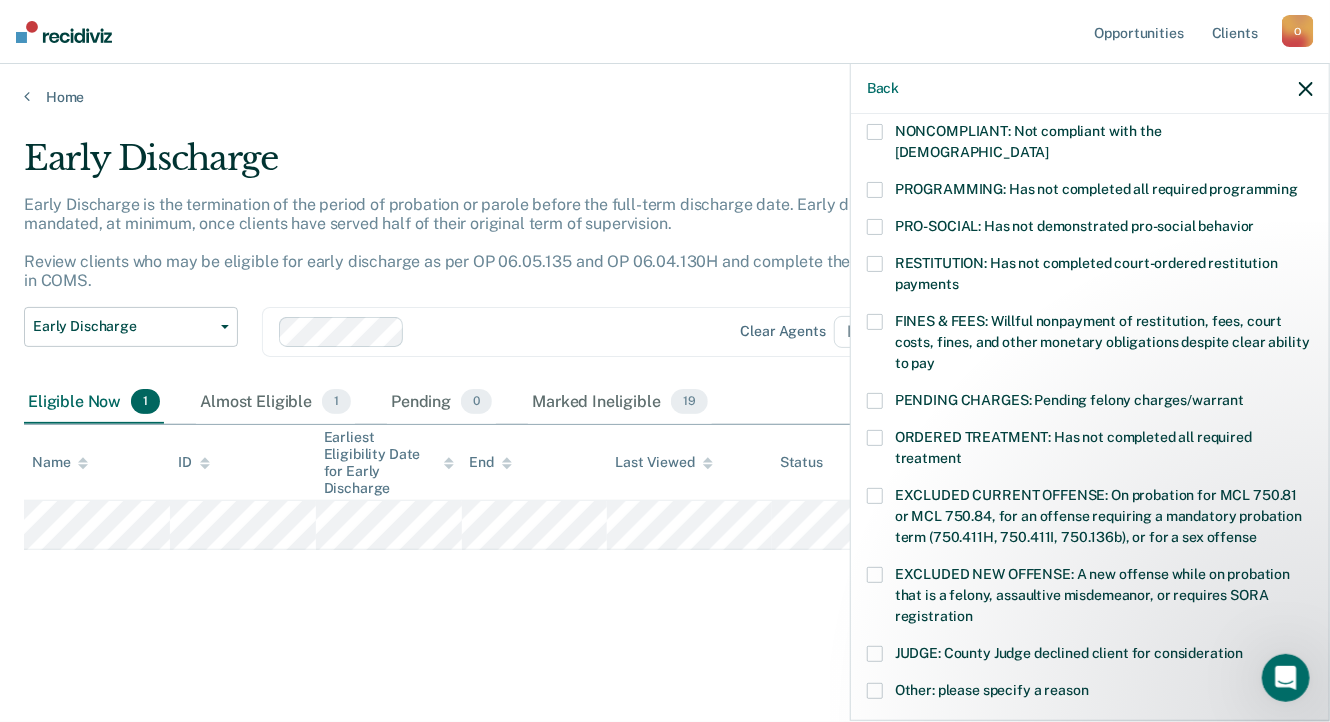 click at bounding box center (875, 496) 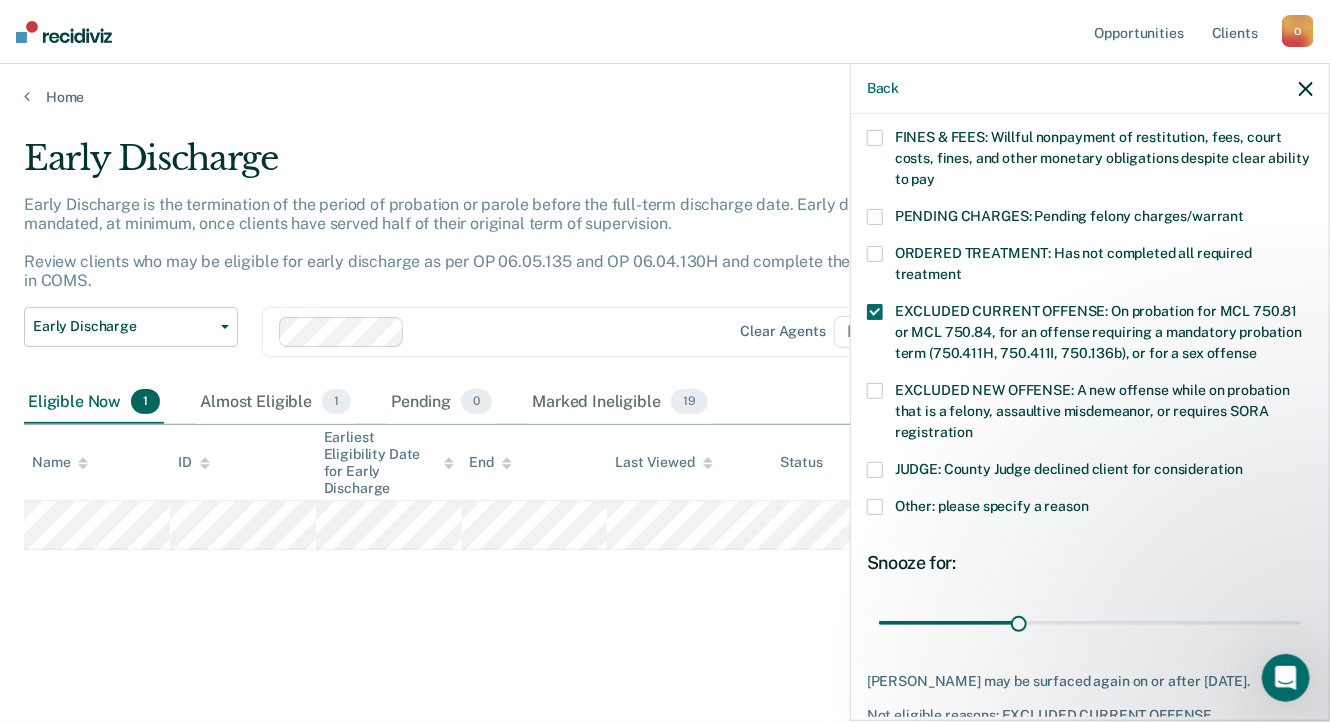 scroll, scrollTop: 595, scrollLeft: 0, axis: vertical 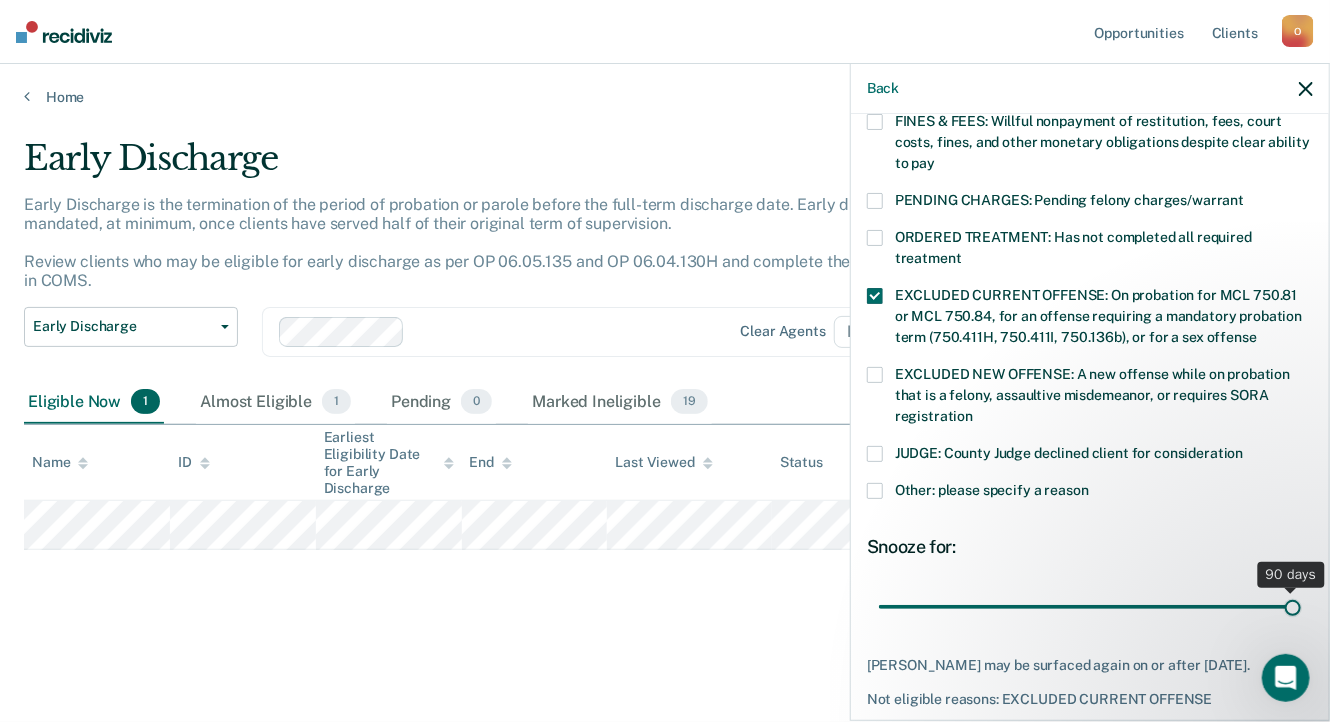 drag, startPoint x: 1016, startPoint y: 581, endPoint x: 1339, endPoint y: 584, distance: 323.01395 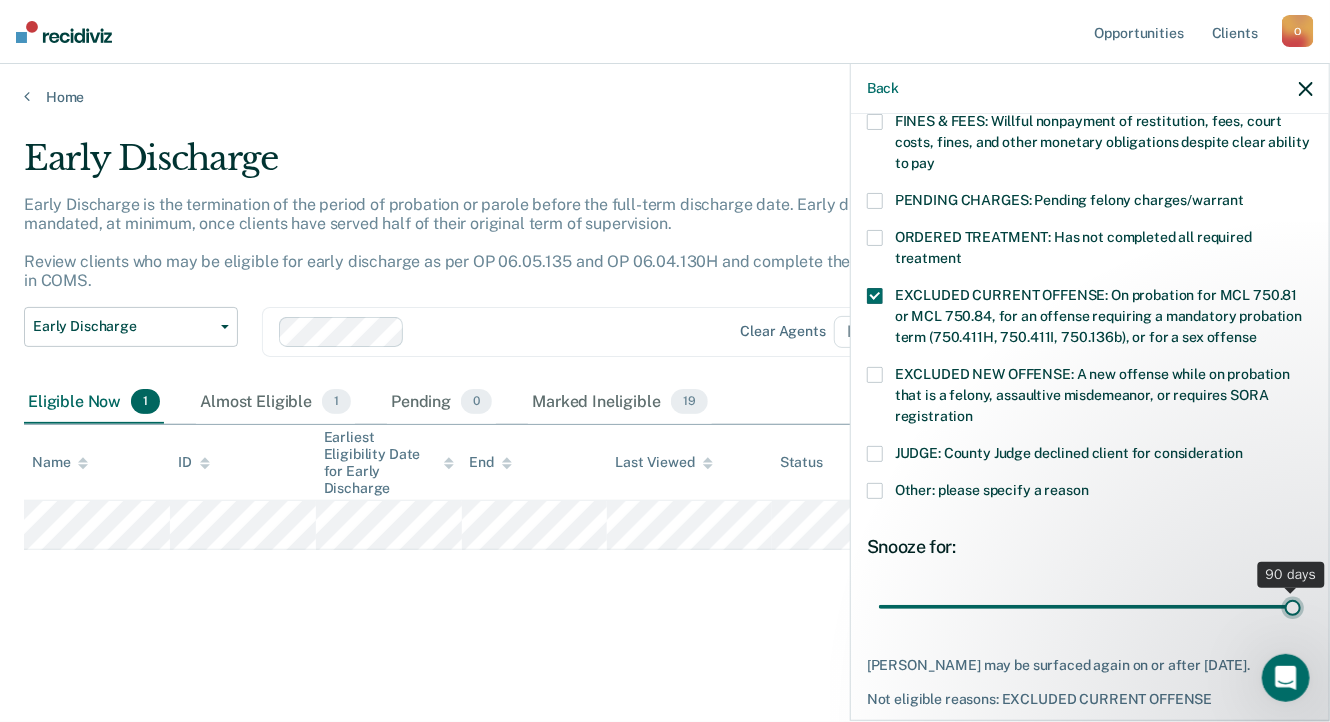 type on "90" 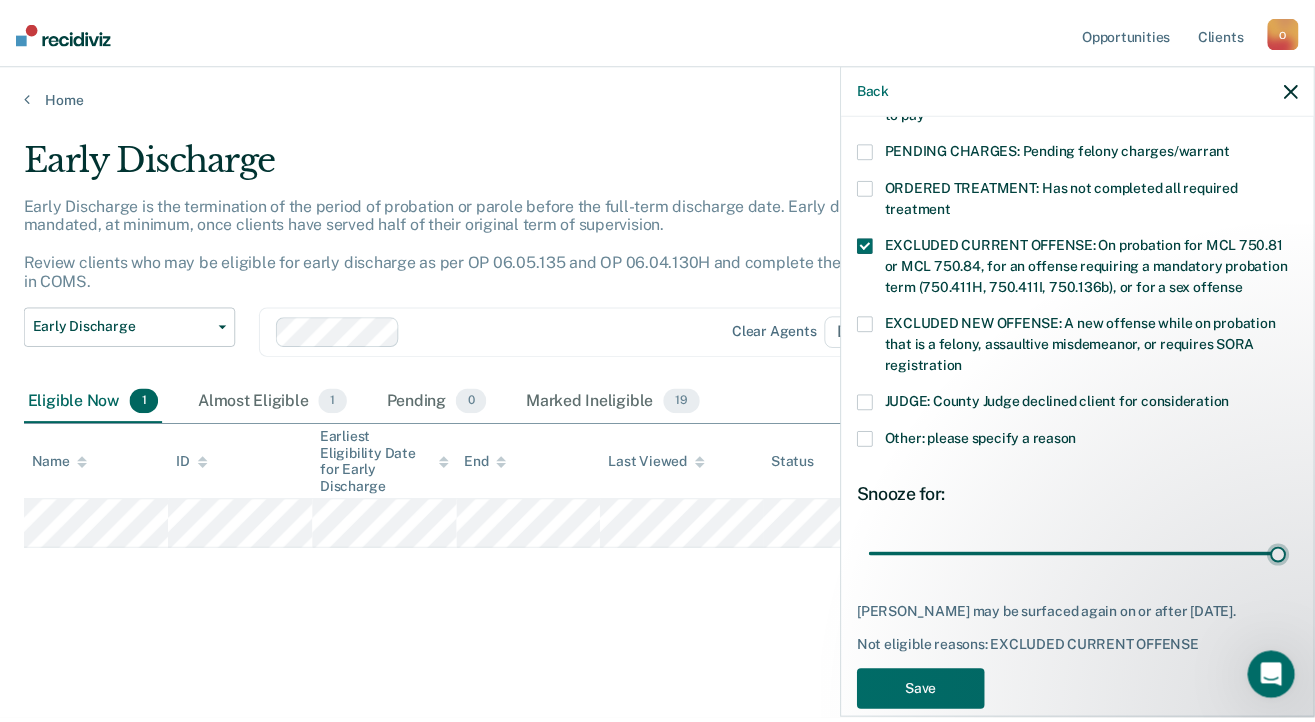 scroll, scrollTop: 671, scrollLeft: 0, axis: vertical 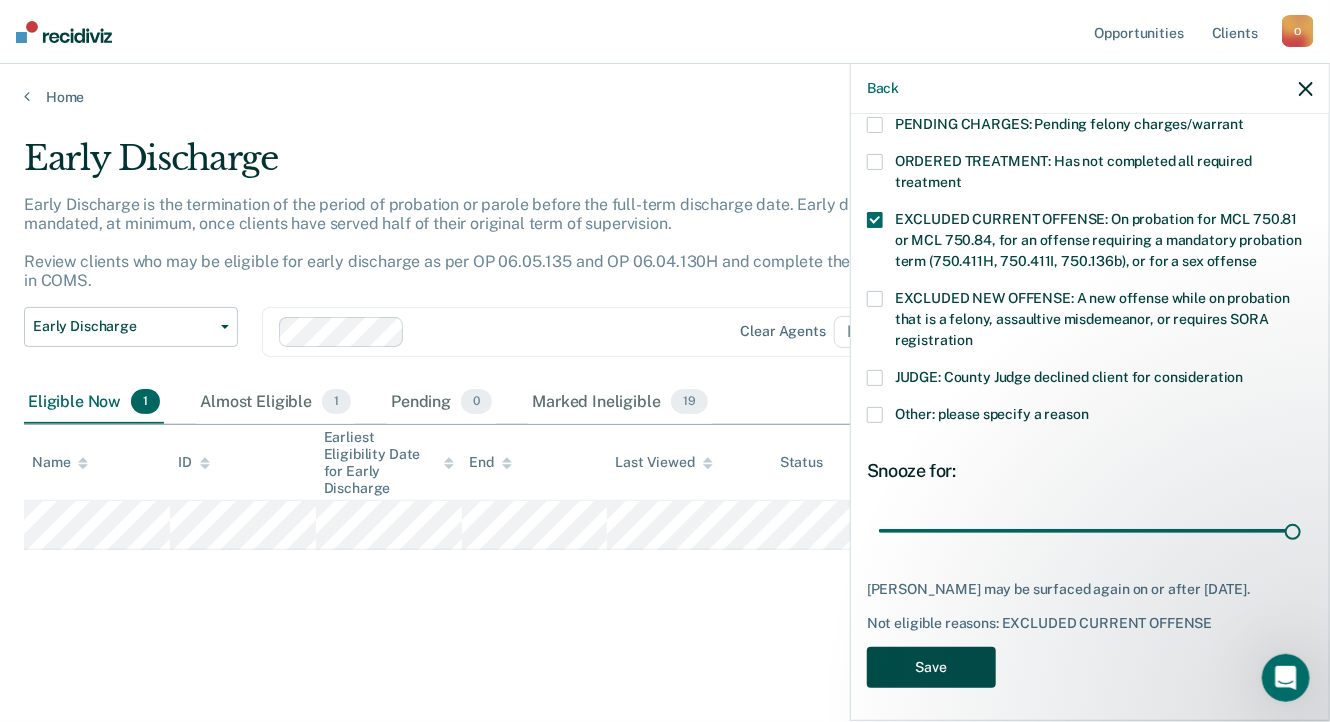 click on "Save" at bounding box center [931, 667] 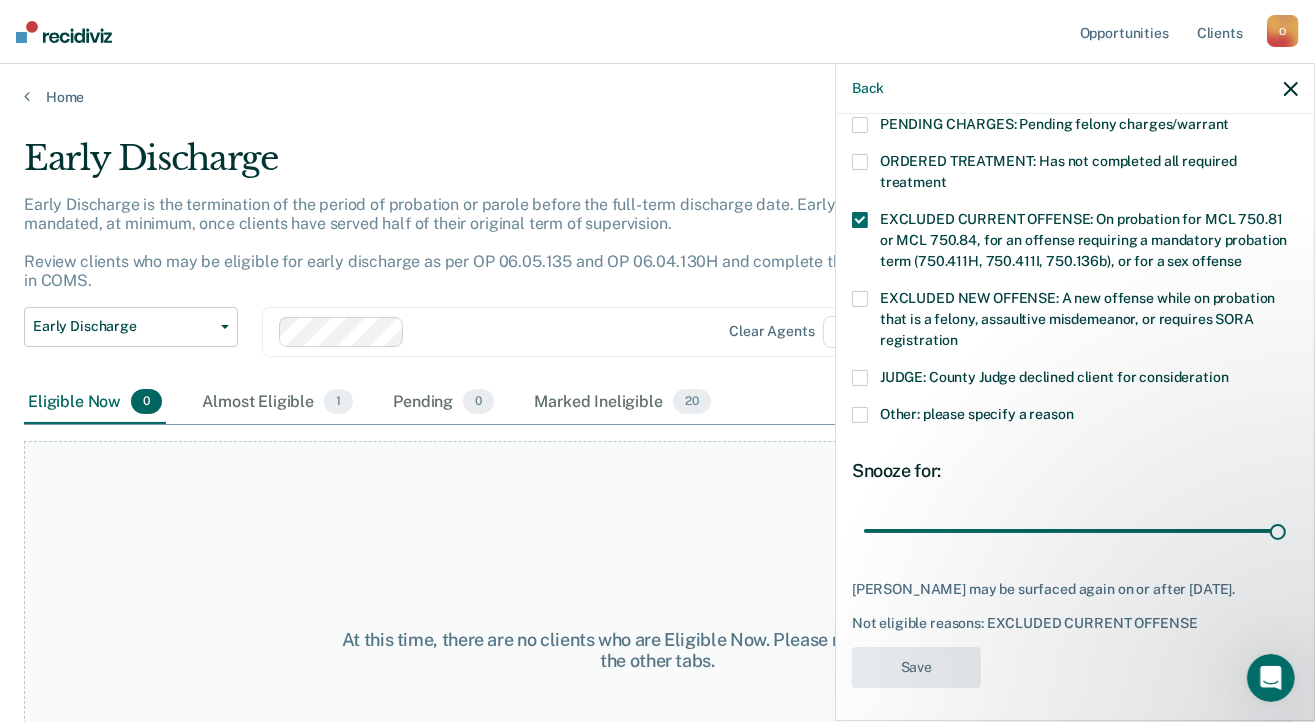 scroll, scrollTop: 584, scrollLeft: 0, axis: vertical 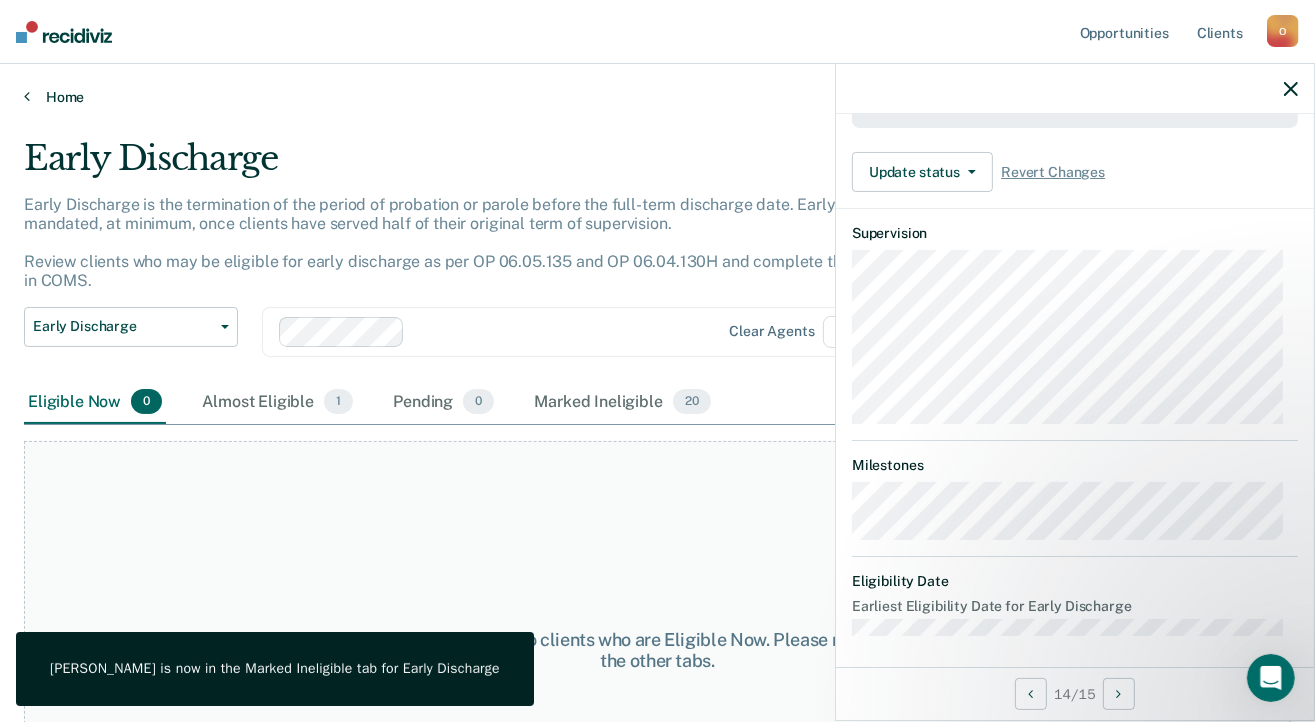 click on "Home" at bounding box center [657, 97] 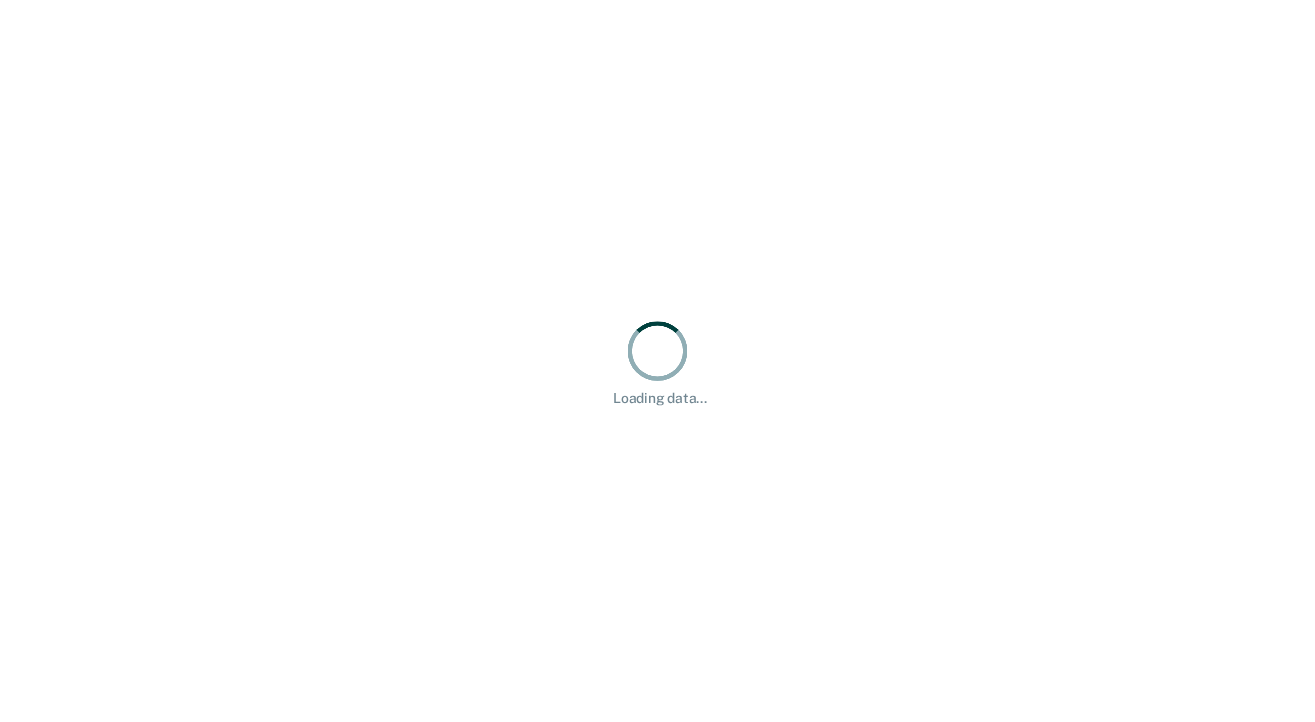 scroll, scrollTop: 0, scrollLeft: 0, axis: both 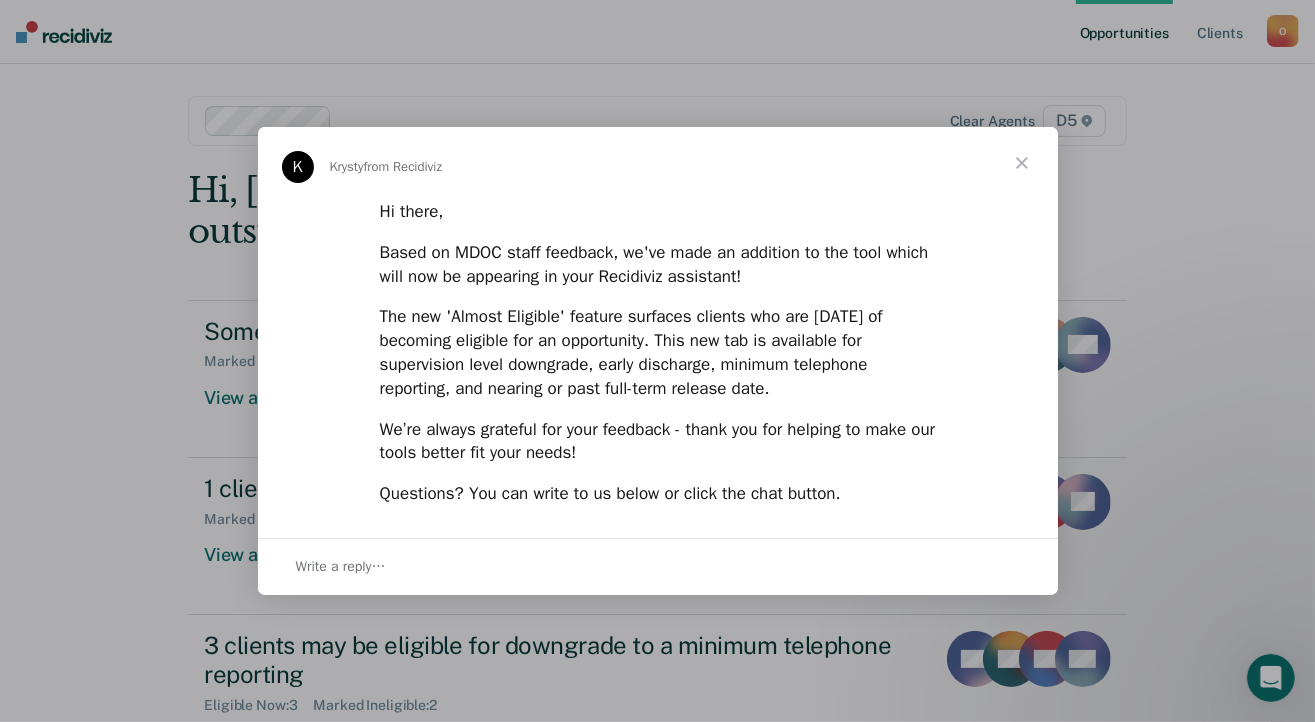 click at bounding box center (1022, 163) 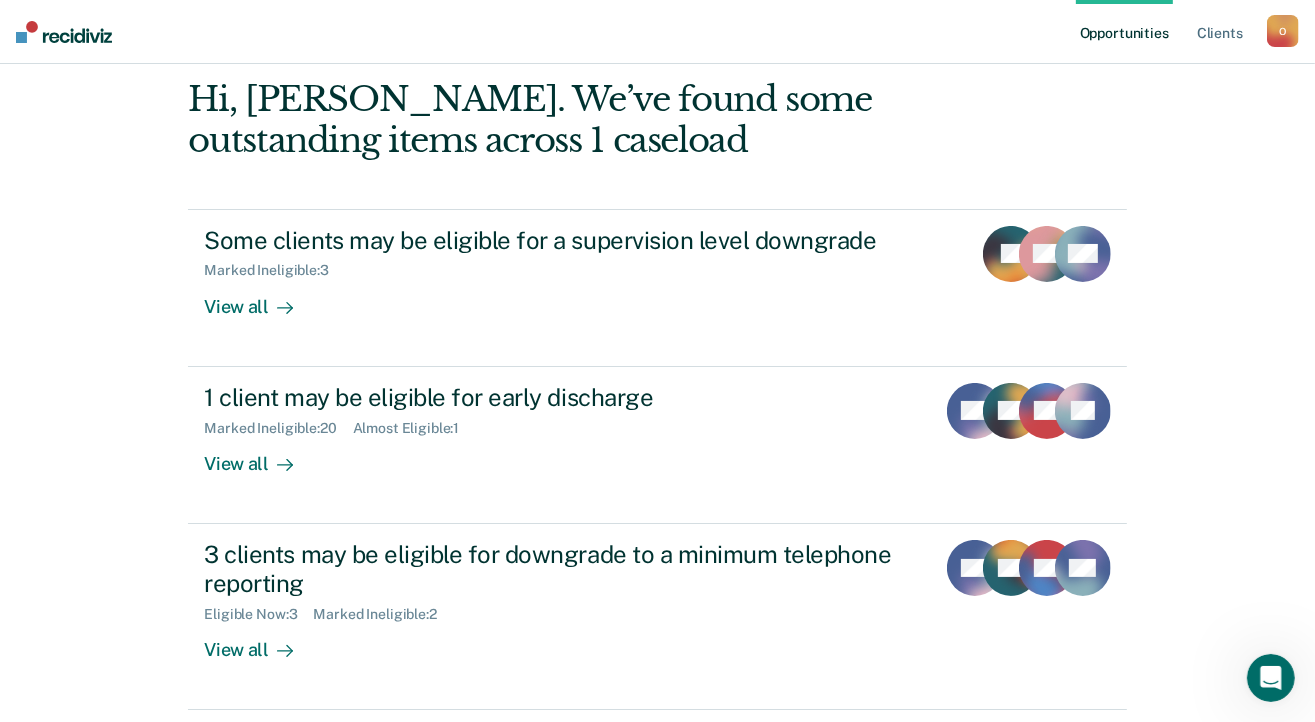 scroll, scrollTop: 100, scrollLeft: 0, axis: vertical 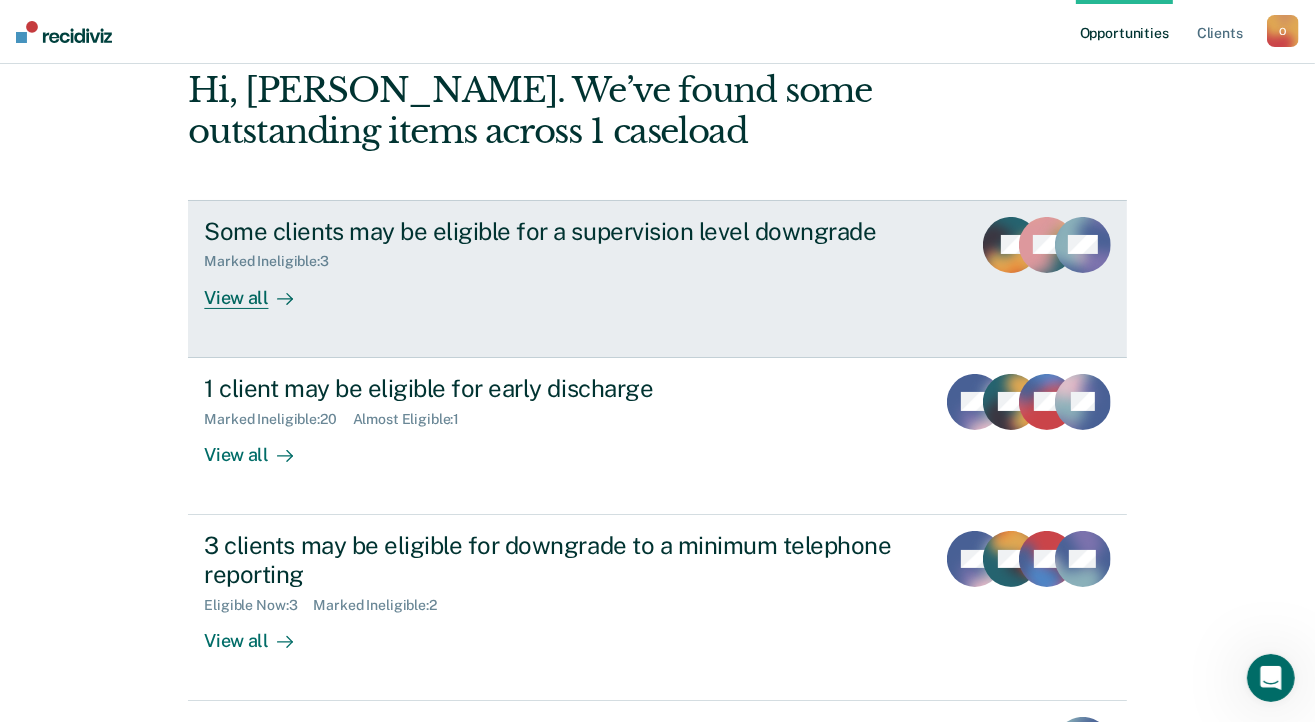 click on "Some clients may be eligible for a supervision level downgrade Marked Ineligible :  3 View all" at bounding box center (579, 263) 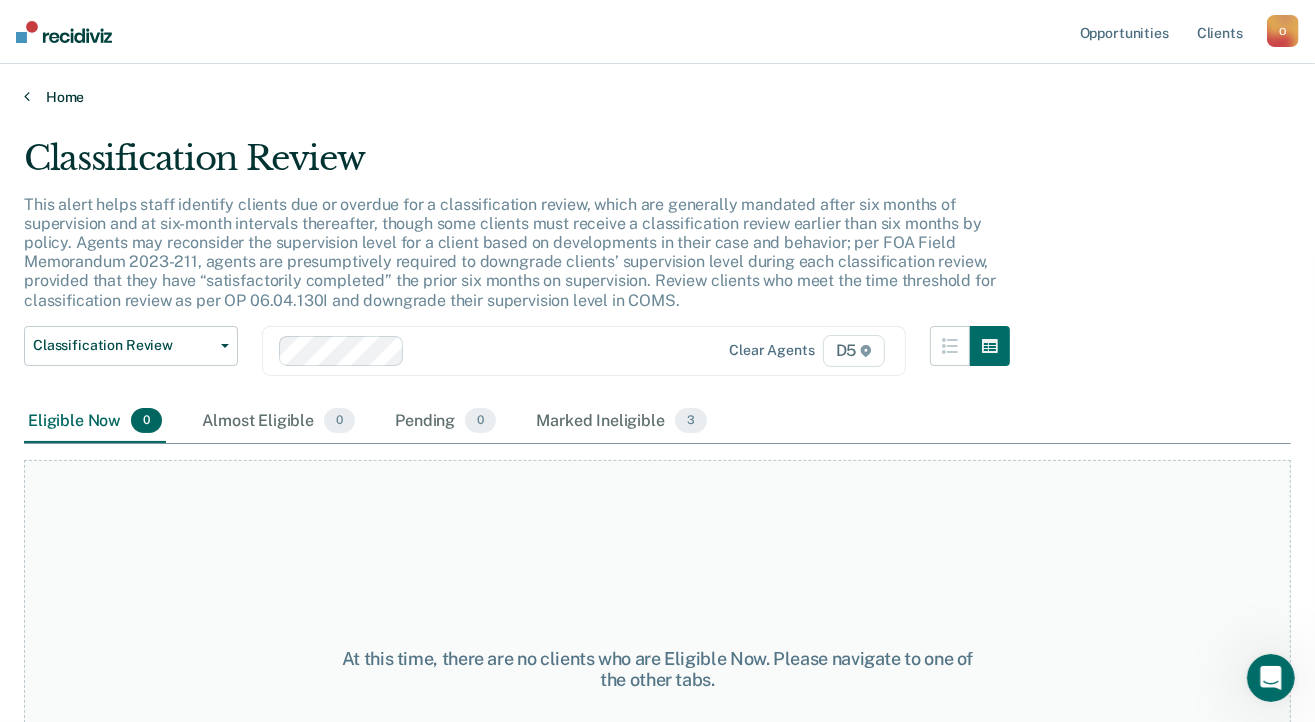 click on "Home" at bounding box center (657, 97) 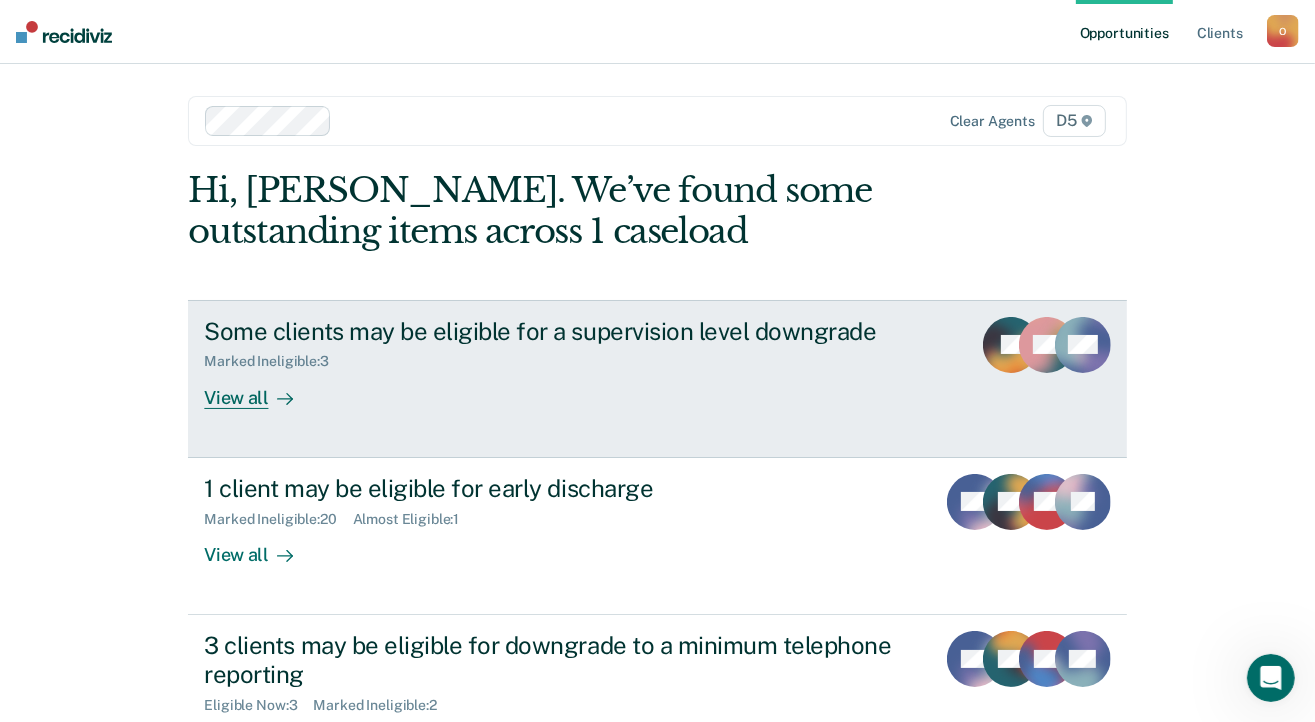 click on "Some clients may be eligible for a supervision level downgrade Marked Ineligible :  3 View all   JR TM RM" at bounding box center (657, 379) 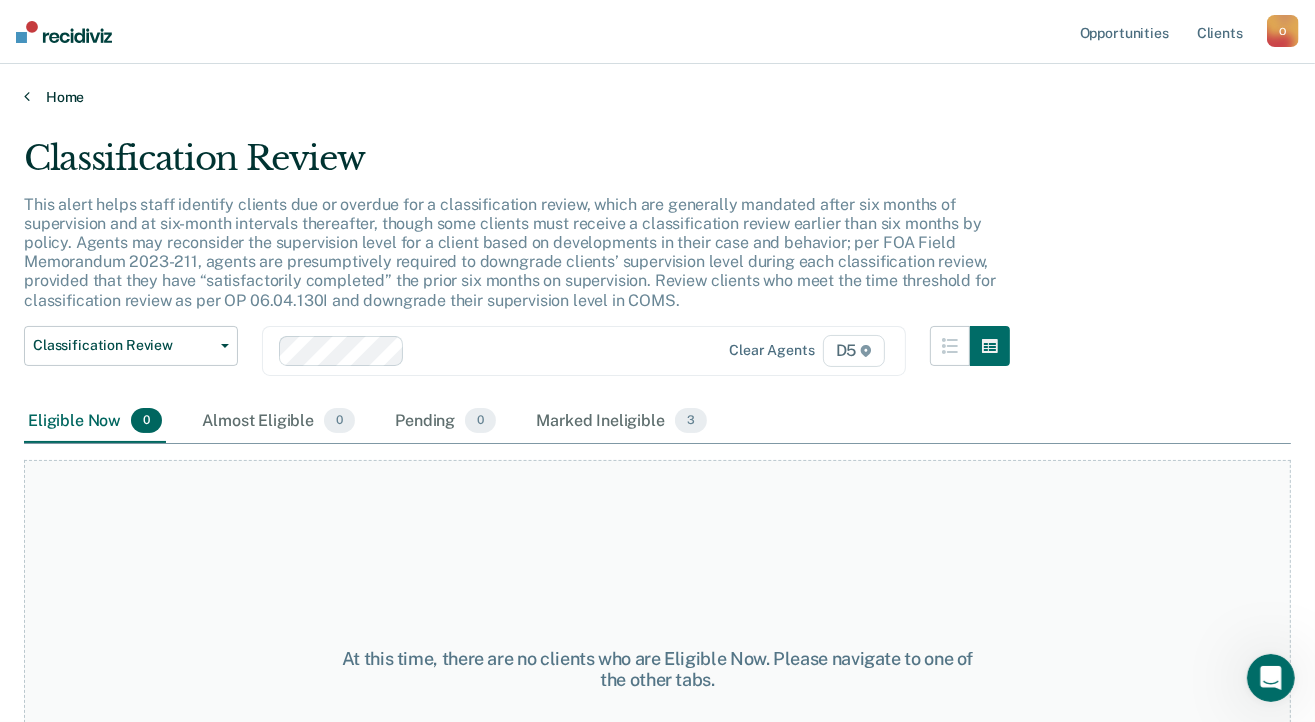 click on "Home" at bounding box center [657, 97] 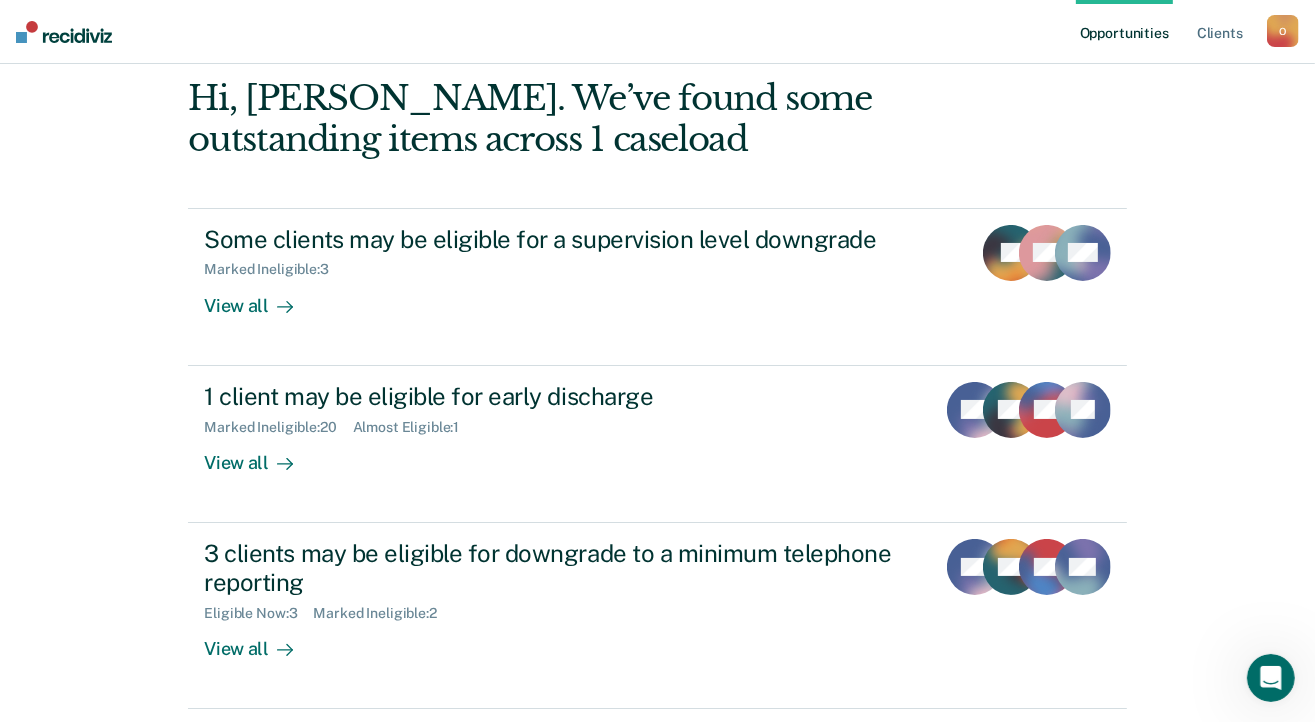 scroll, scrollTop: 200, scrollLeft: 0, axis: vertical 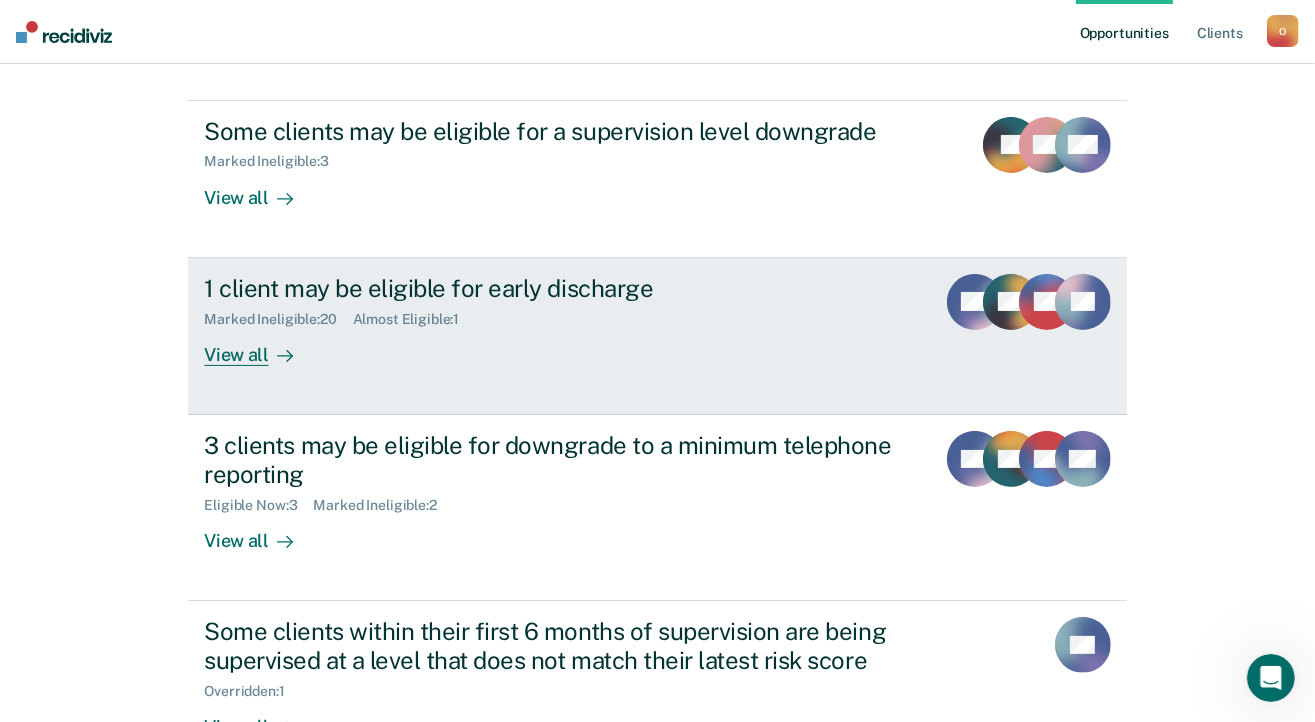 click on "Marked Ineligible :  20 Almost Eligible :  1" at bounding box center [555, 315] 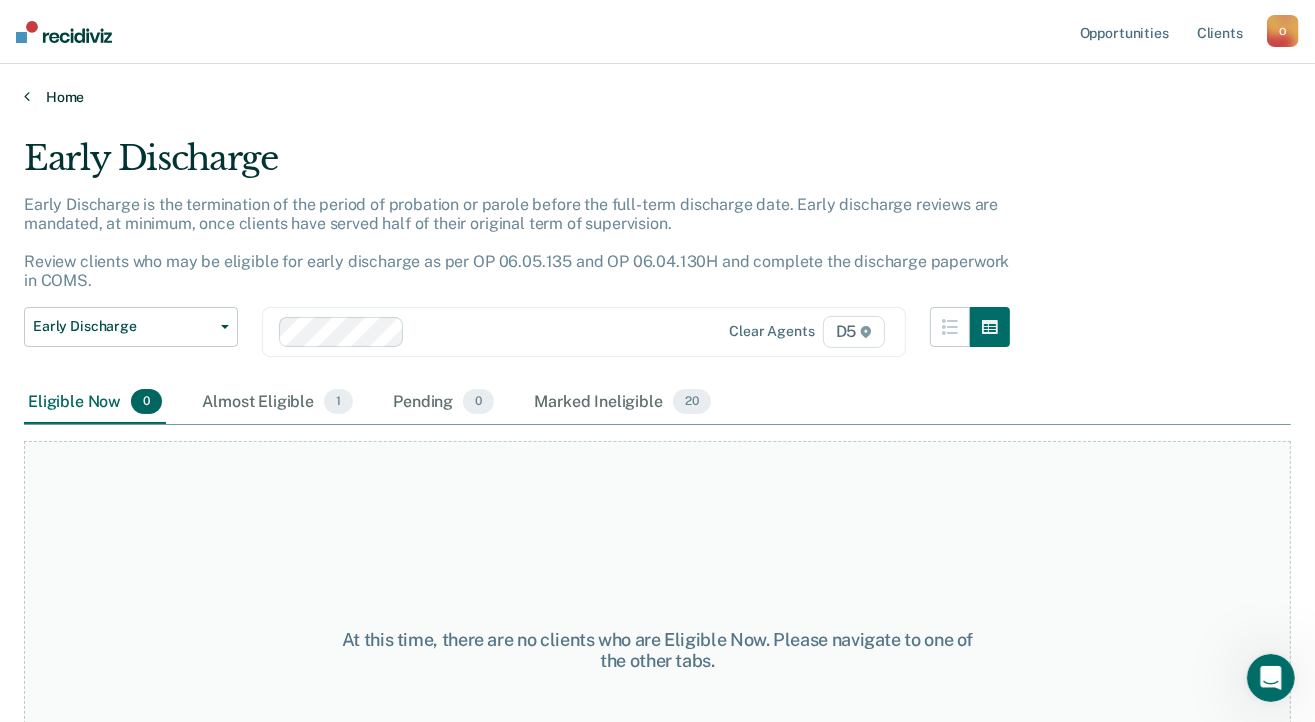 click on "Home" at bounding box center [657, 97] 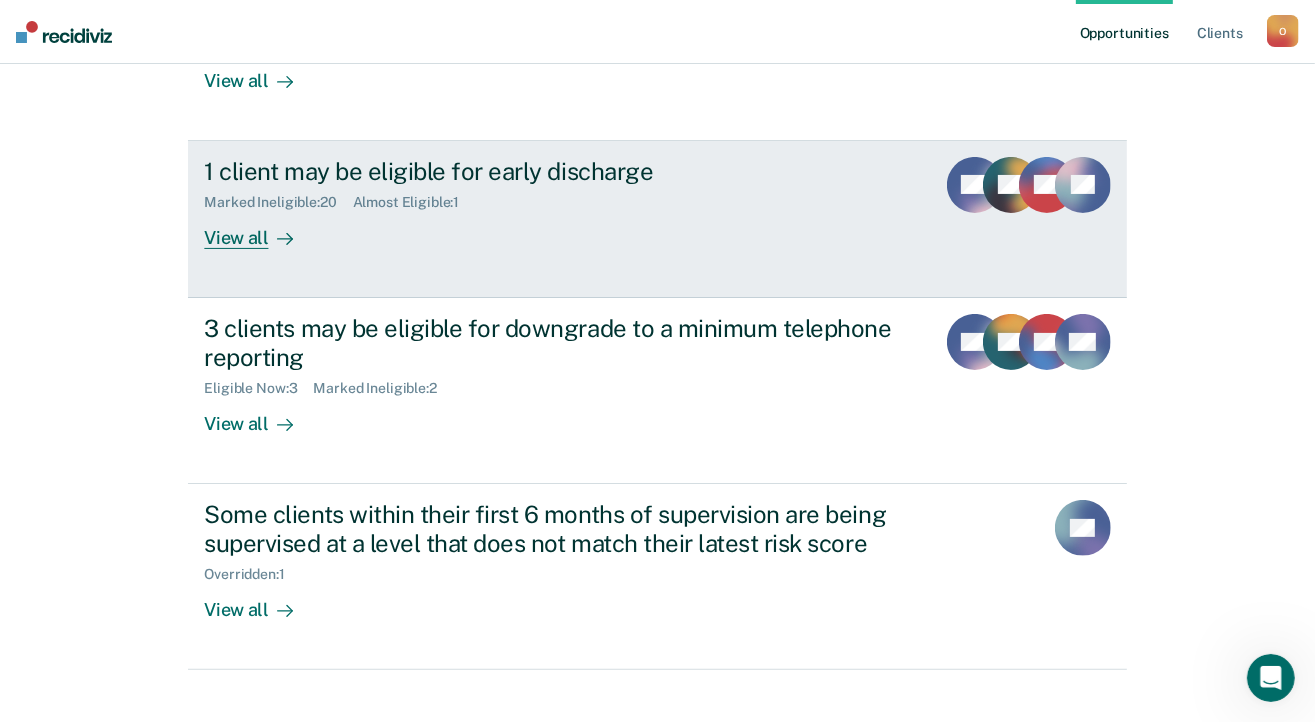 scroll, scrollTop: 343, scrollLeft: 0, axis: vertical 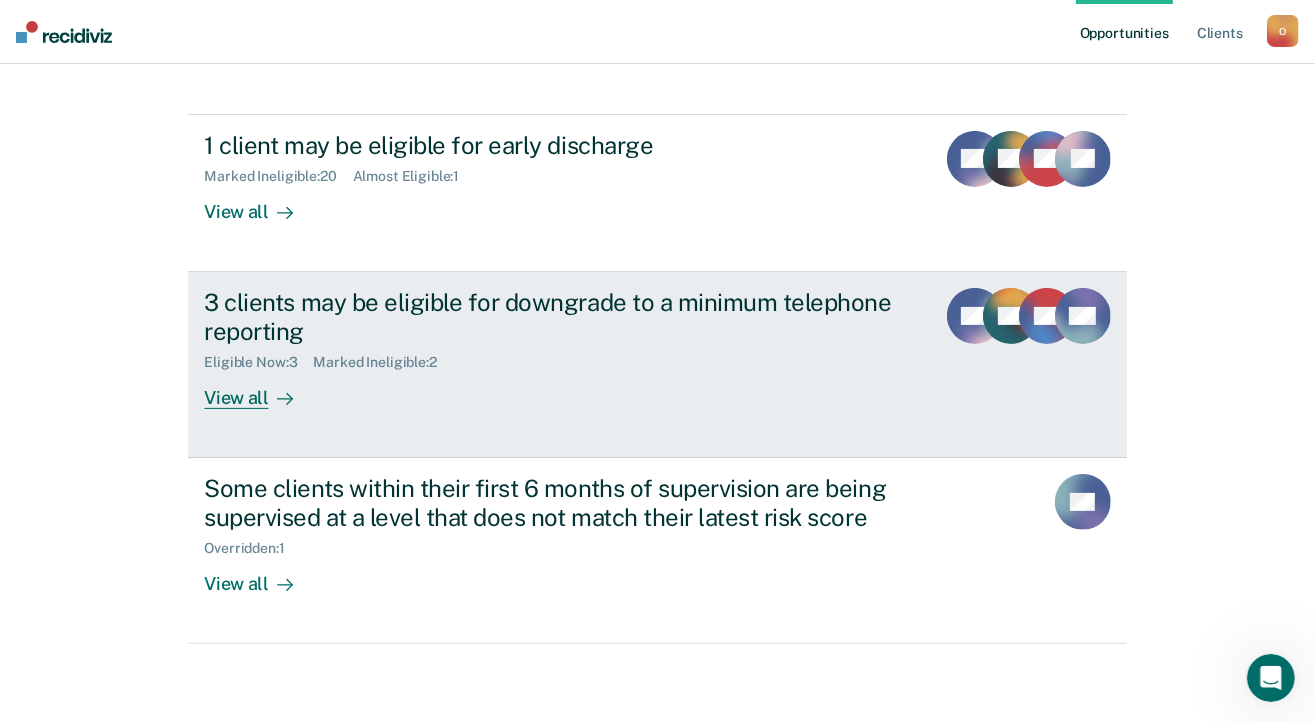 click on "3 clients may be eligible for downgrade to a minimum telephone reporting" at bounding box center [555, 317] 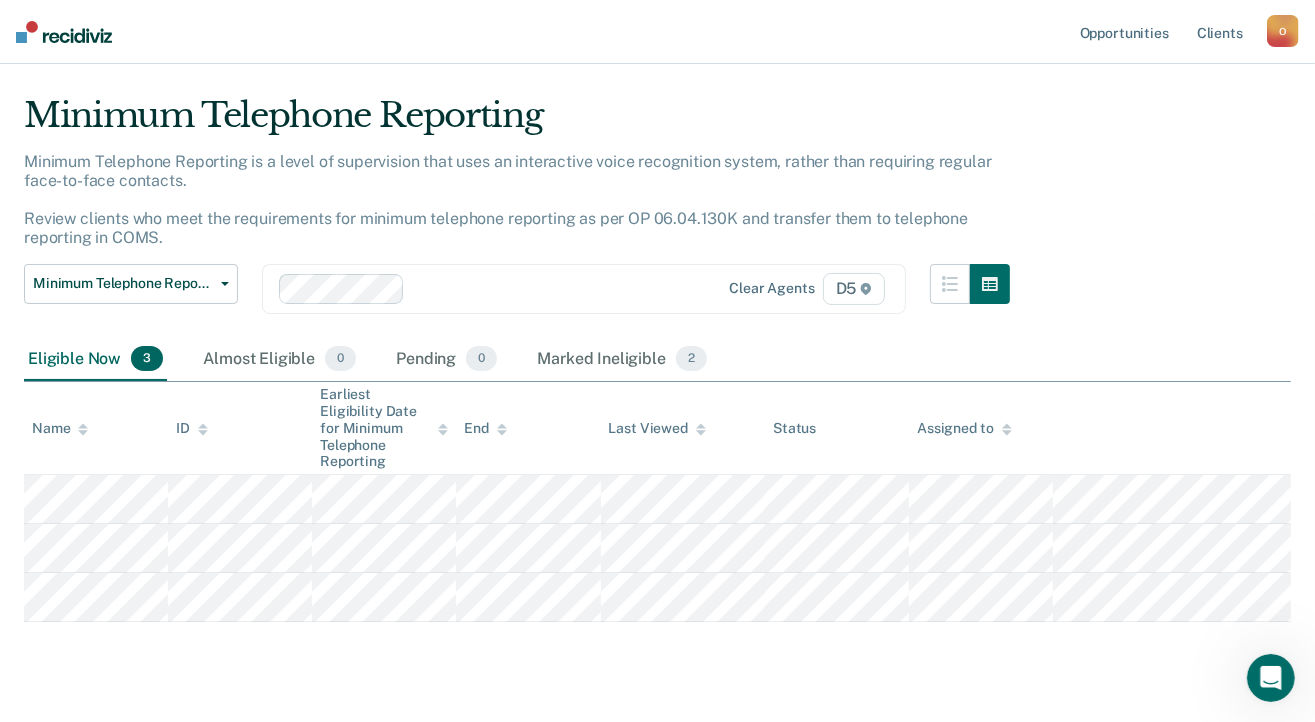 scroll, scrollTop: 84, scrollLeft: 0, axis: vertical 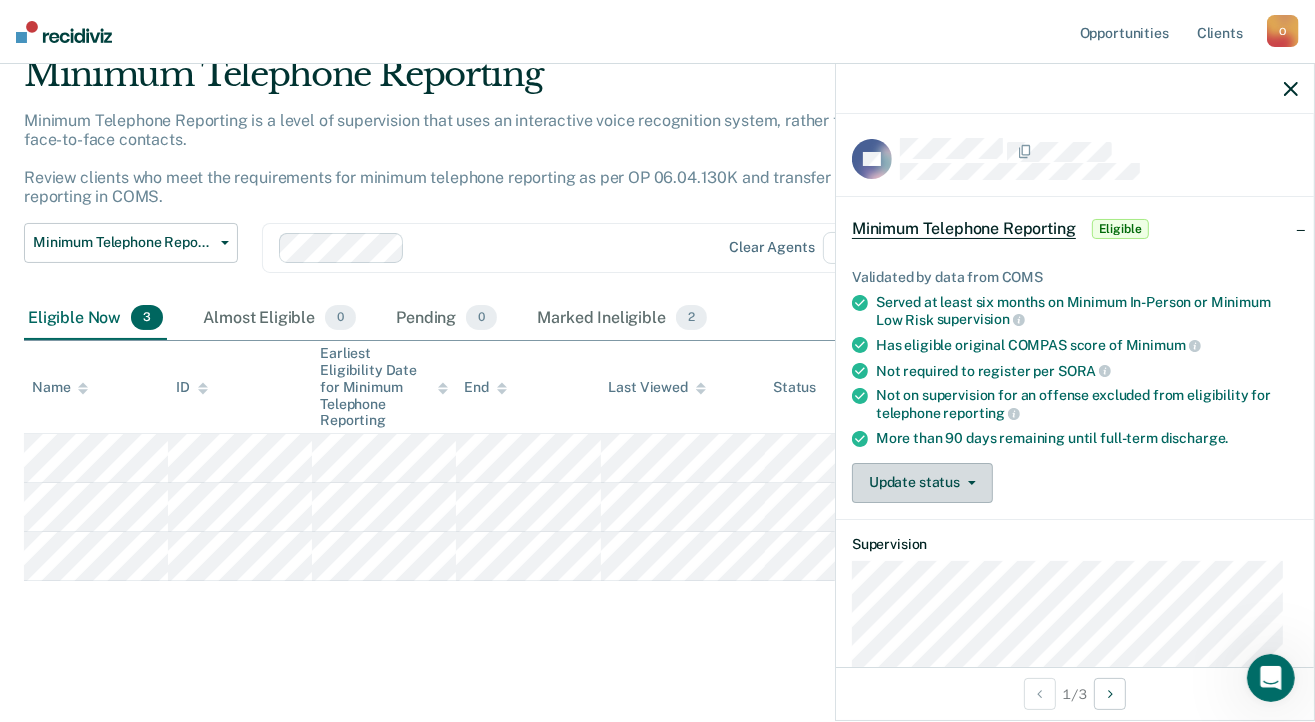 click on "Update status" at bounding box center [922, 483] 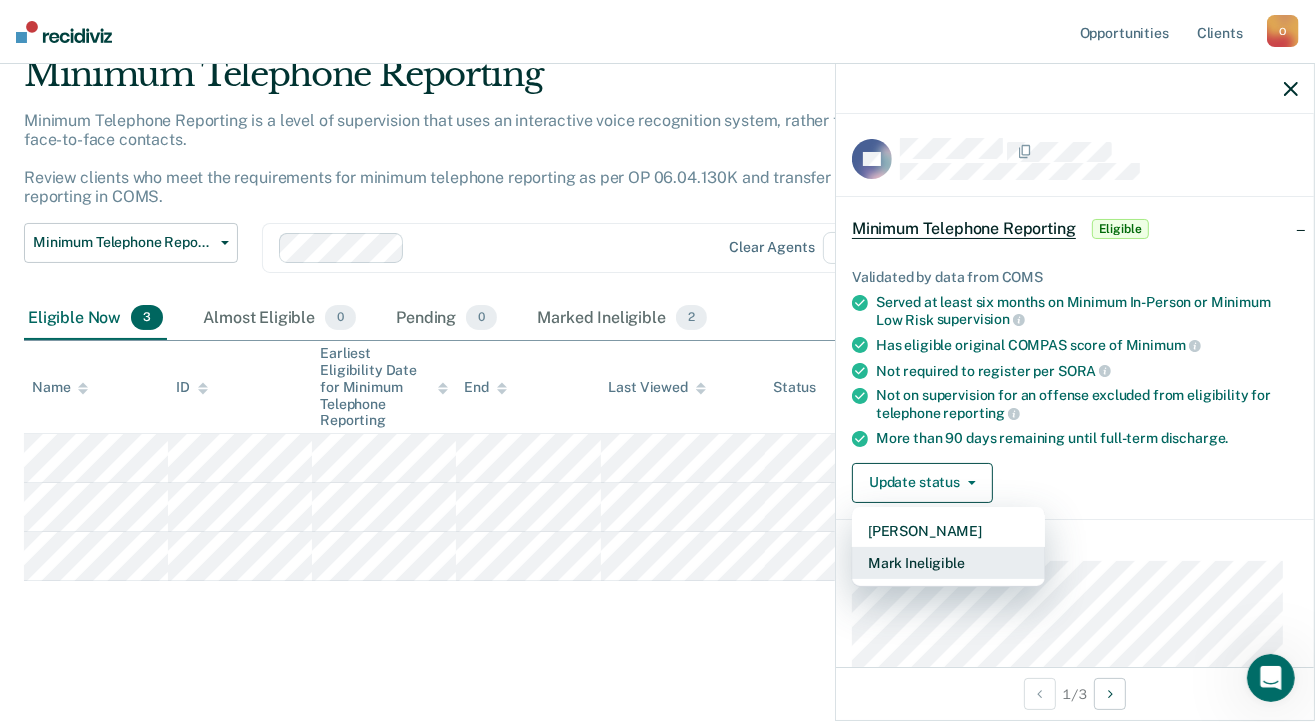 click on "Mark Ineligible" at bounding box center (948, 563) 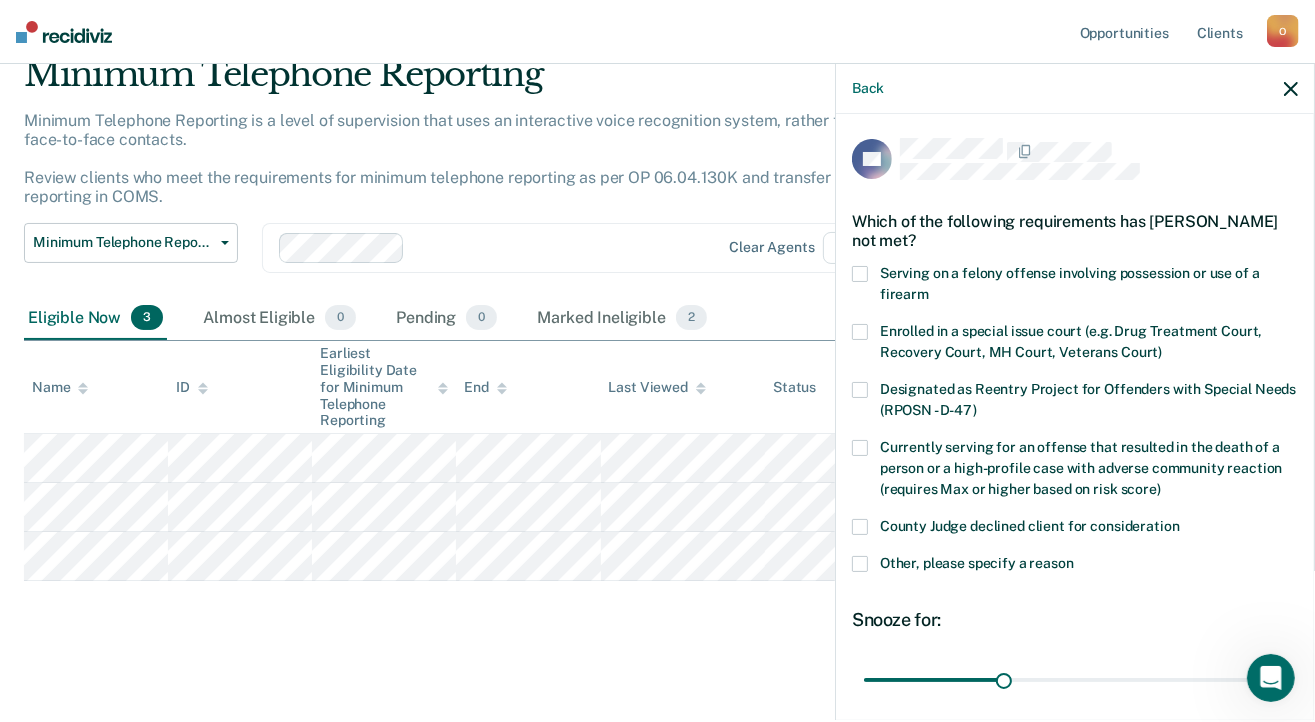 click at bounding box center (860, 527) 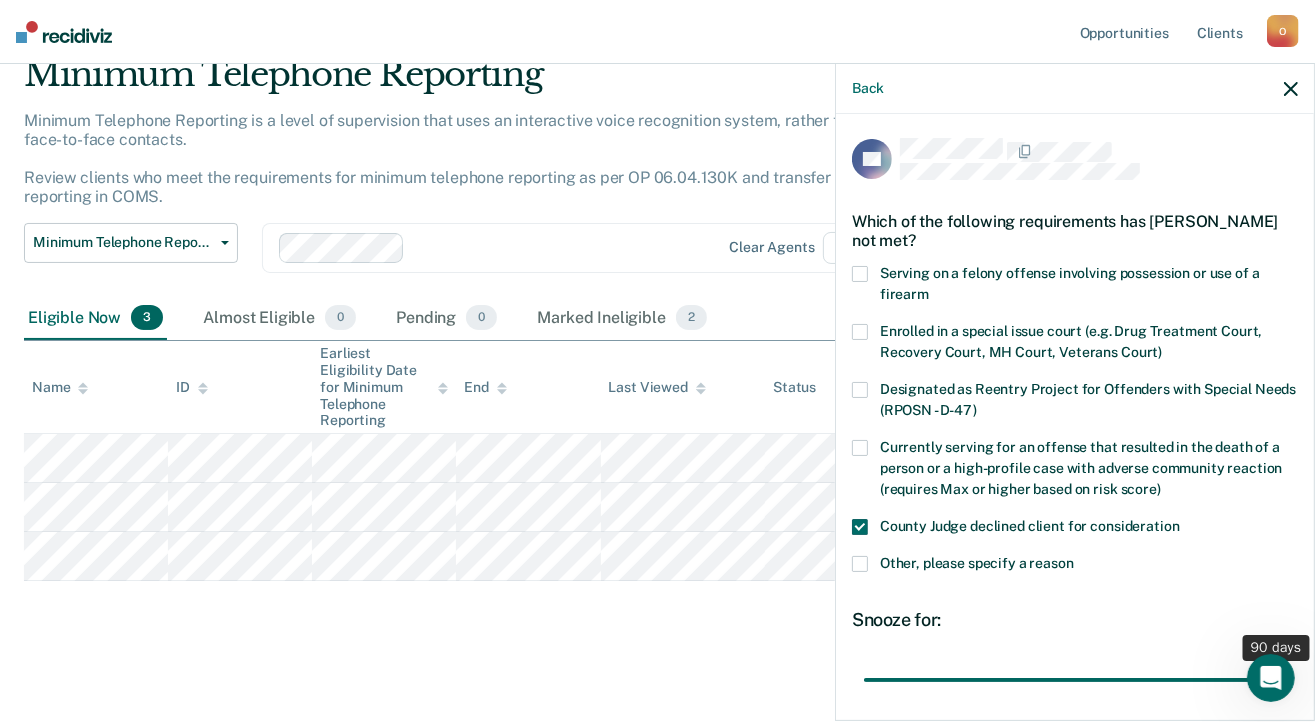 drag, startPoint x: 1210, startPoint y: 691, endPoint x: 1331, endPoint y: 697, distance: 121.14867 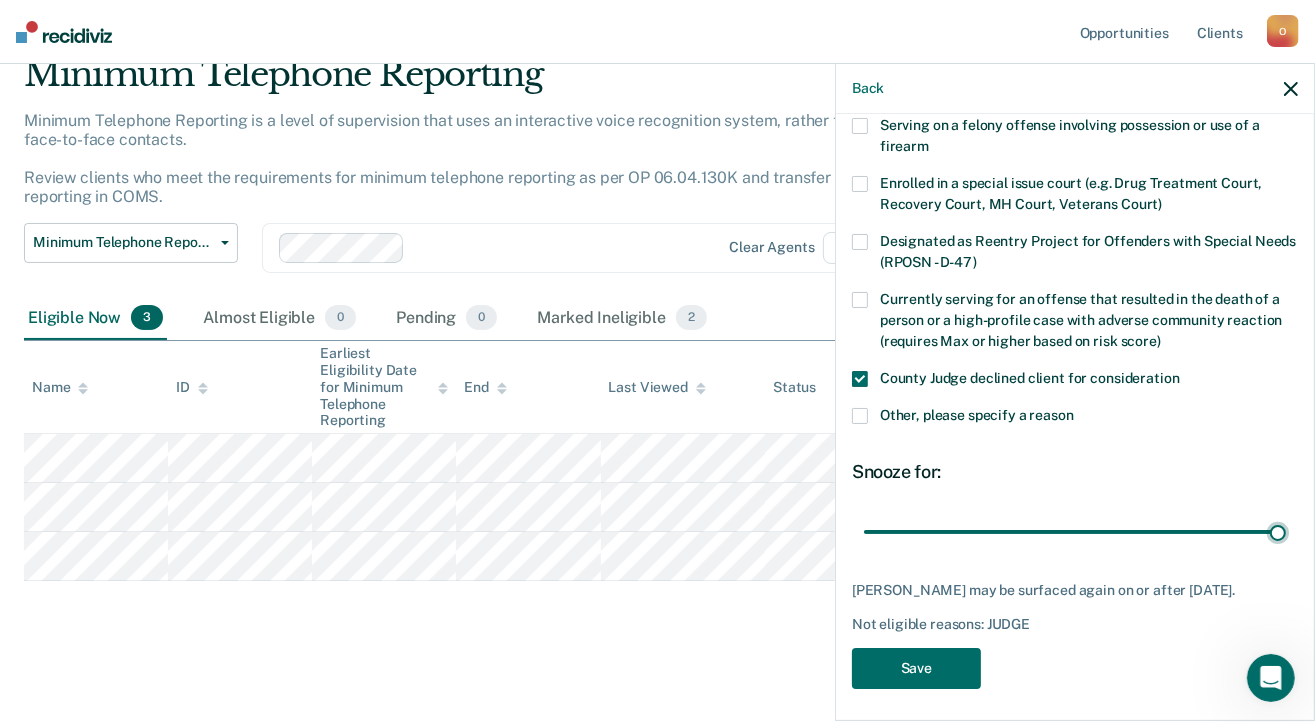 scroll, scrollTop: 153, scrollLeft: 0, axis: vertical 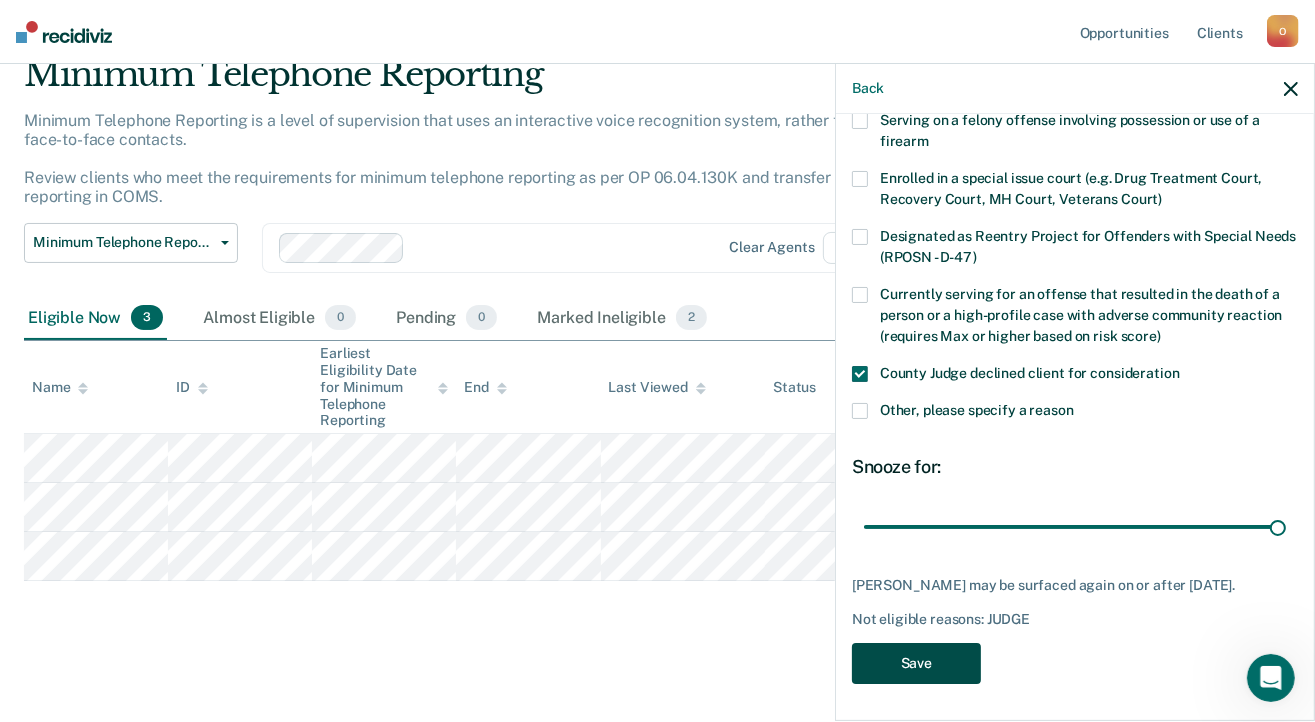 click on "Save" at bounding box center [916, 663] 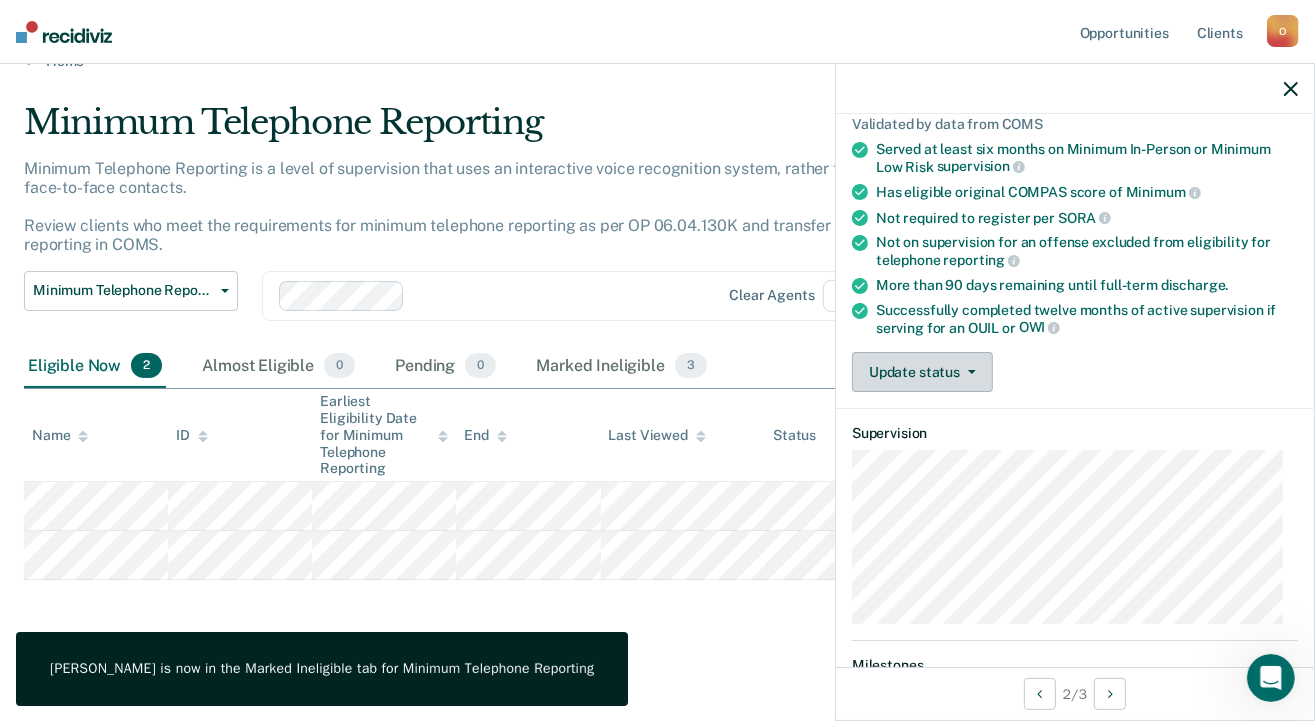 click on "Update status" at bounding box center (922, 372) 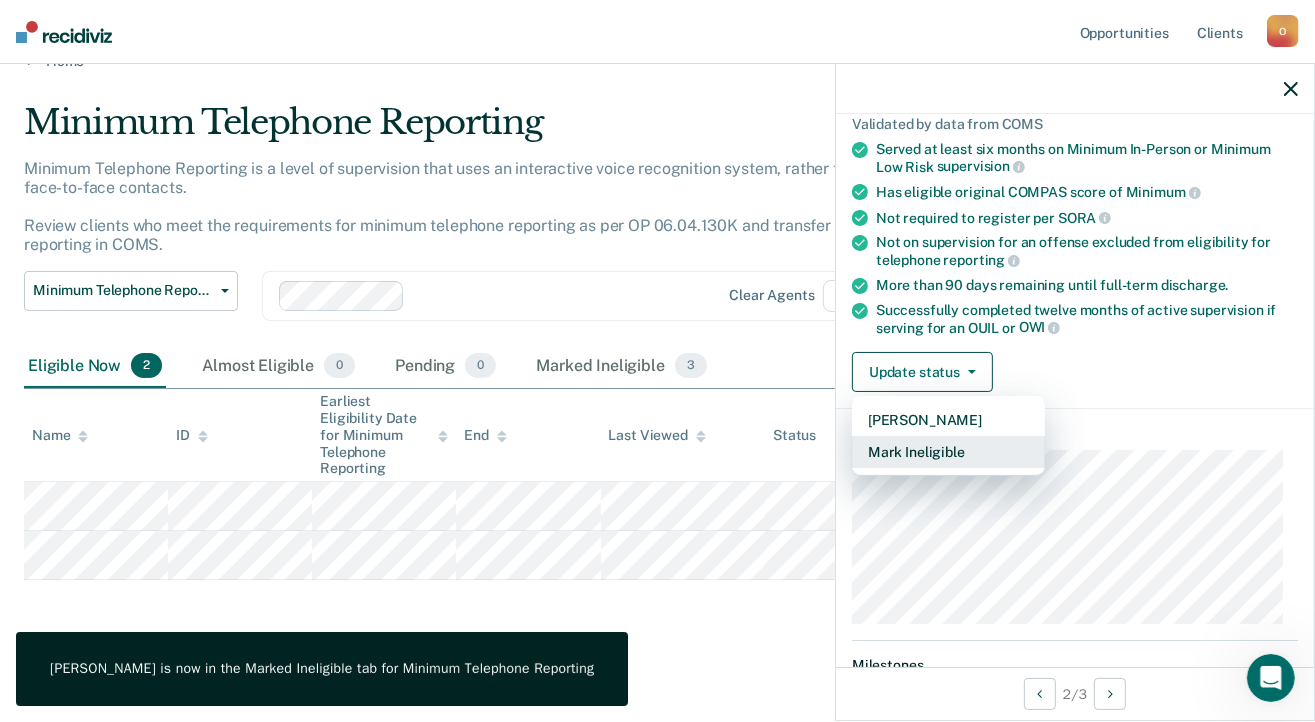 click on "Mark Ineligible" at bounding box center [948, 452] 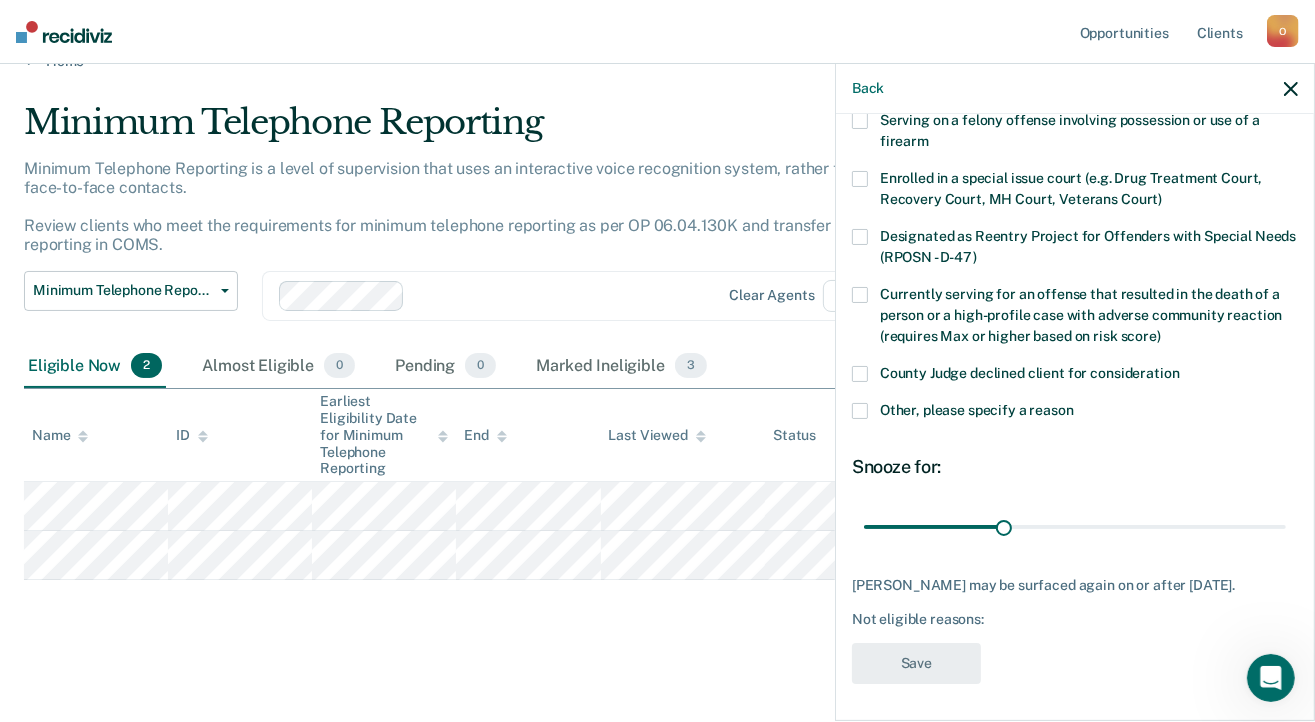 drag, startPoint x: 857, startPoint y: 381, endPoint x: 869, endPoint y: 401, distance: 23.323807 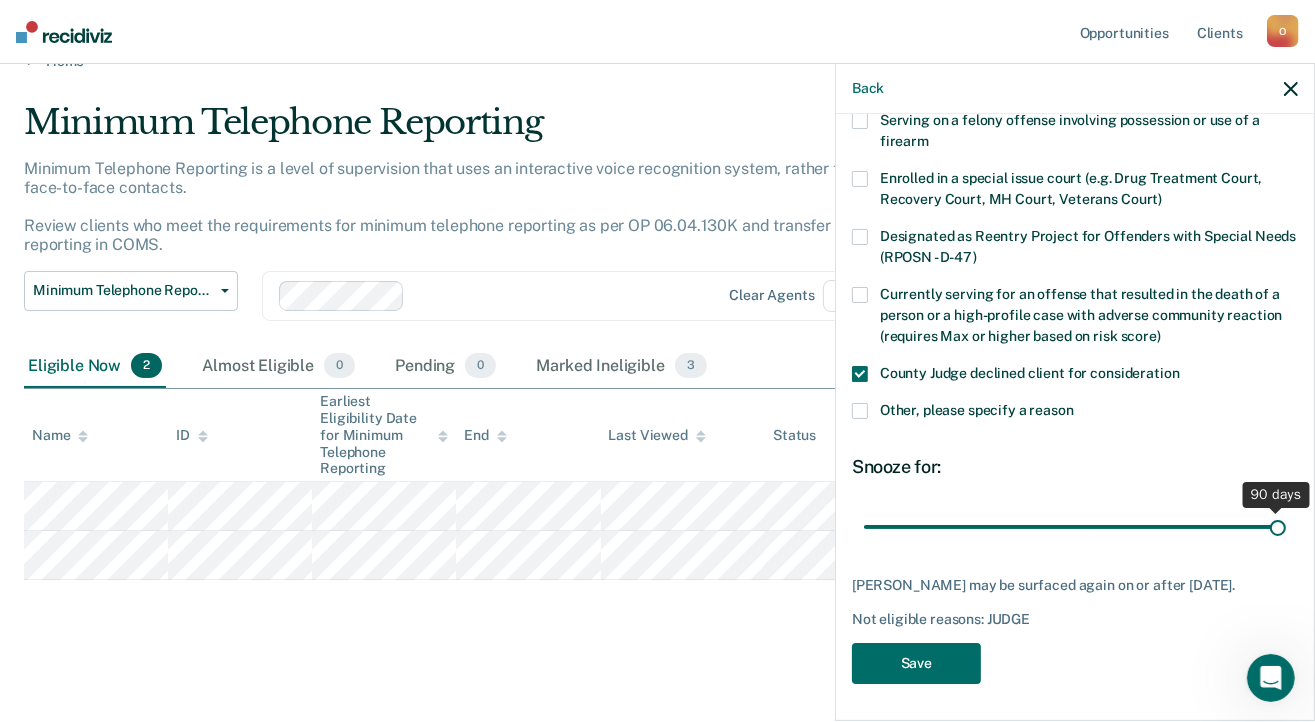 drag, startPoint x: 997, startPoint y: 524, endPoint x: 1300, endPoint y: 537, distance: 303.27875 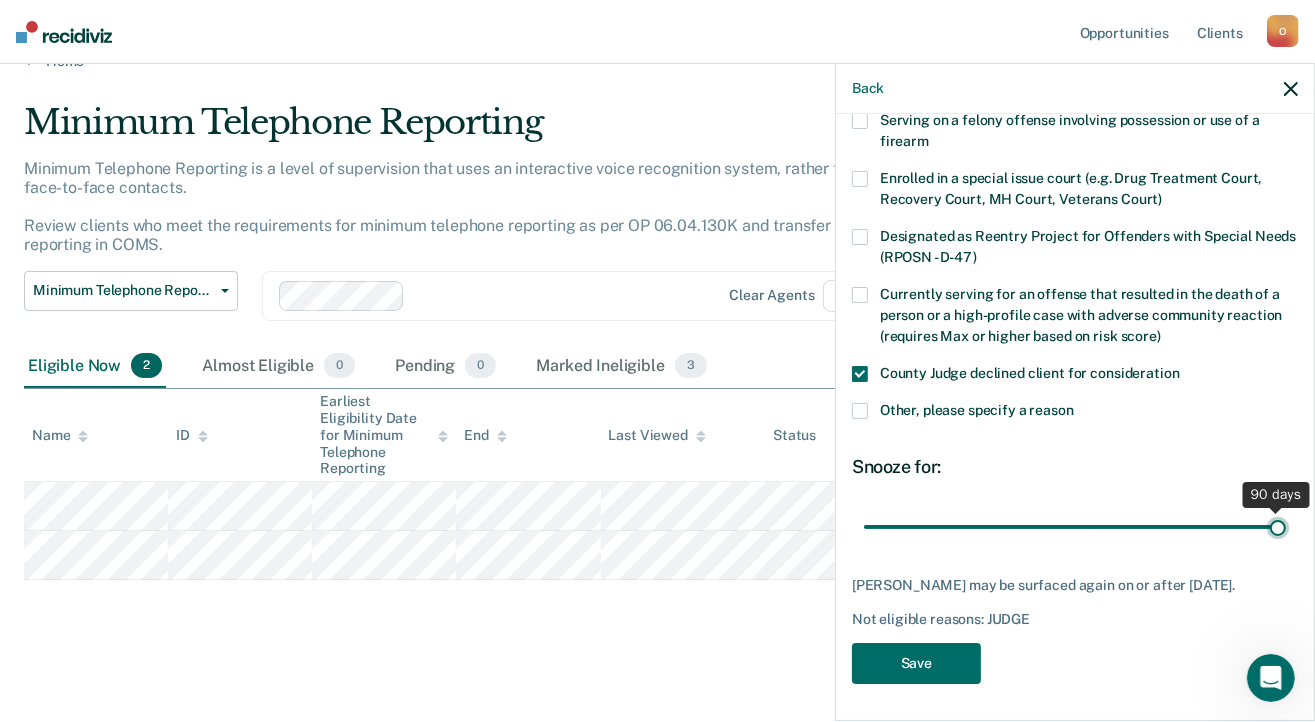 type on "90" 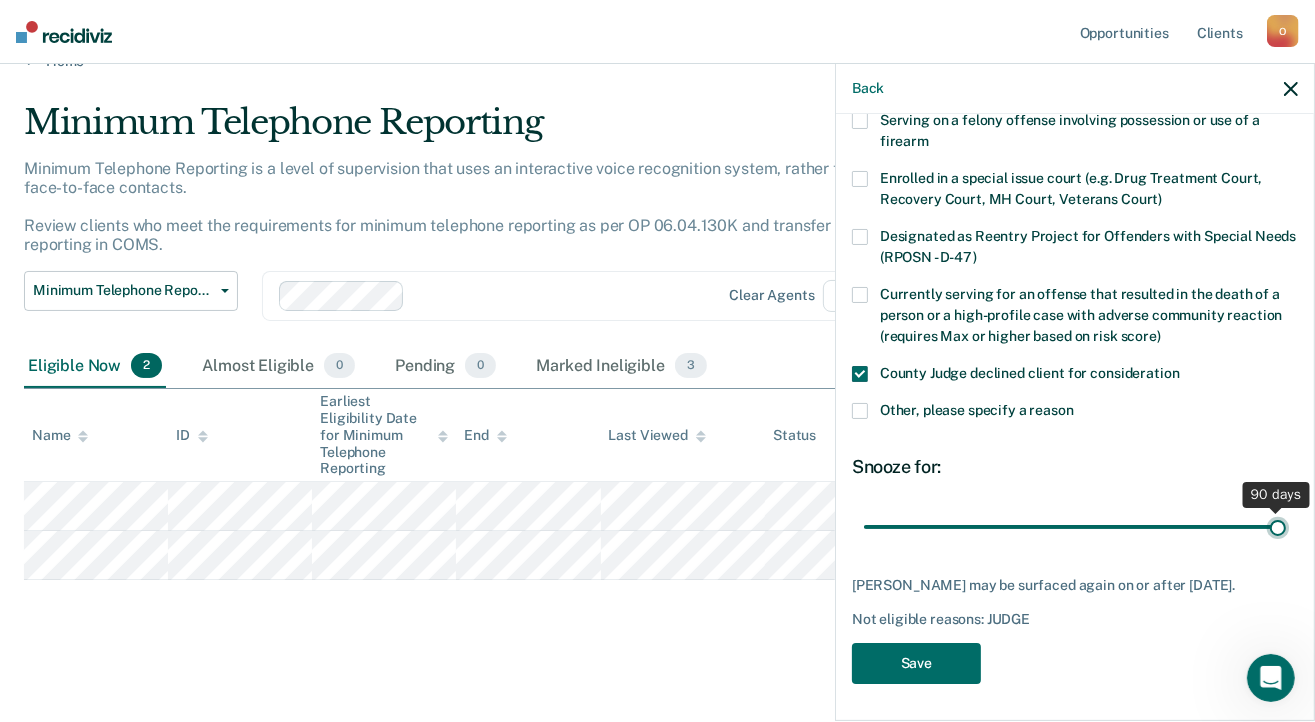 click at bounding box center (1075, 527) 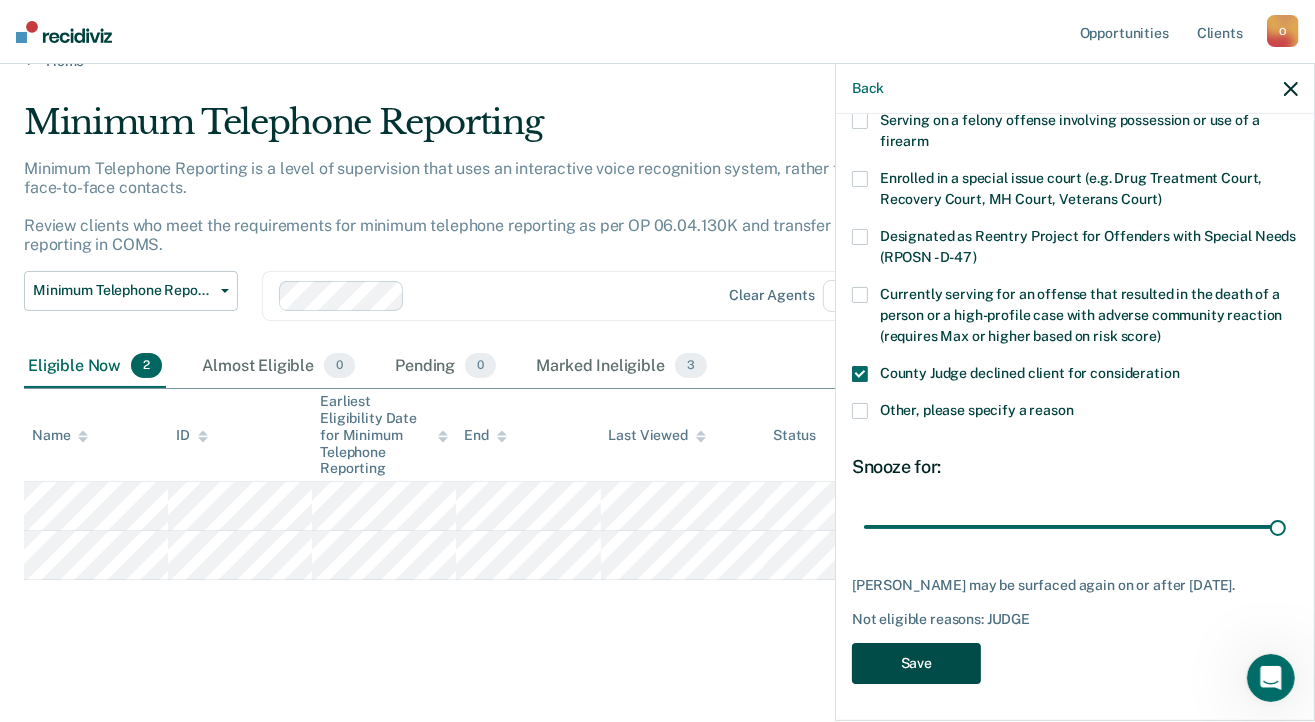 click on "Save" at bounding box center [916, 663] 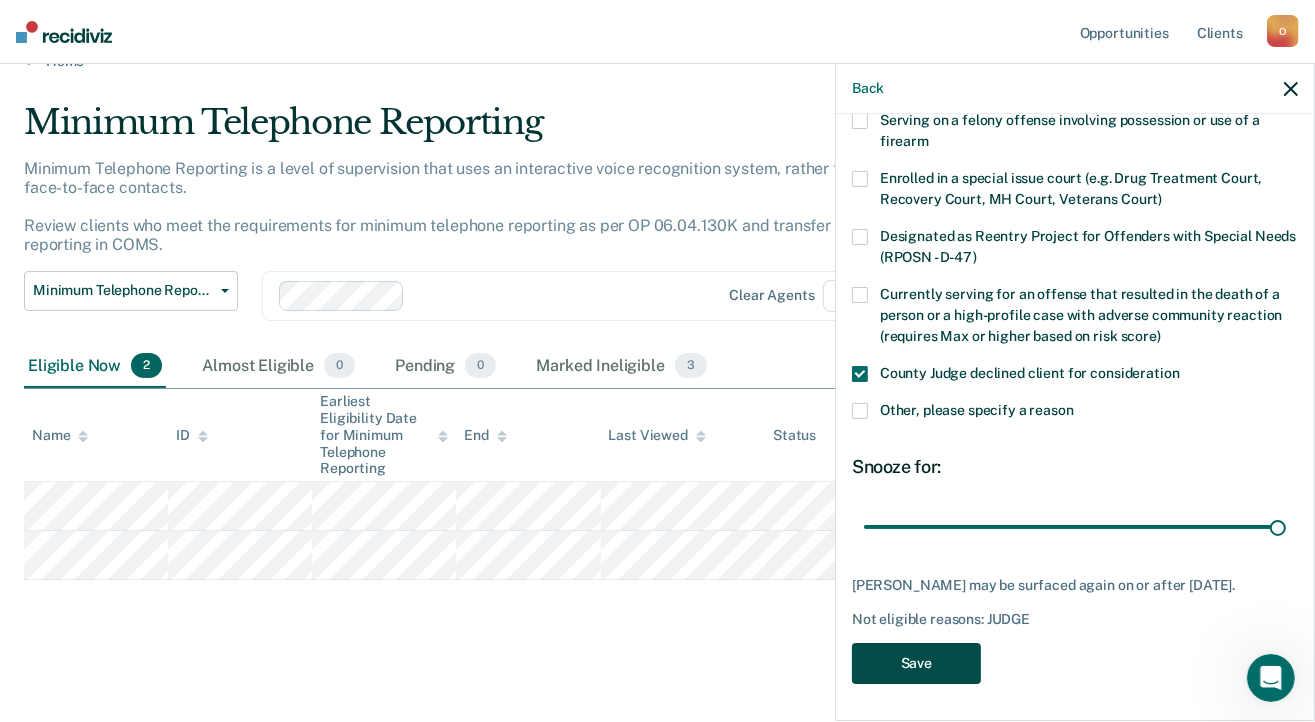 scroll, scrollTop: 0, scrollLeft: 0, axis: both 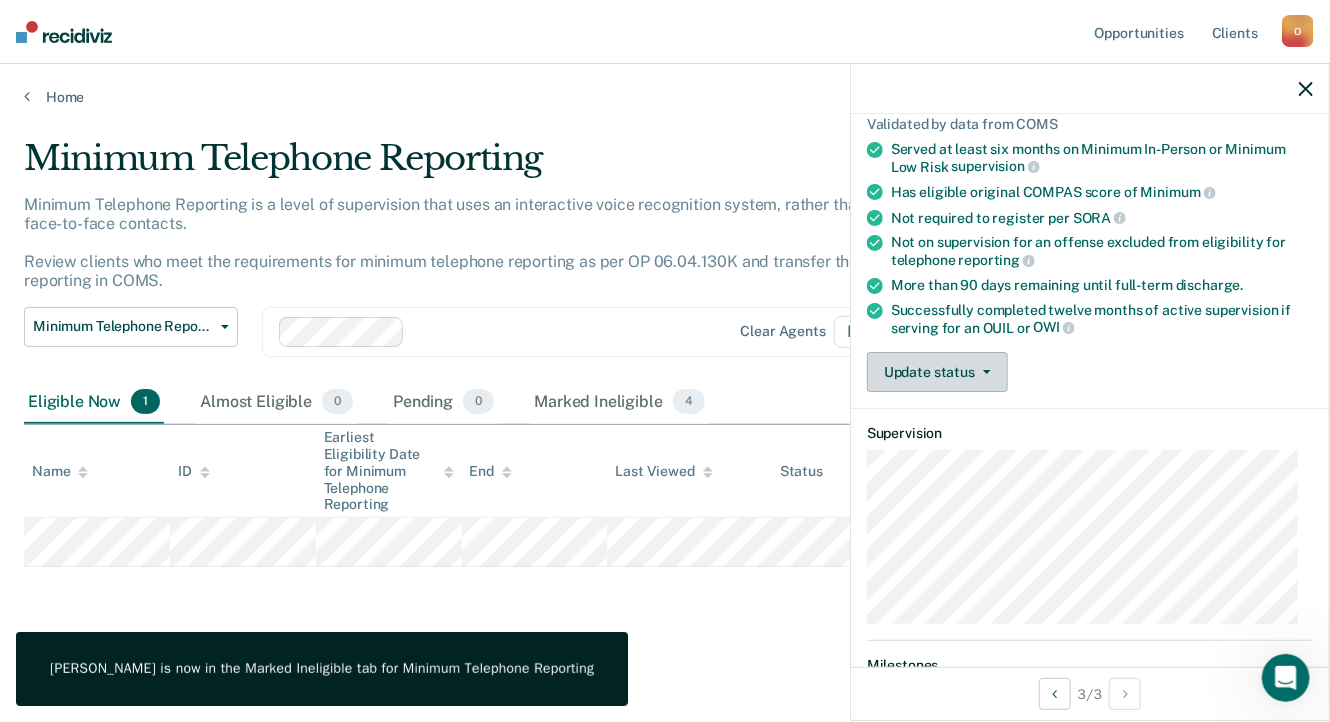 click on "Update status" at bounding box center (937, 372) 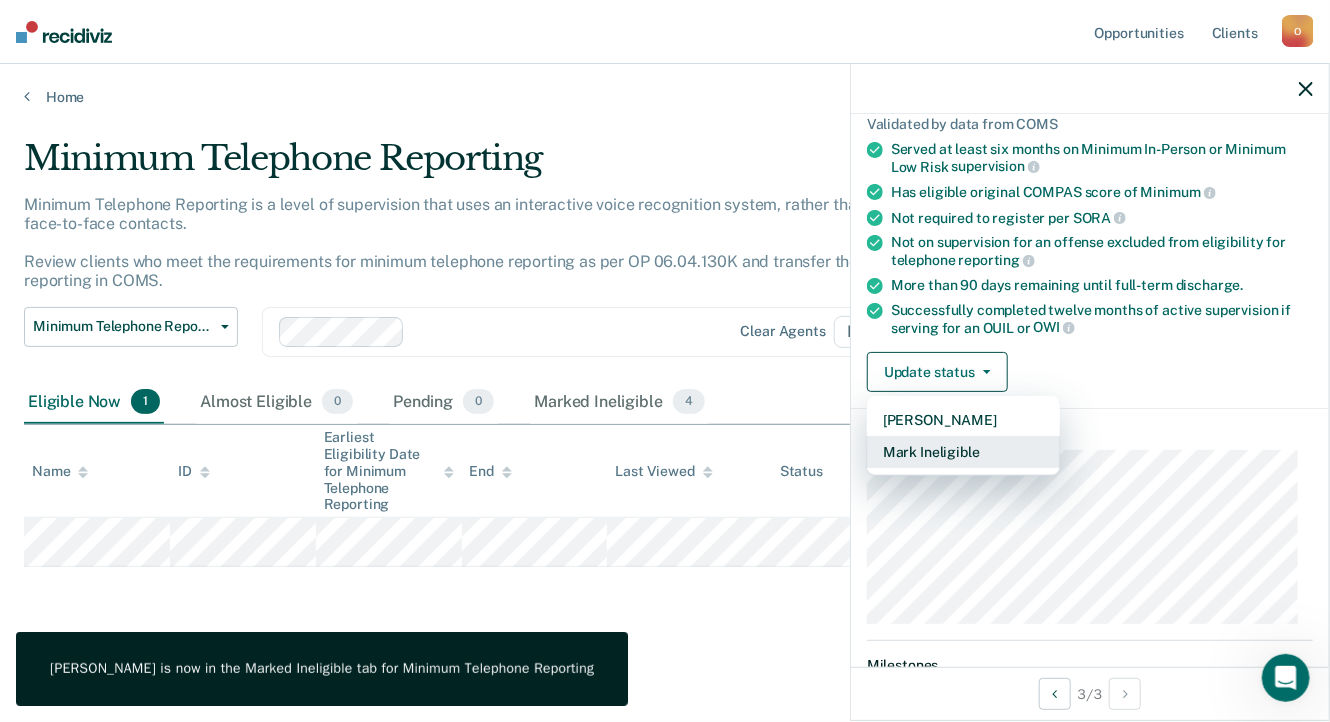 click on "Mark Ineligible" at bounding box center (963, 452) 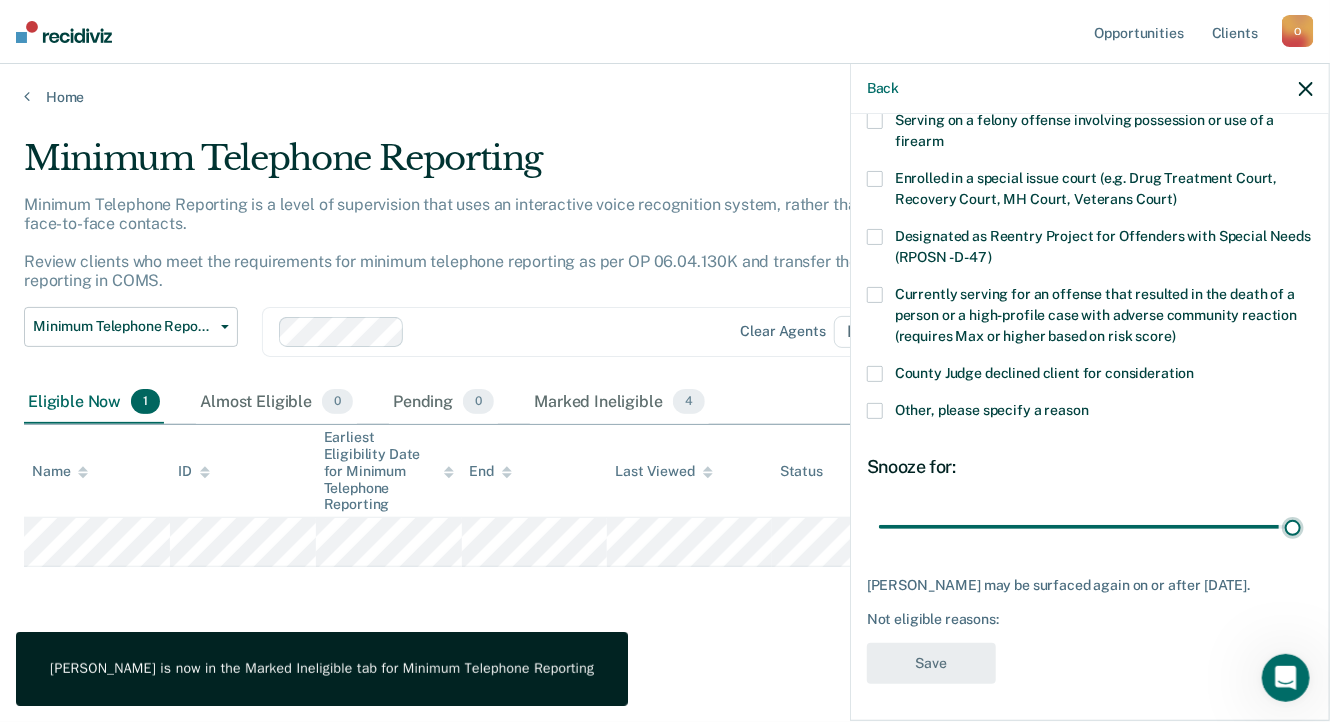 drag, startPoint x: 1014, startPoint y: 528, endPoint x: 1301, endPoint y: 536, distance: 287.11148 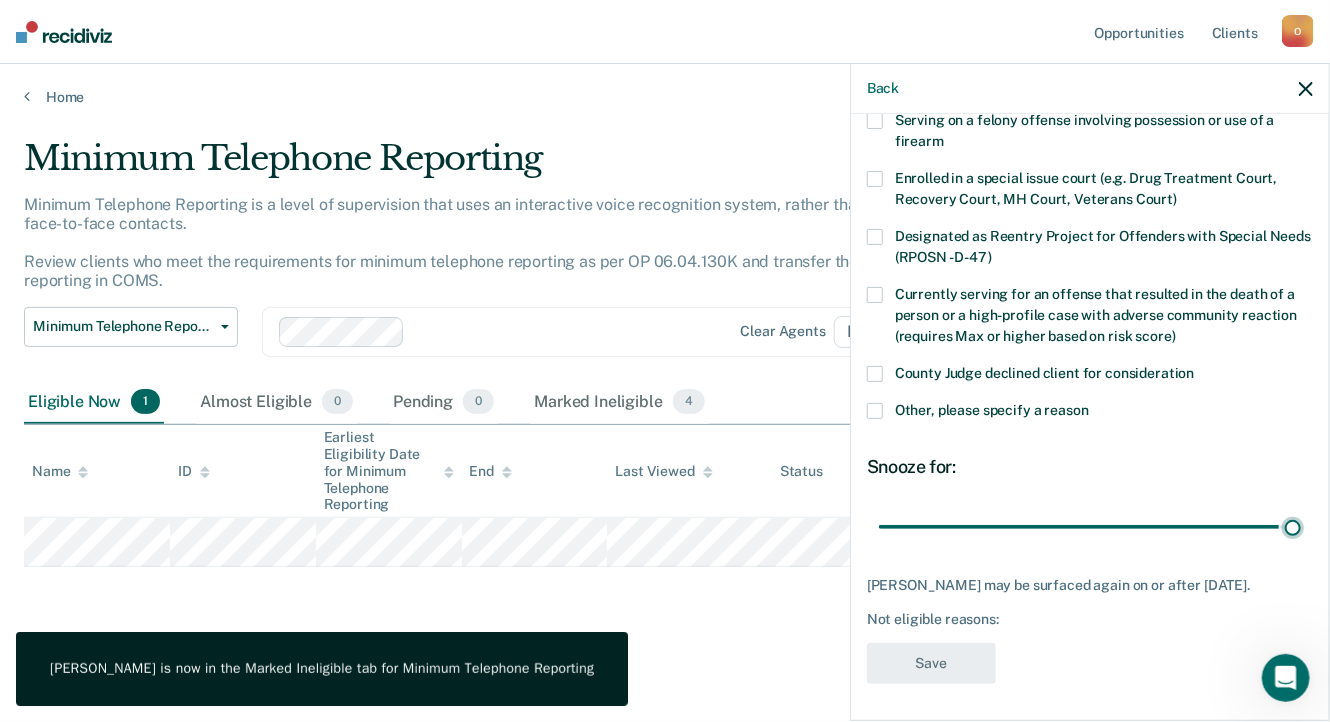 type on "90" 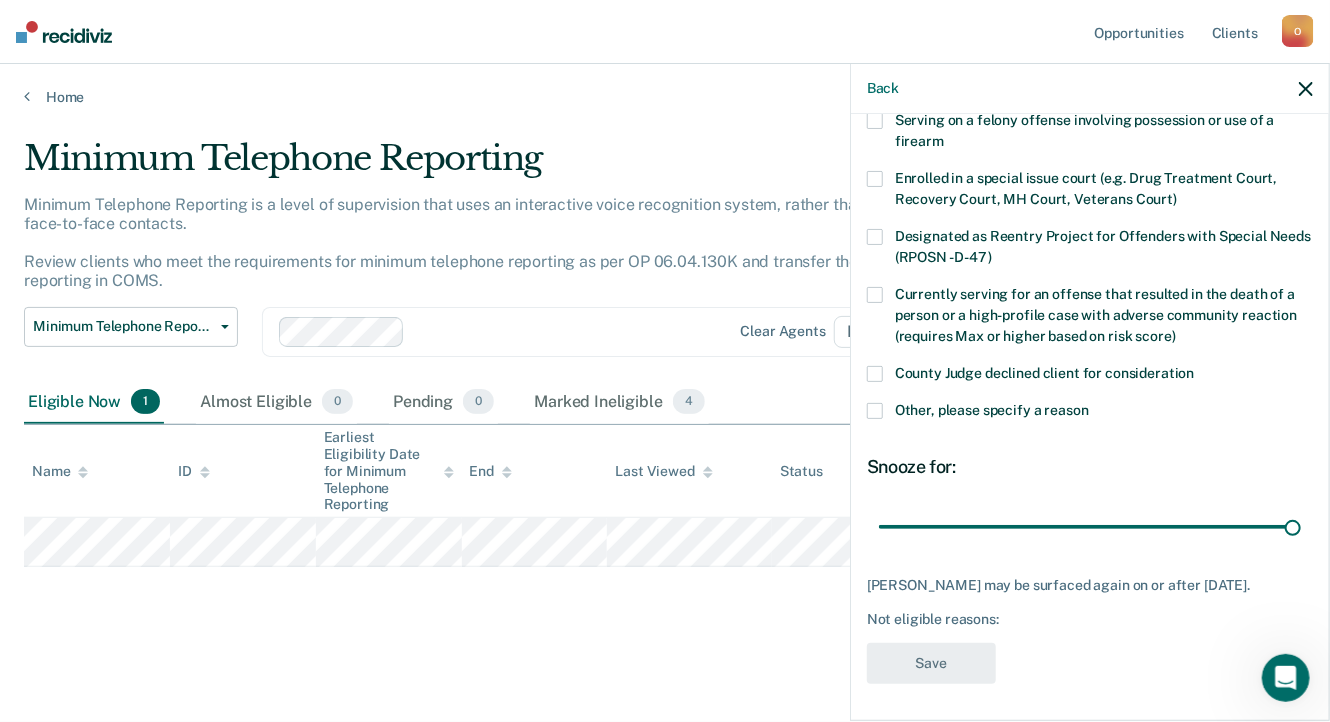 click at bounding box center (875, 374) 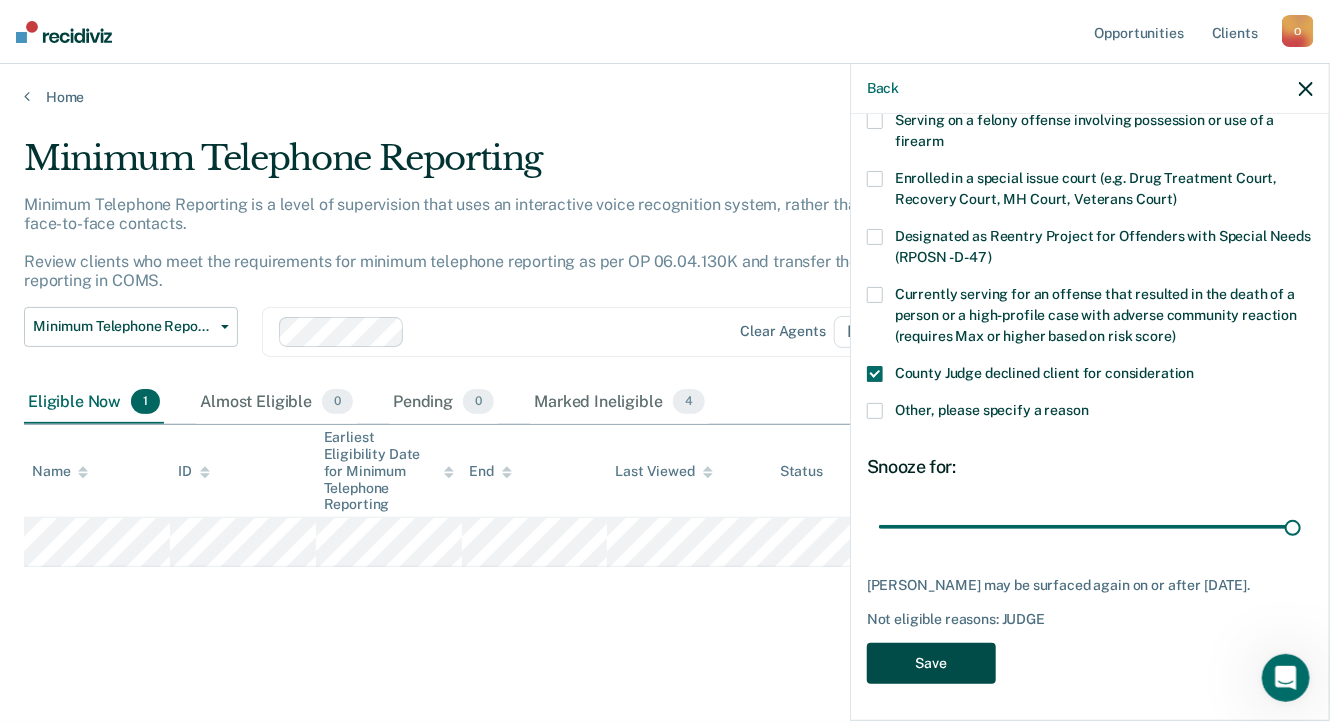 click on "Save" at bounding box center (931, 663) 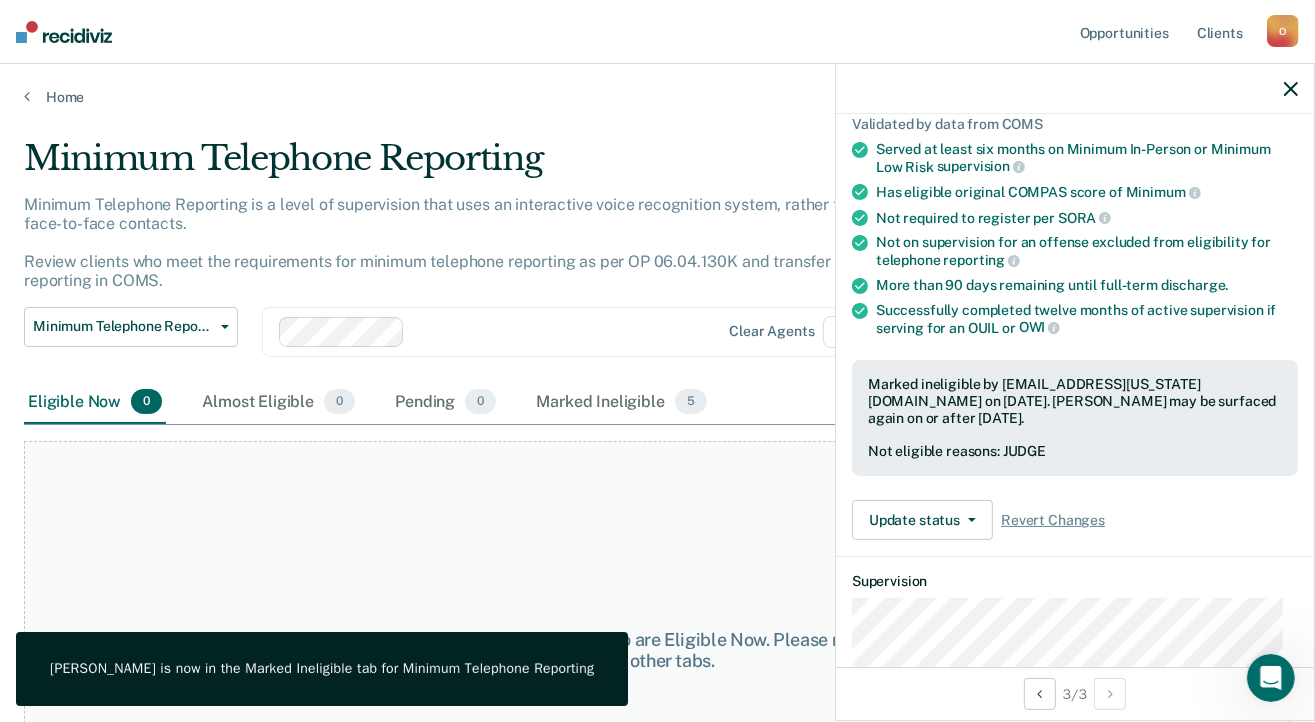 click 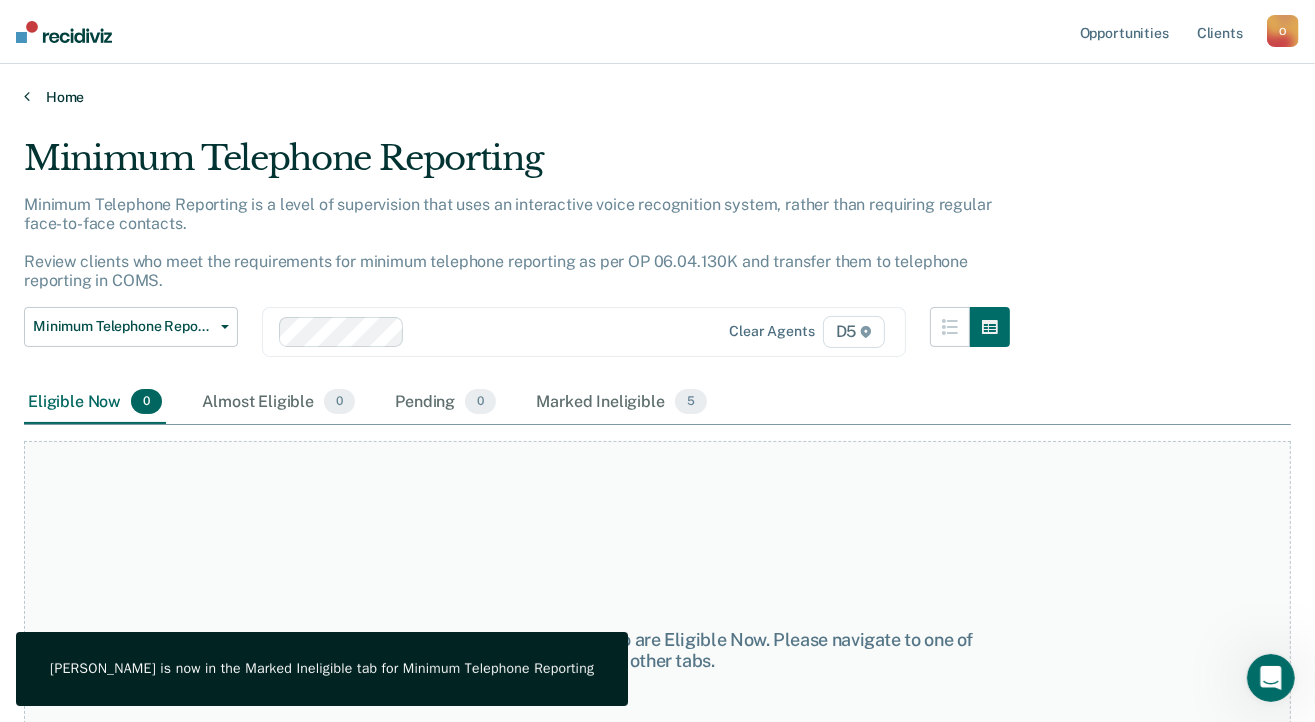 click on "Home" at bounding box center (657, 97) 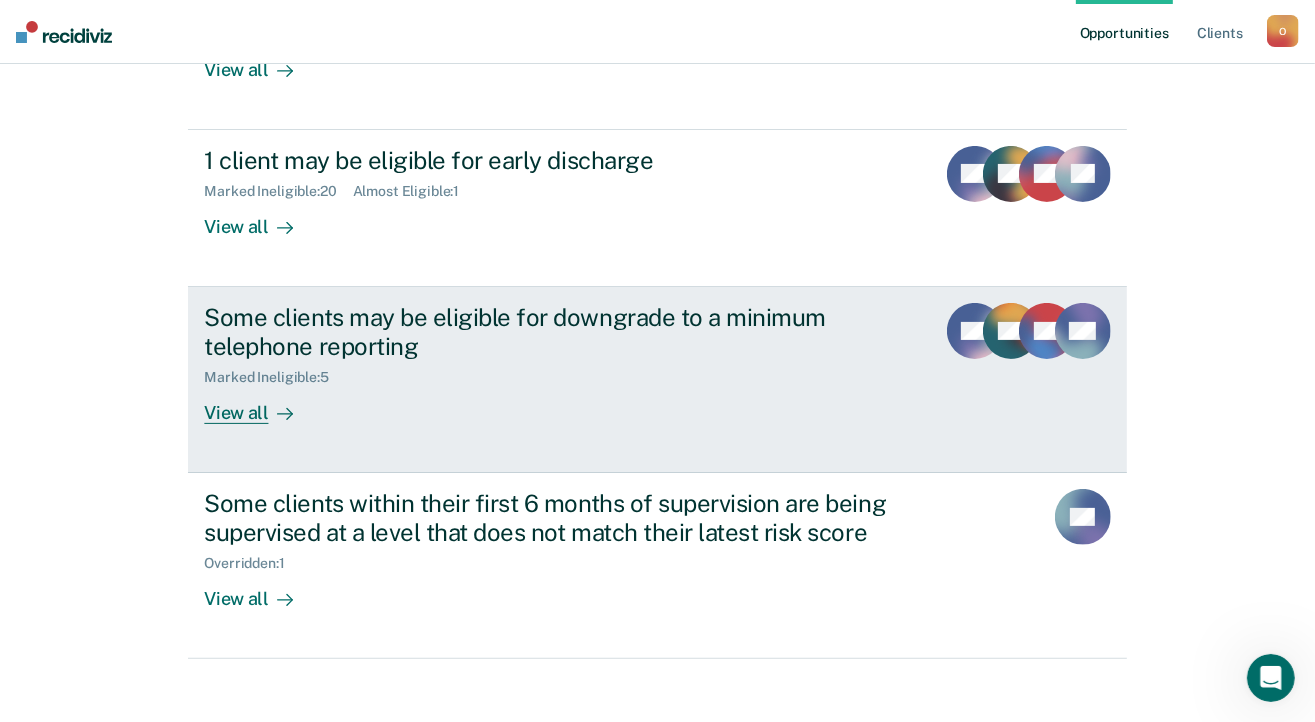 scroll, scrollTop: 343, scrollLeft: 0, axis: vertical 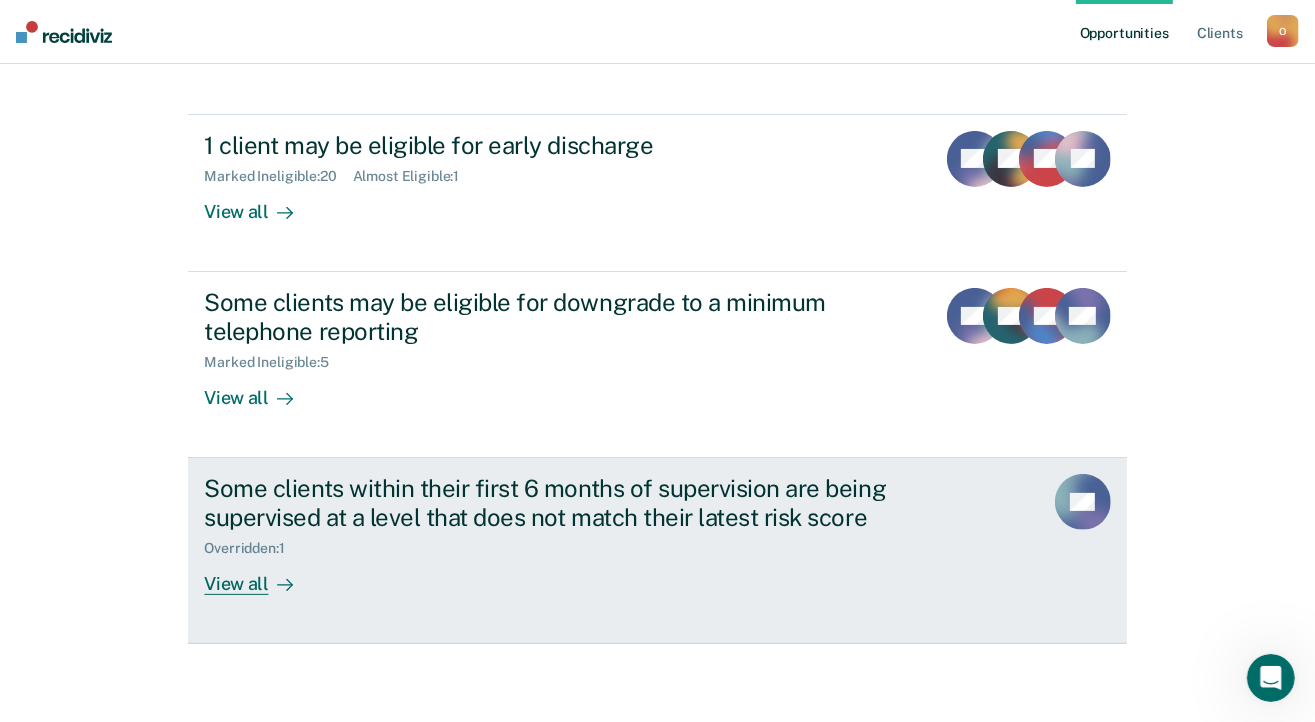 click on "Some clients within their first 6 months of supervision are being supervised at a level that does not match their latest risk score" at bounding box center (555, 503) 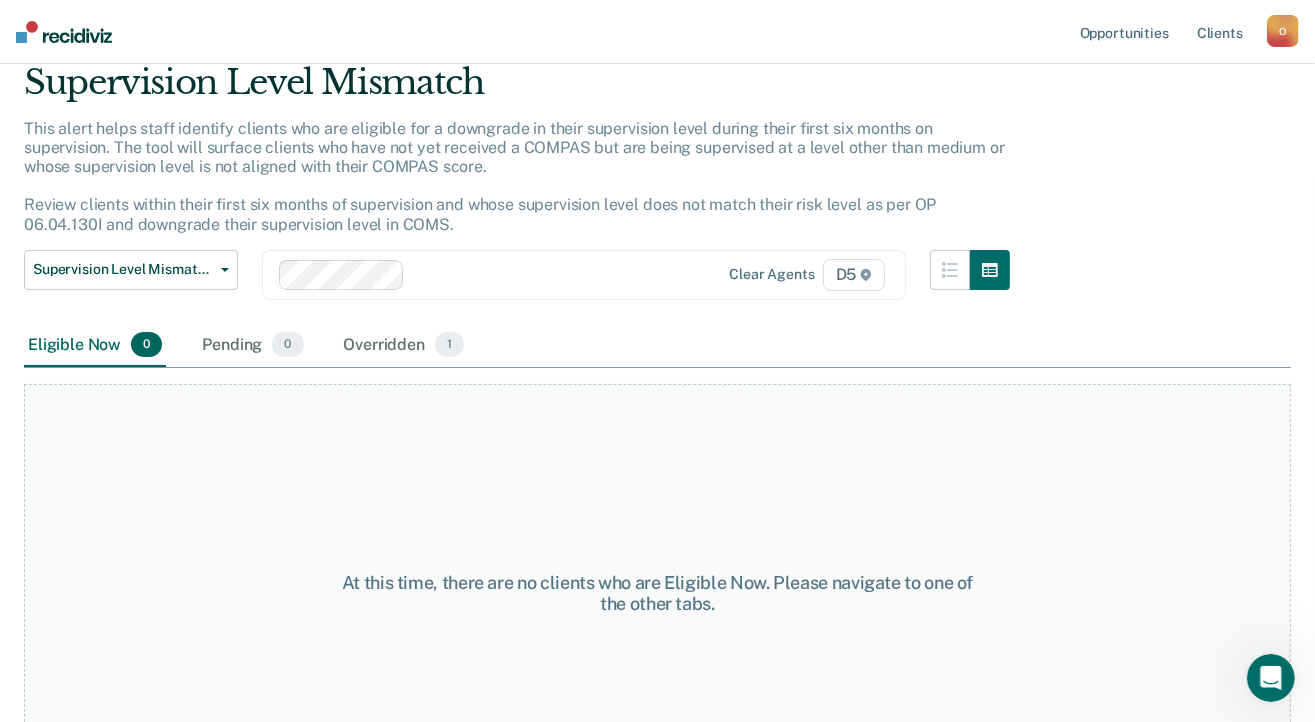 scroll, scrollTop: 0, scrollLeft: 0, axis: both 